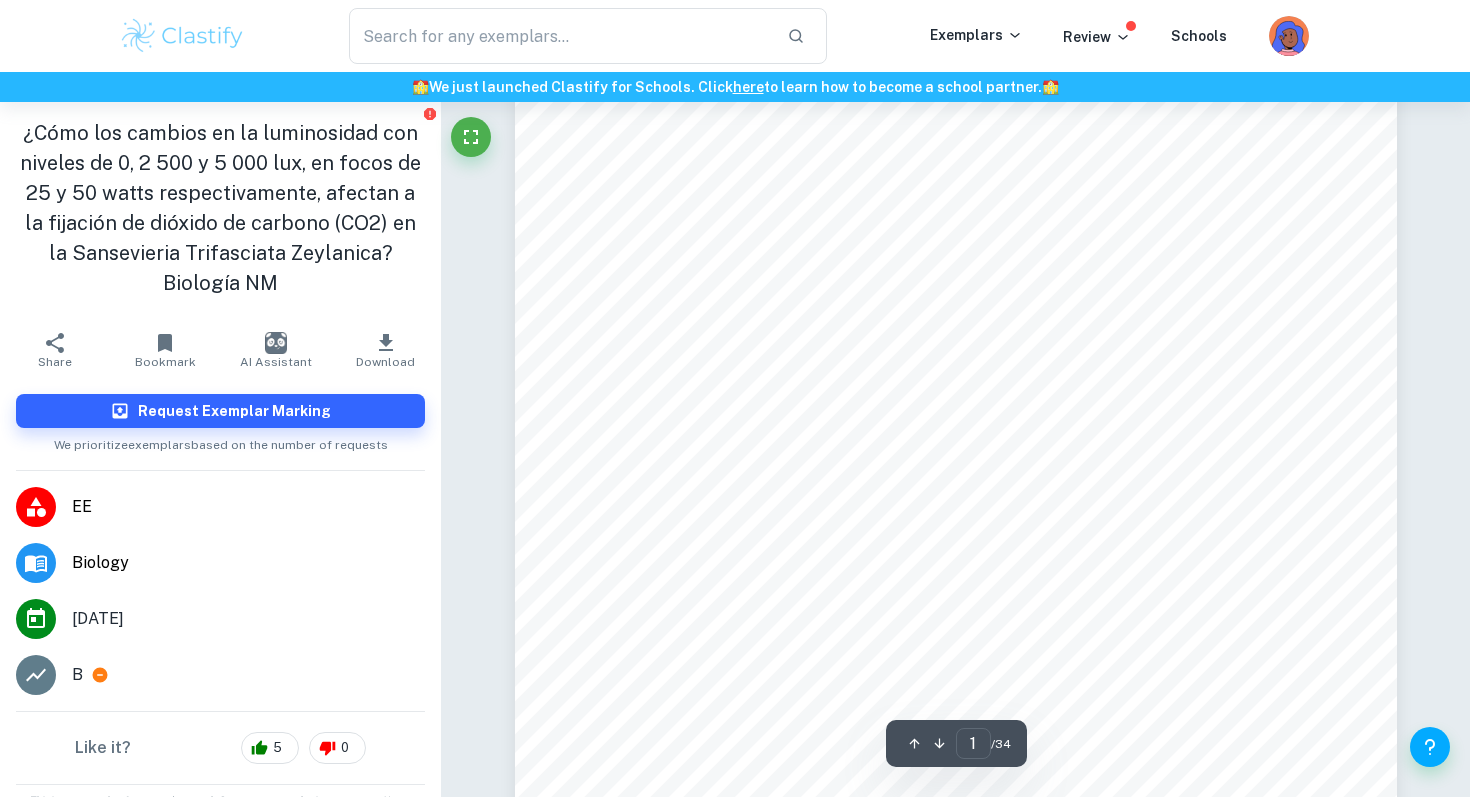 scroll, scrollTop: 521, scrollLeft: 0, axis: vertical 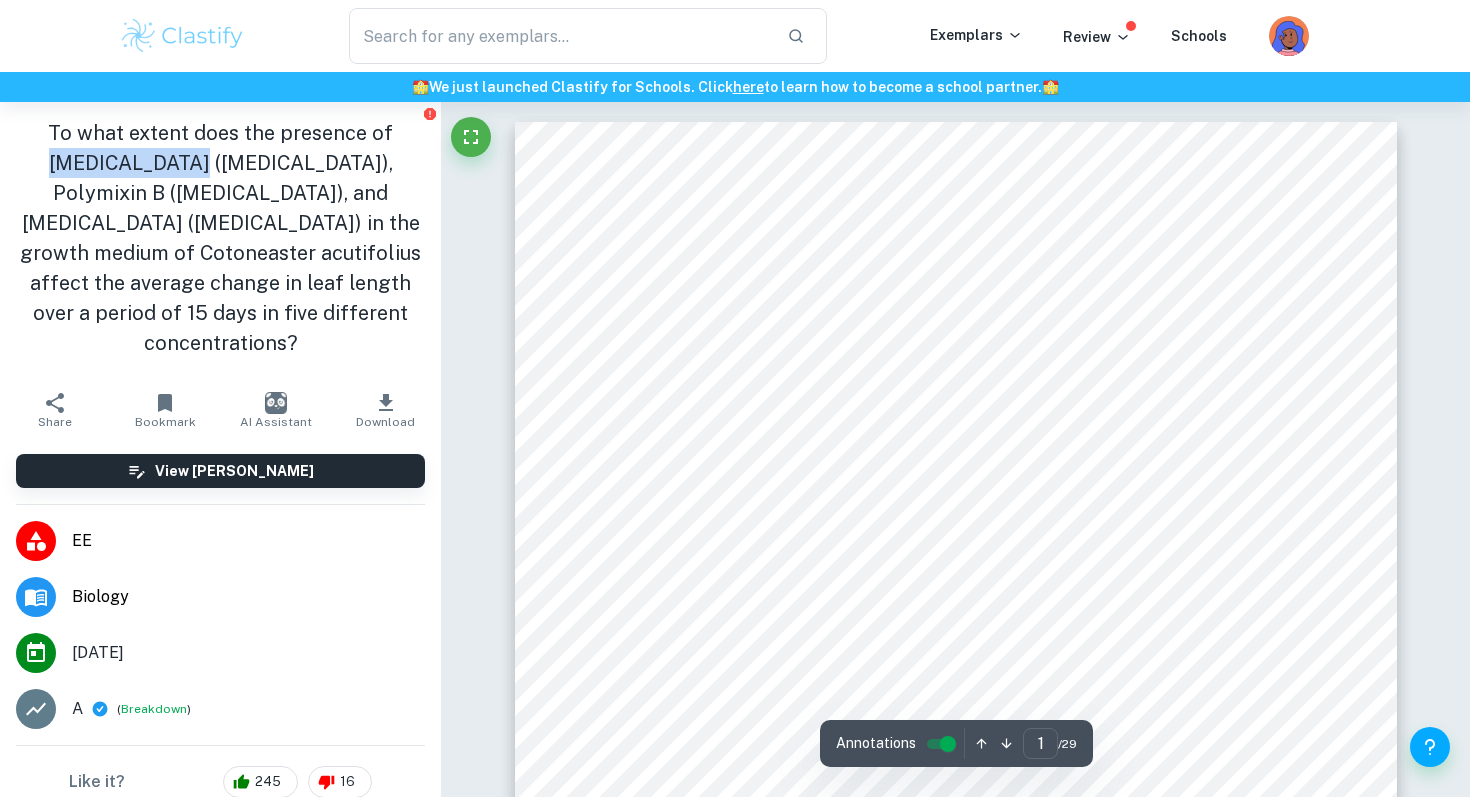 drag, startPoint x: 51, startPoint y: 166, endPoint x: 196, endPoint y: 171, distance: 145.08618 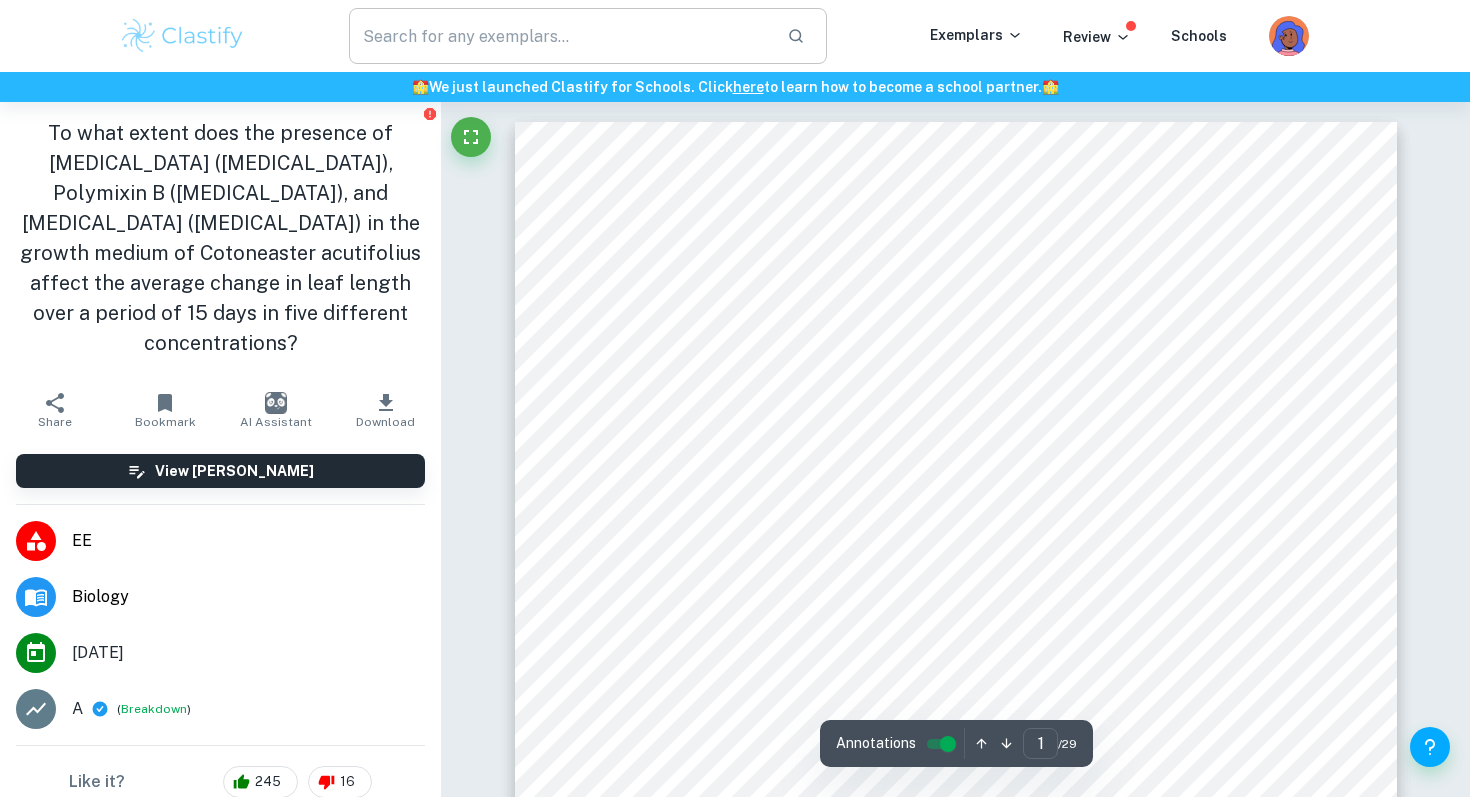 click at bounding box center (560, 36) 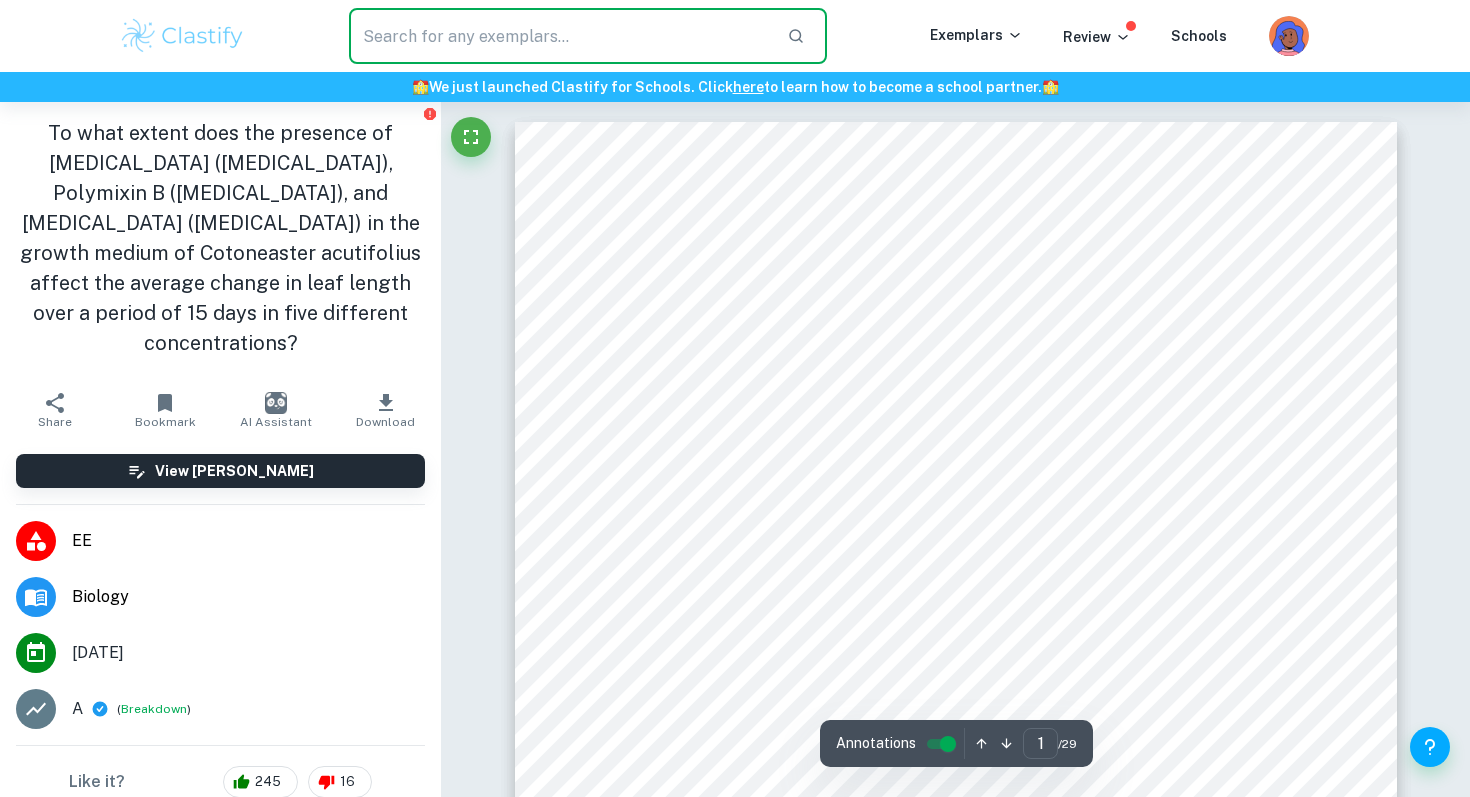 paste on "[MEDICAL_DATA]" 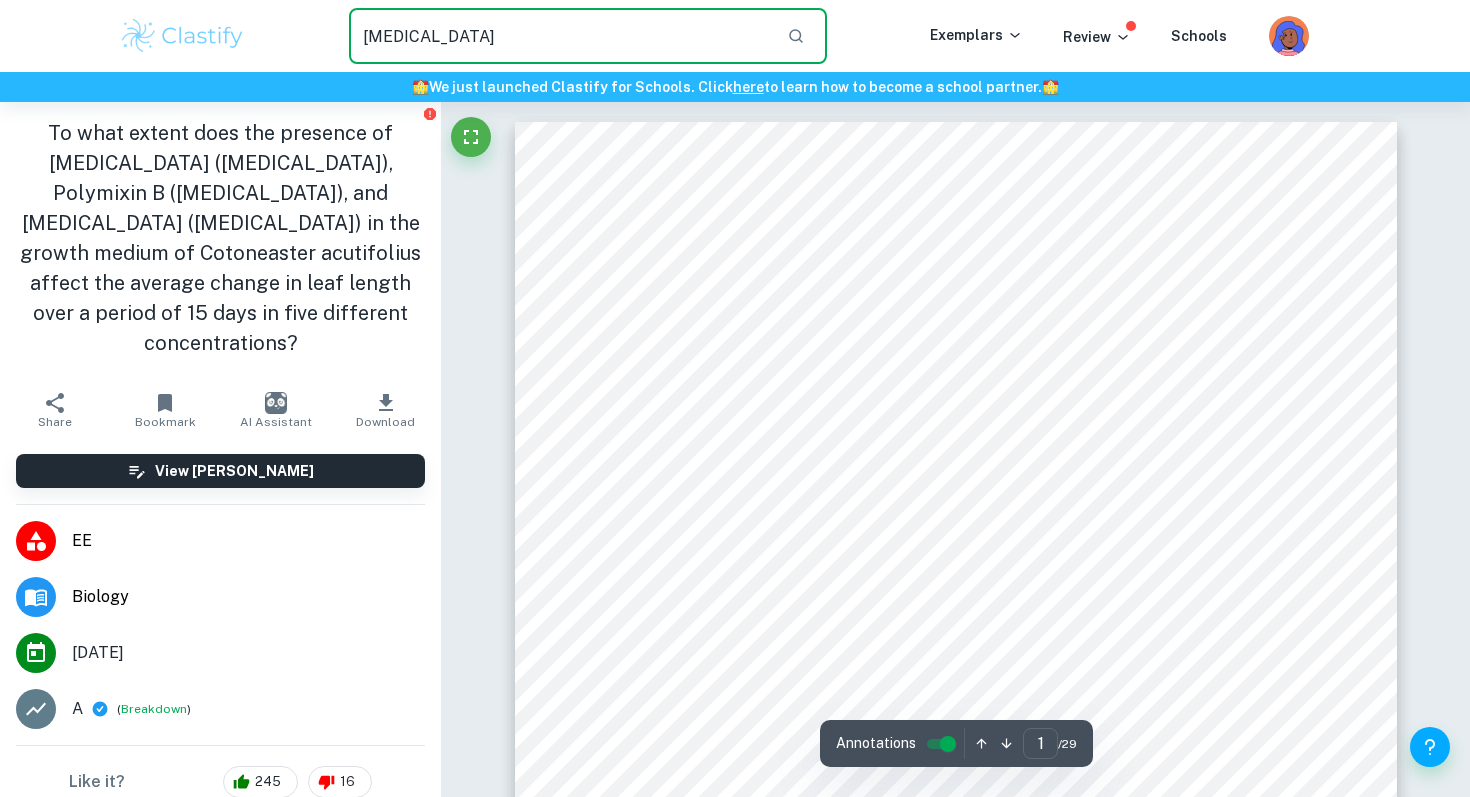 type on "[MEDICAL_DATA]" 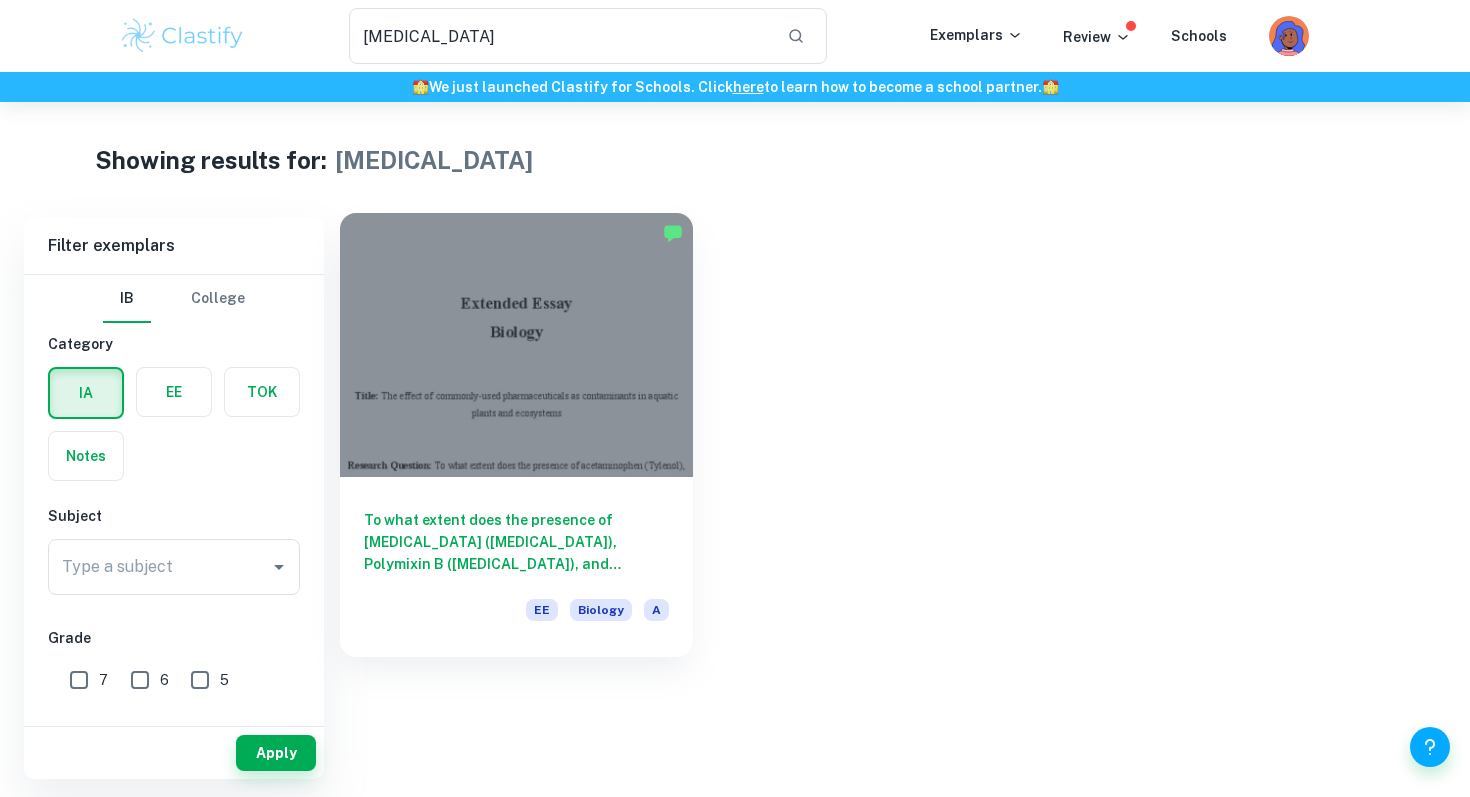 click at bounding box center [516, 345] 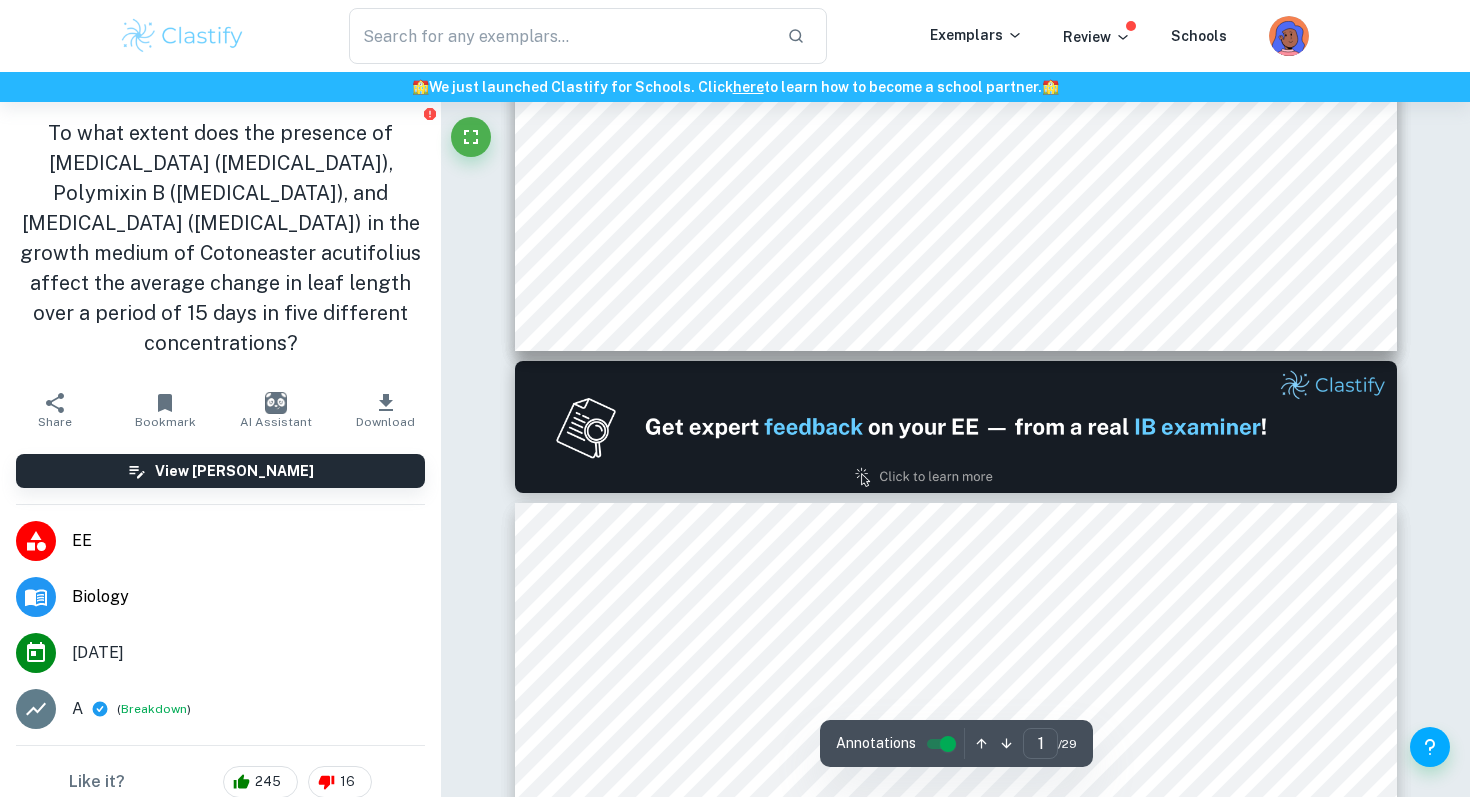 type on "2" 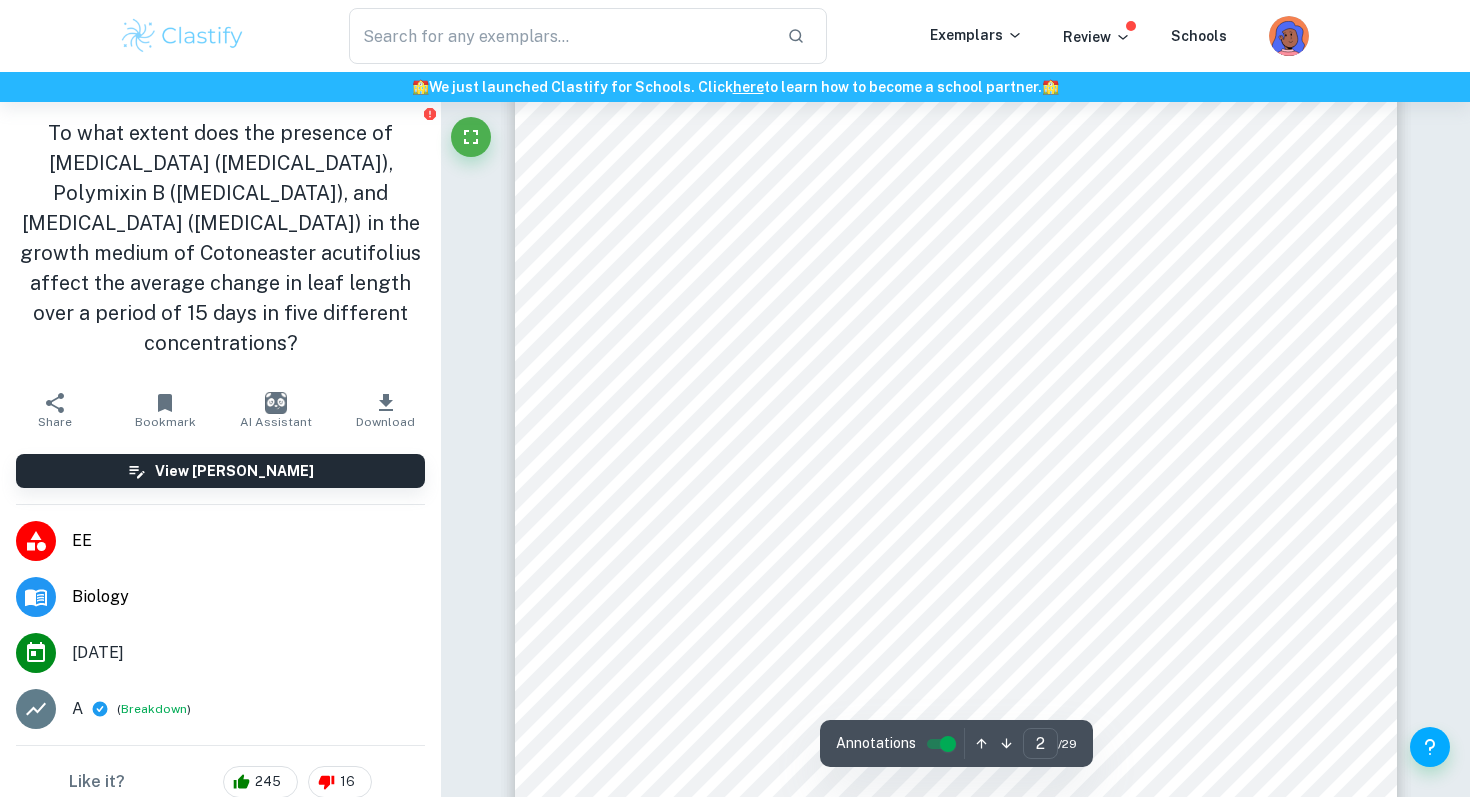 scroll, scrollTop: 1373, scrollLeft: 0, axis: vertical 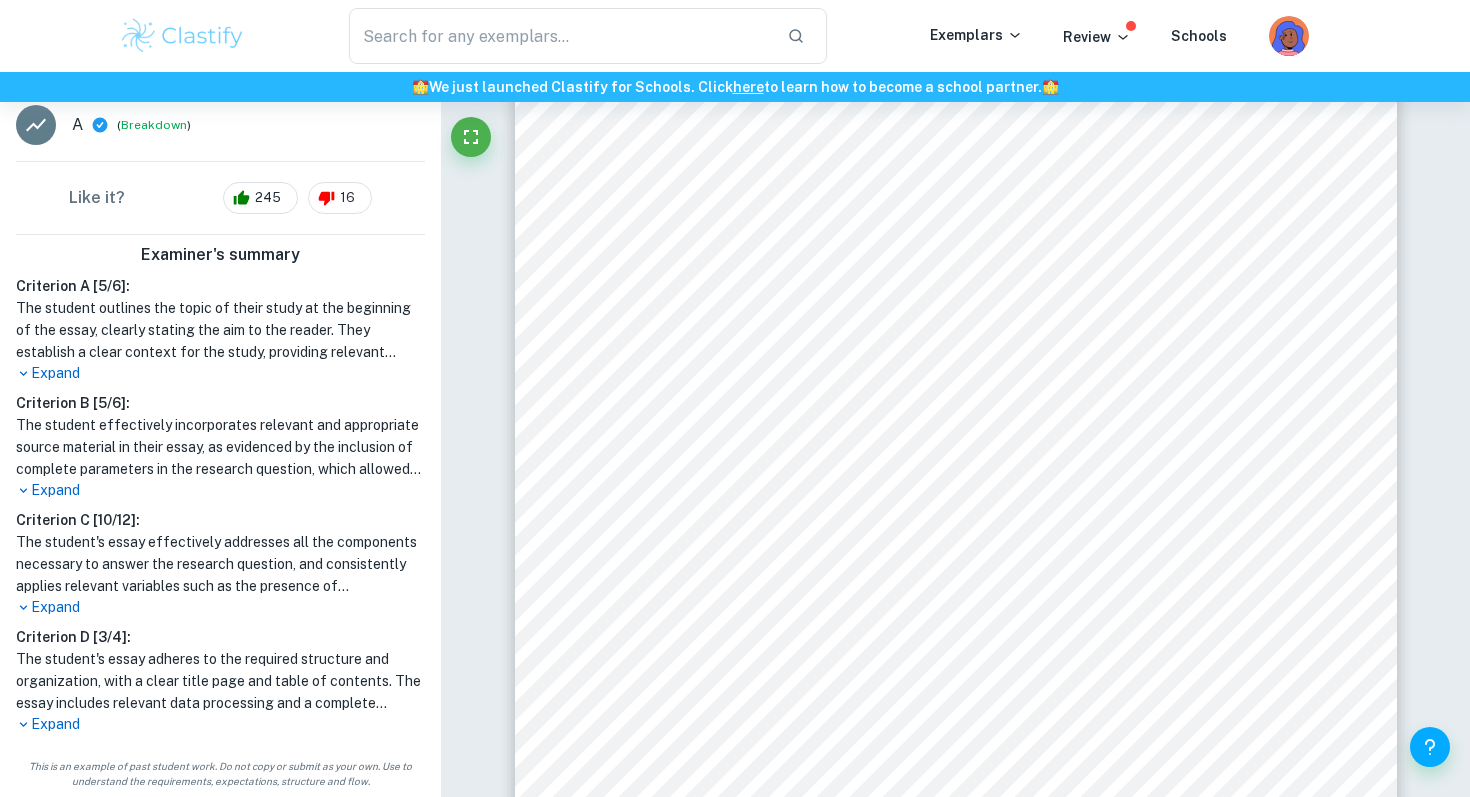 click on "The student outlines the topic of their study at the beginning of the essay, clearly stating the aim to the reader. They establish a clear context for the study, providing relevant background information and a focused research question. The scope of the research question is appropriate to the available resources, time, and word limit. The research question is directly relevant to pharmacology and plant biology and is presented at the beginning of the essay. The student also successfully obtained a sufficient amount of relevant data, both primary and secondary, to support their study. However, the student needs to work on making their initiative and engagement evident in terms of planning the study, conducting literature research, and selecting the most appropriate biological approach for collecting data. They should also explain their decision and the choice of methods and materials used if they conducted their research in an external laboratory." at bounding box center (220, 330) 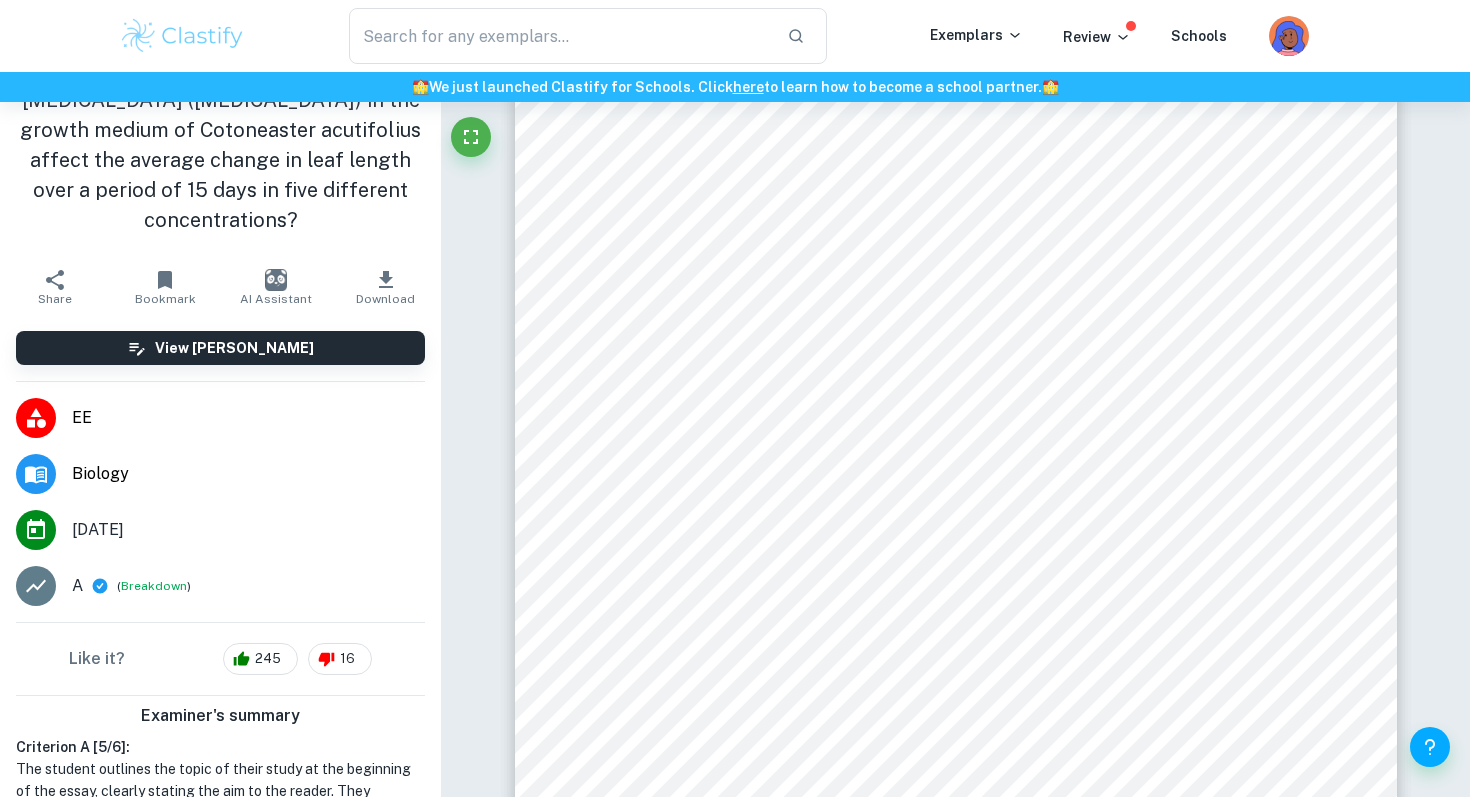 scroll, scrollTop: 0, scrollLeft: 0, axis: both 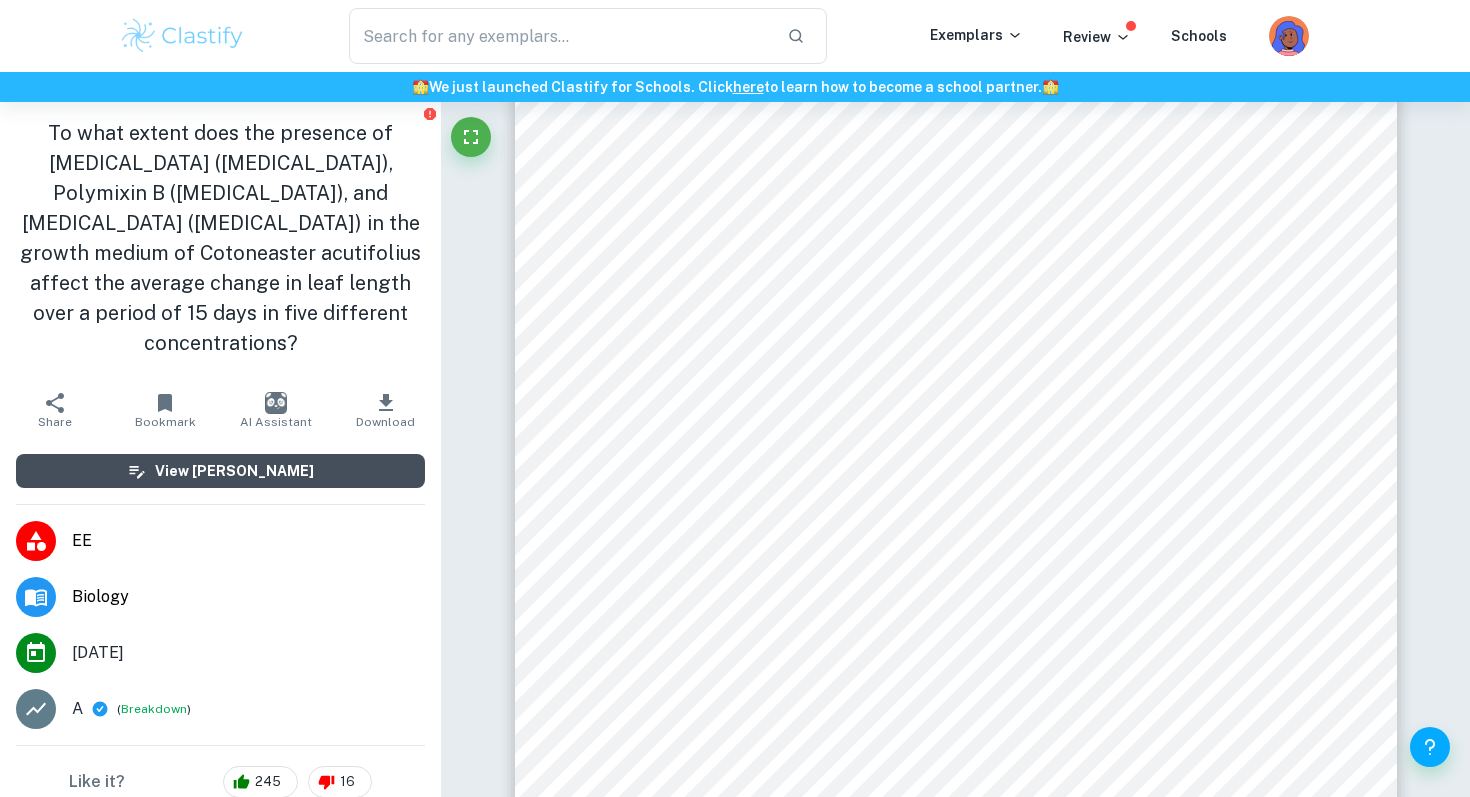click on "View [PERSON_NAME]" at bounding box center (220, 471) 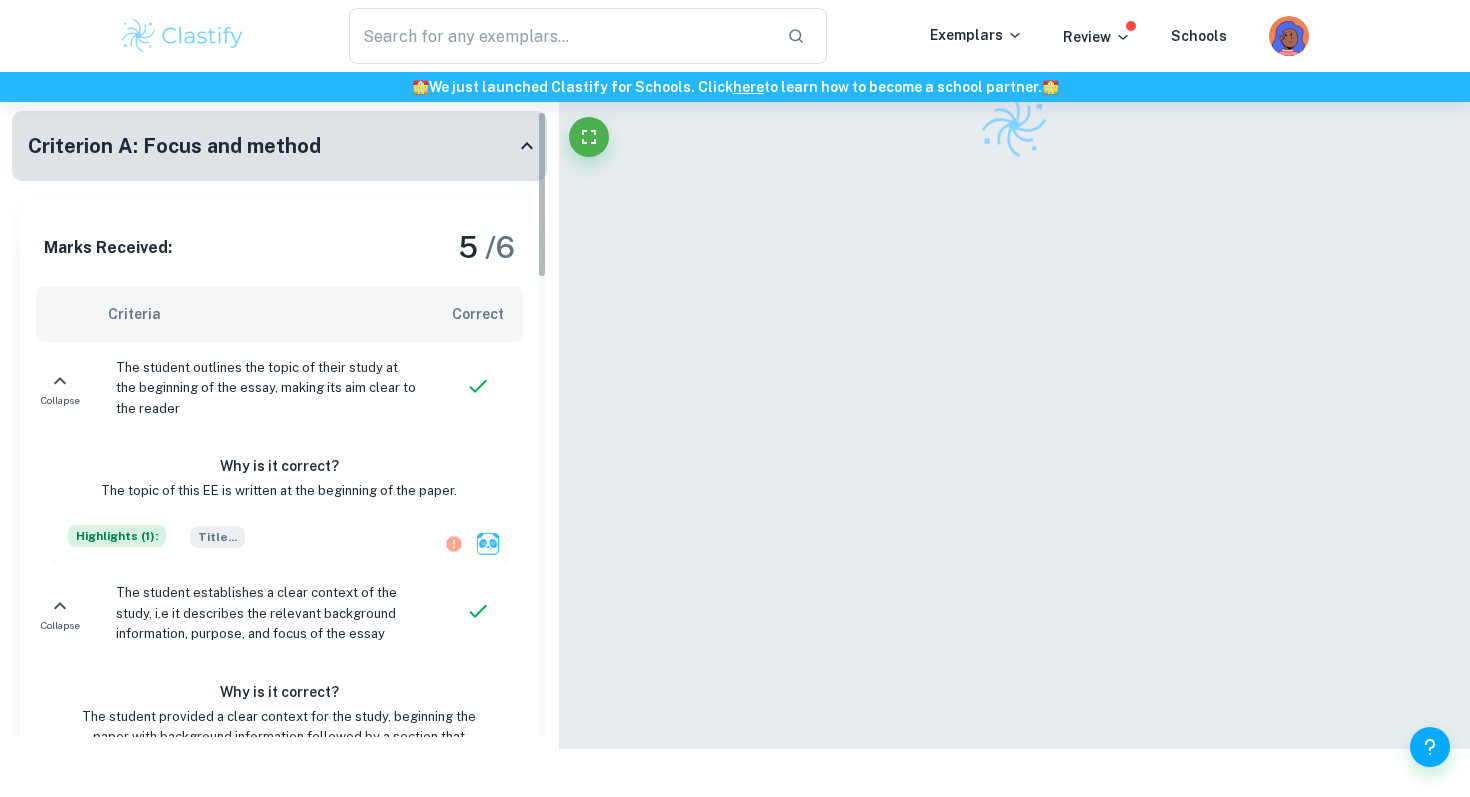 scroll, scrollTop: 102, scrollLeft: 0, axis: vertical 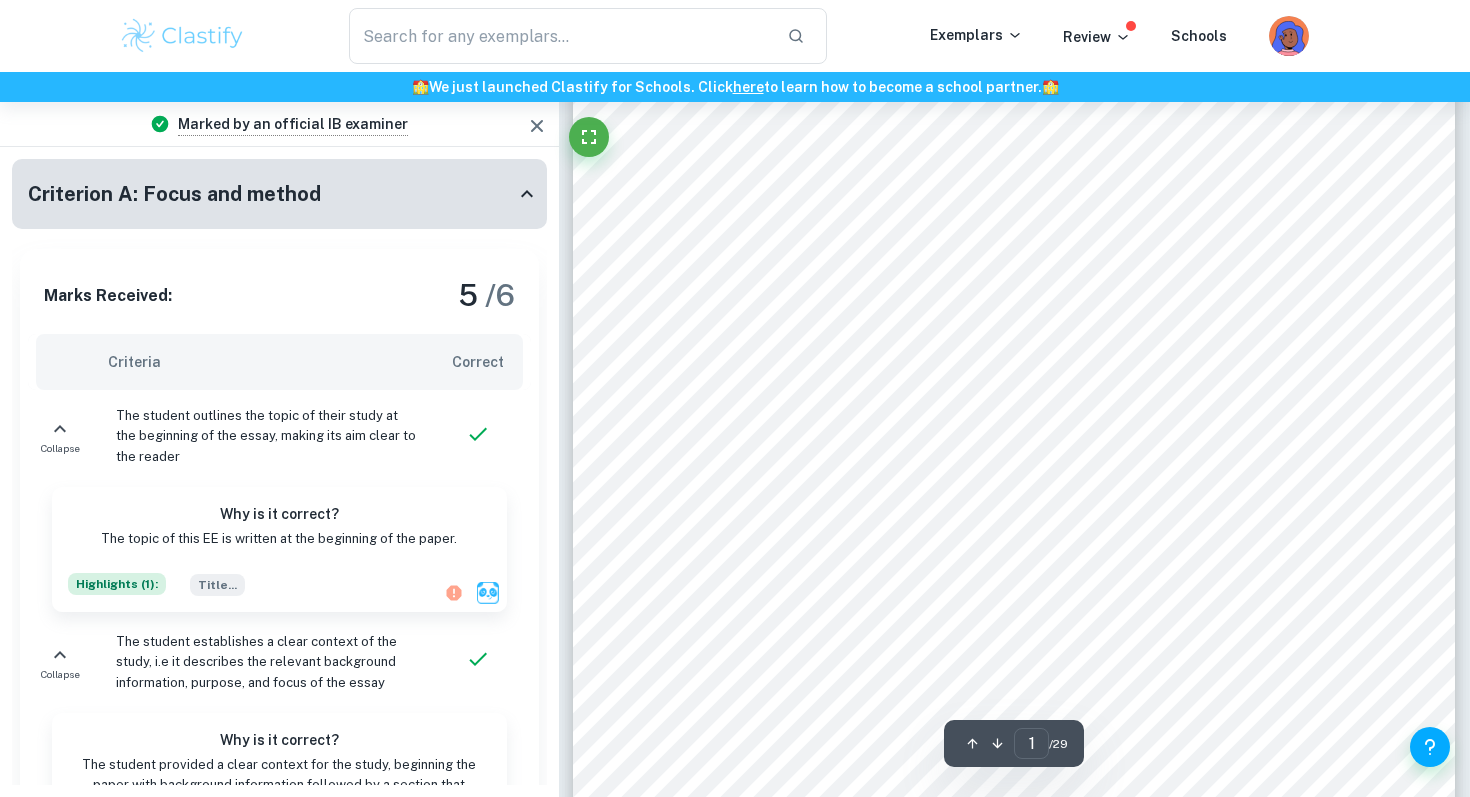 click on "Criterion A: Focus and method" at bounding box center (279, 194) 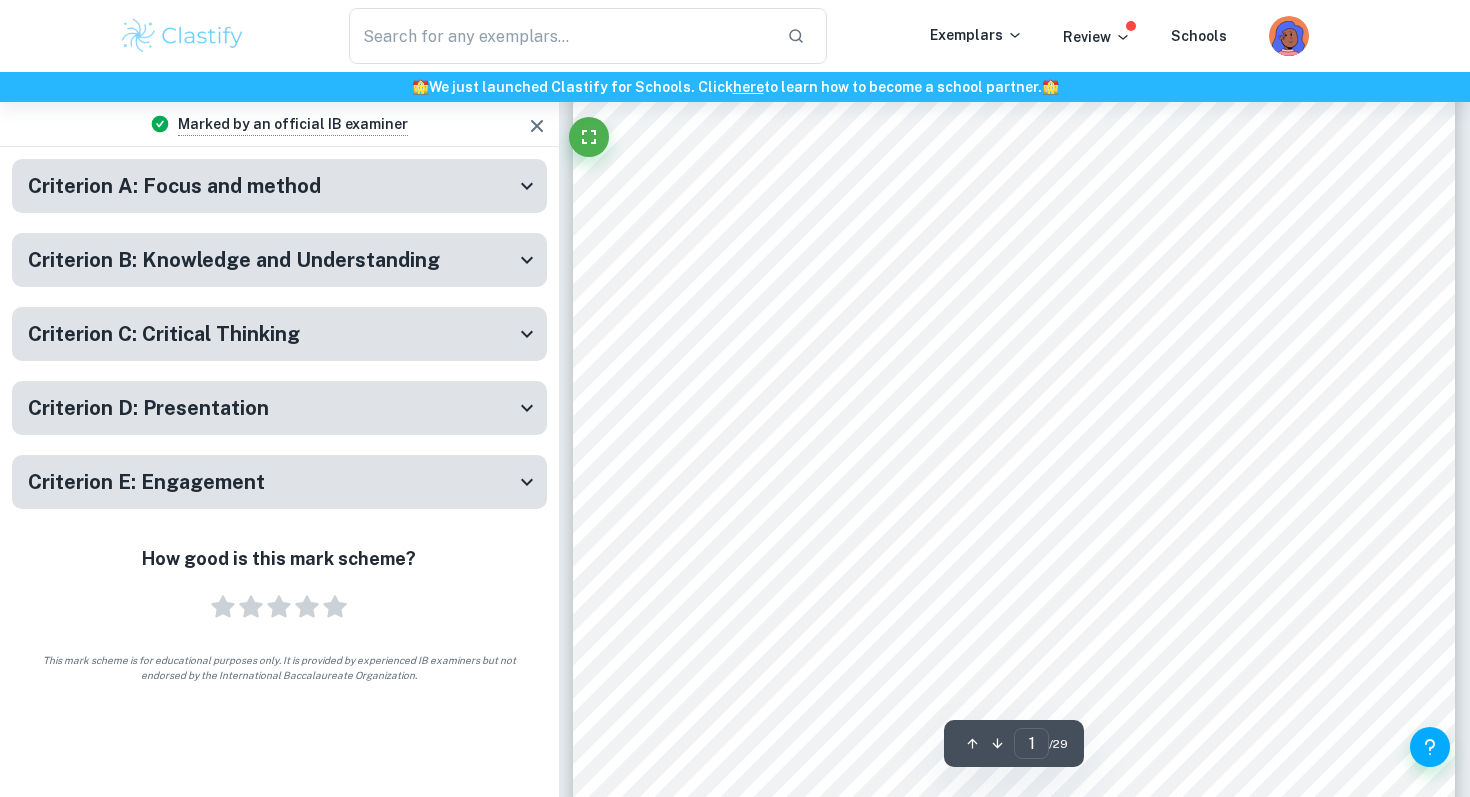 click on "Criterion A: Focus and method" at bounding box center (279, 186) 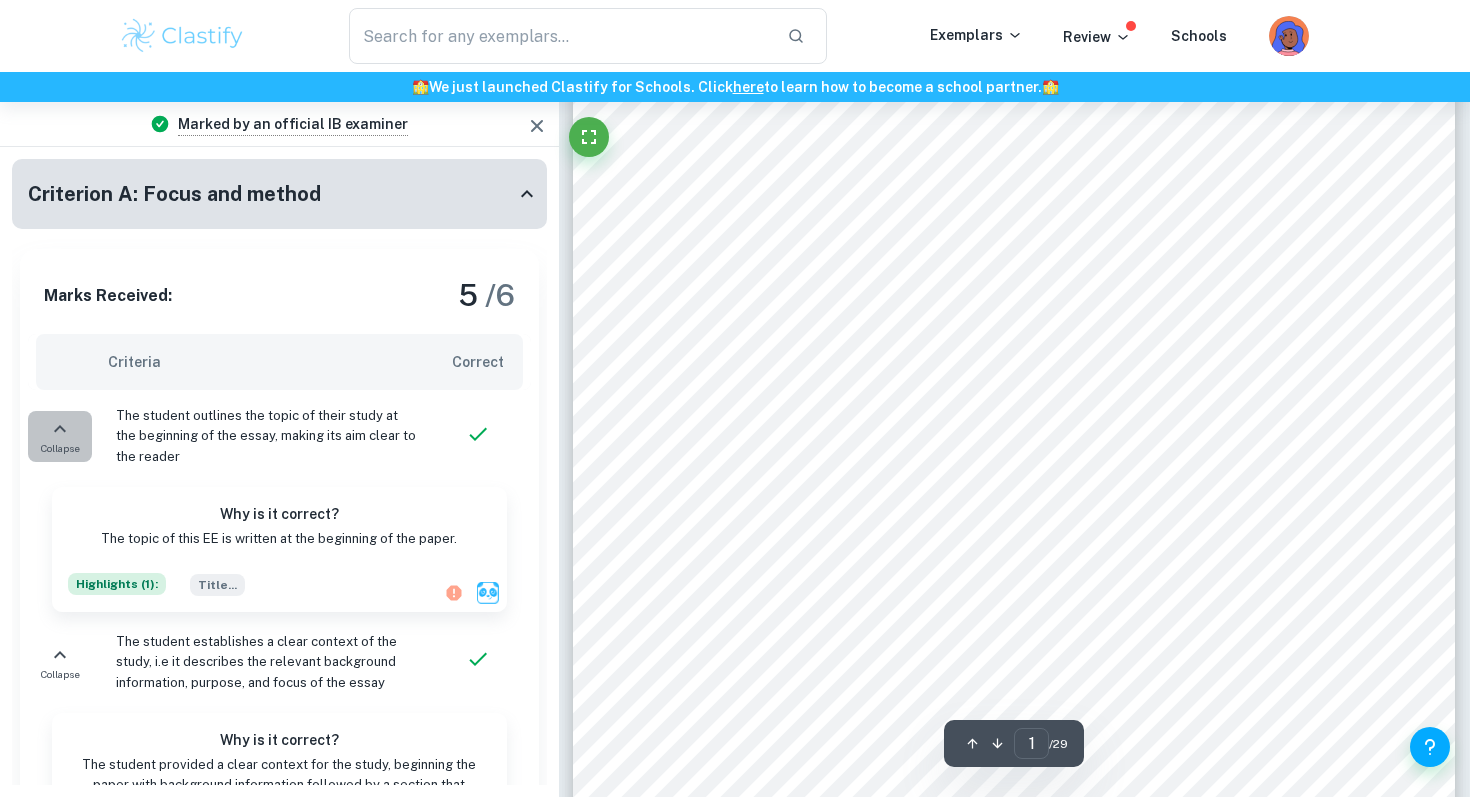 click 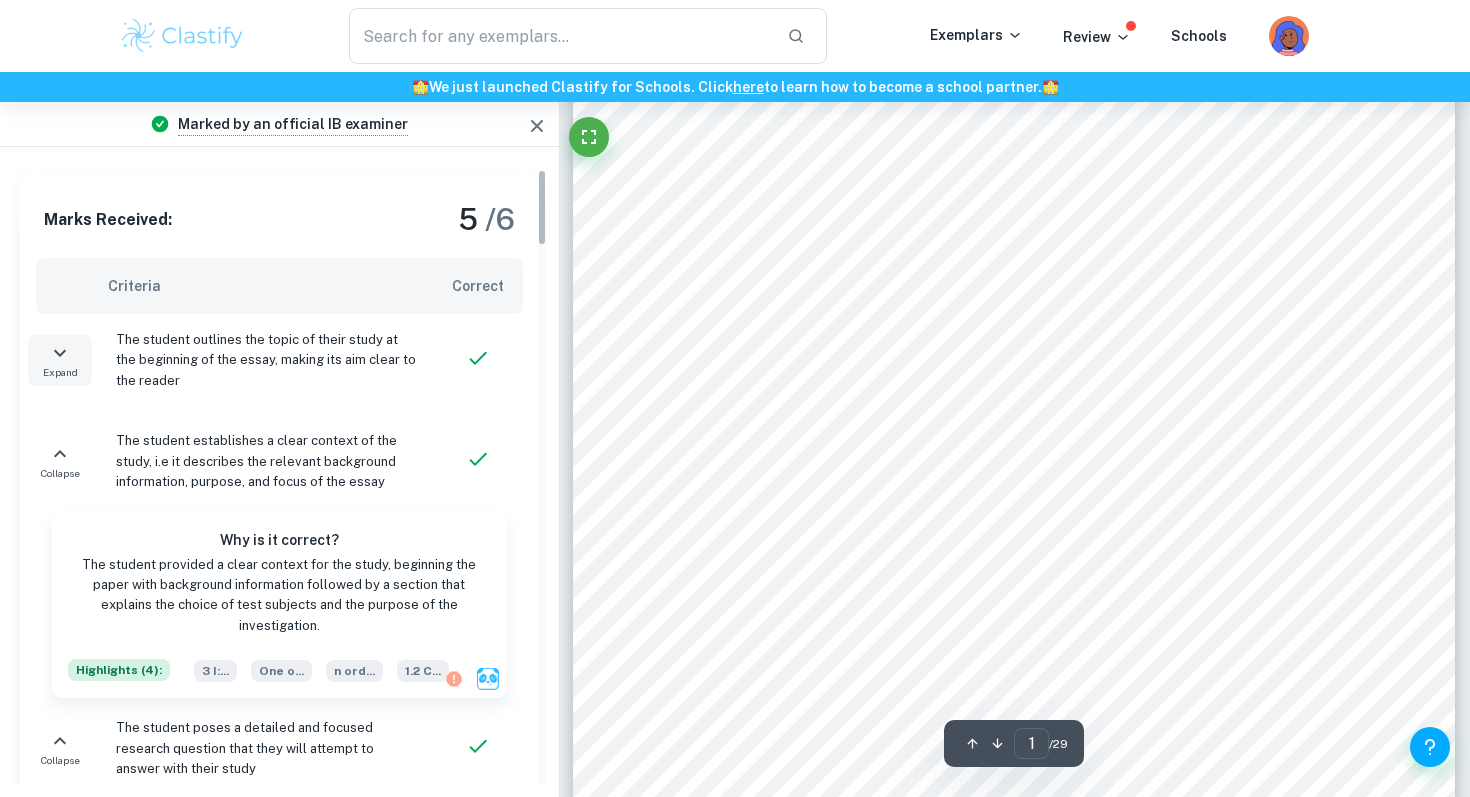 scroll, scrollTop: 157, scrollLeft: 0, axis: vertical 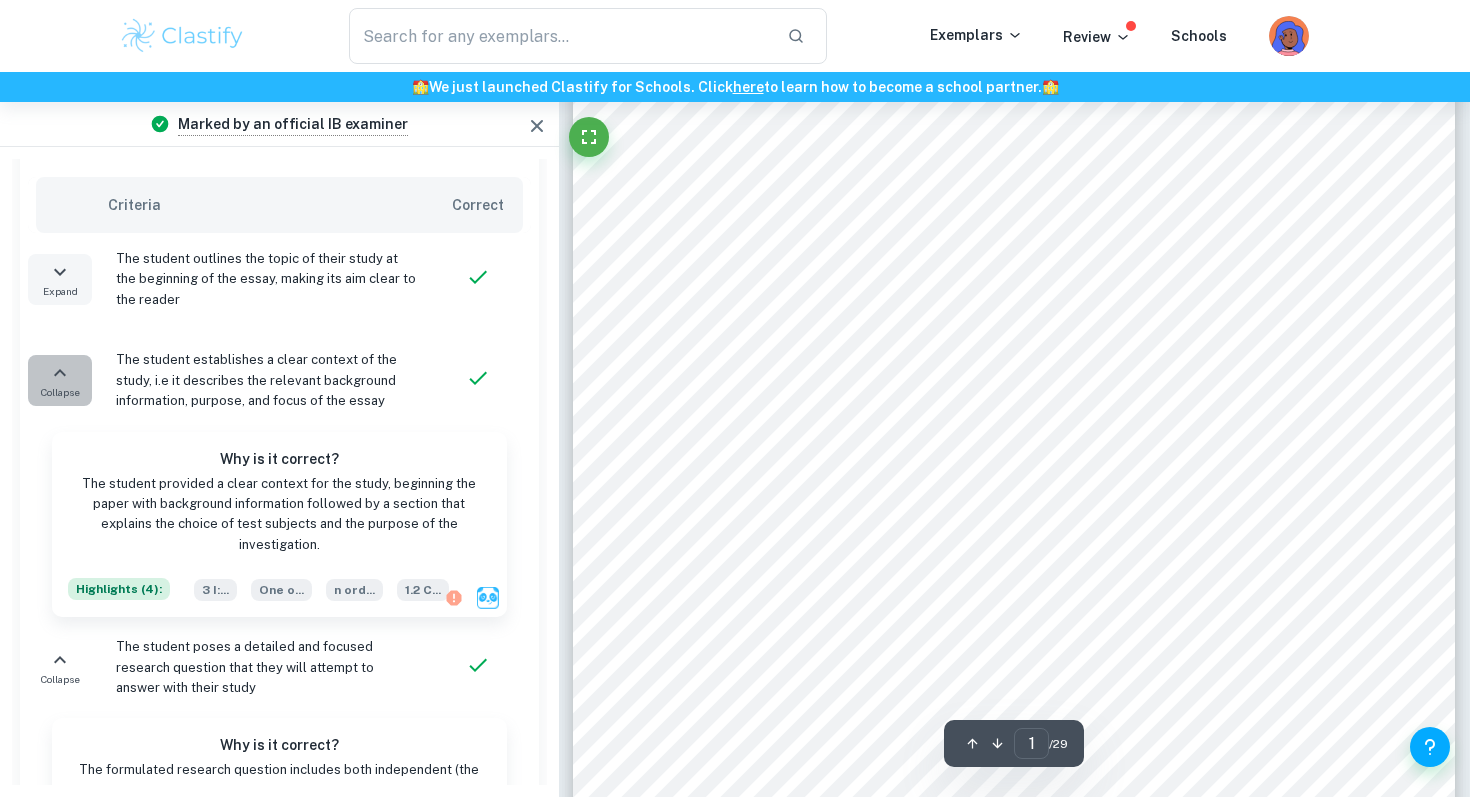 click 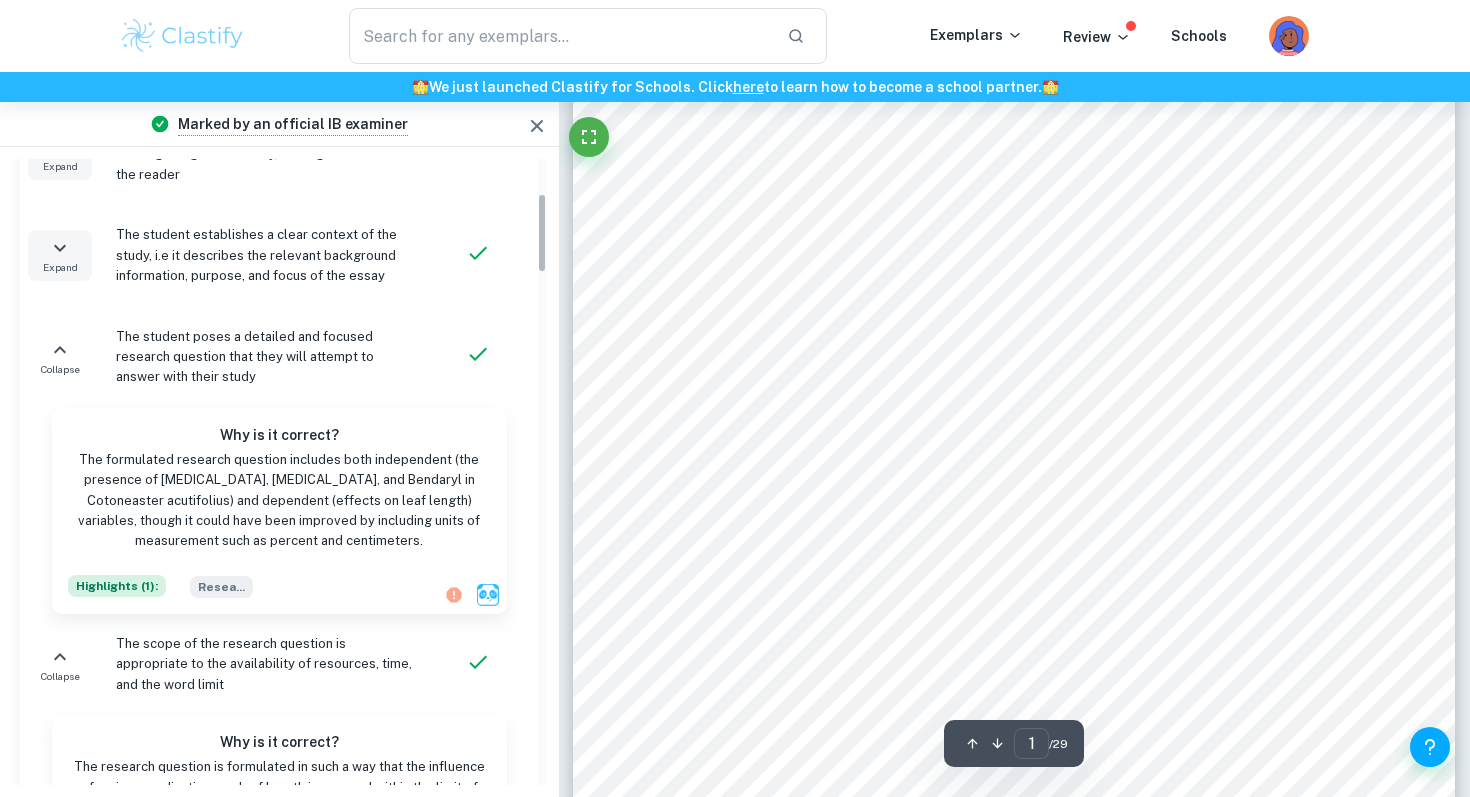 scroll, scrollTop: 288, scrollLeft: 0, axis: vertical 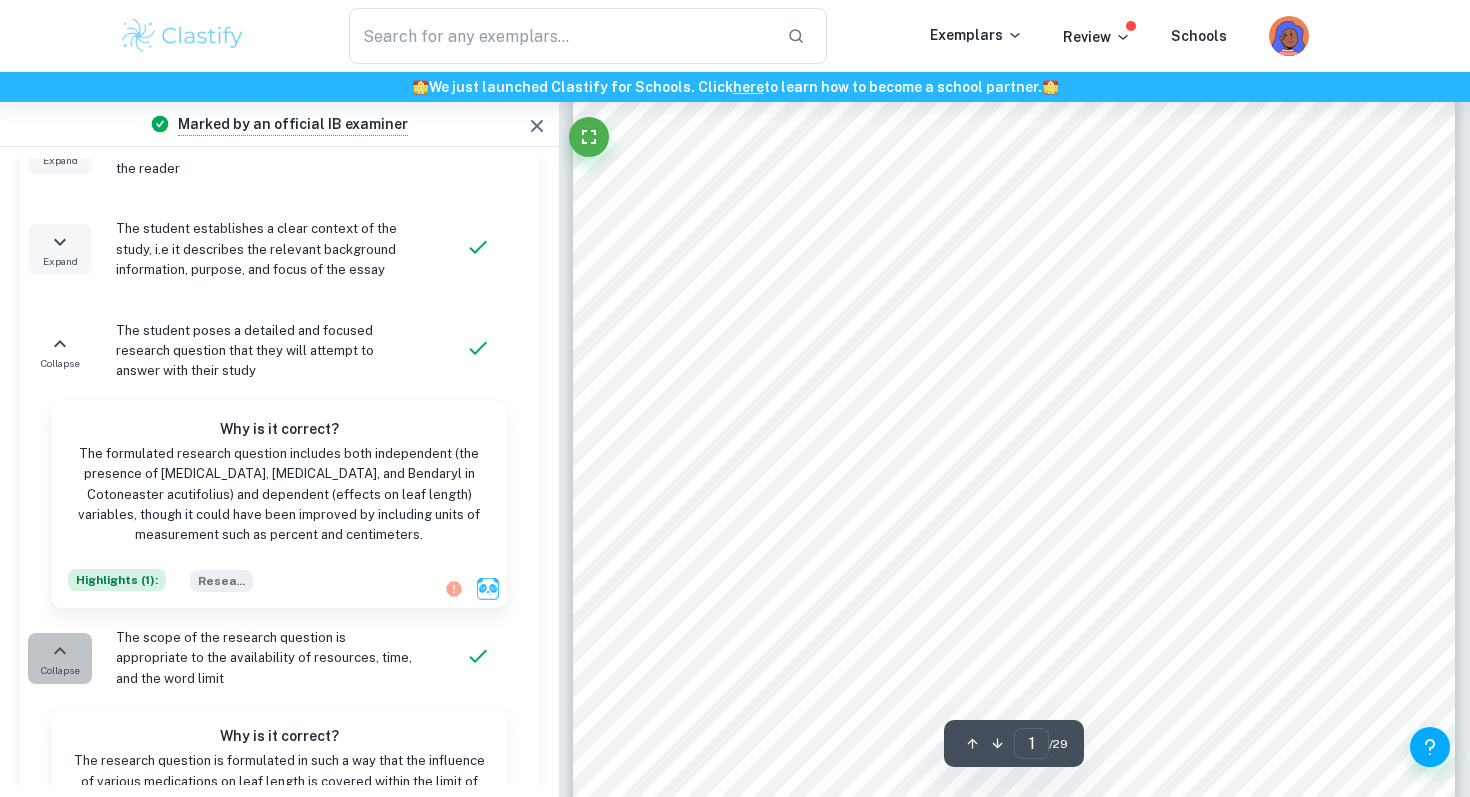 click 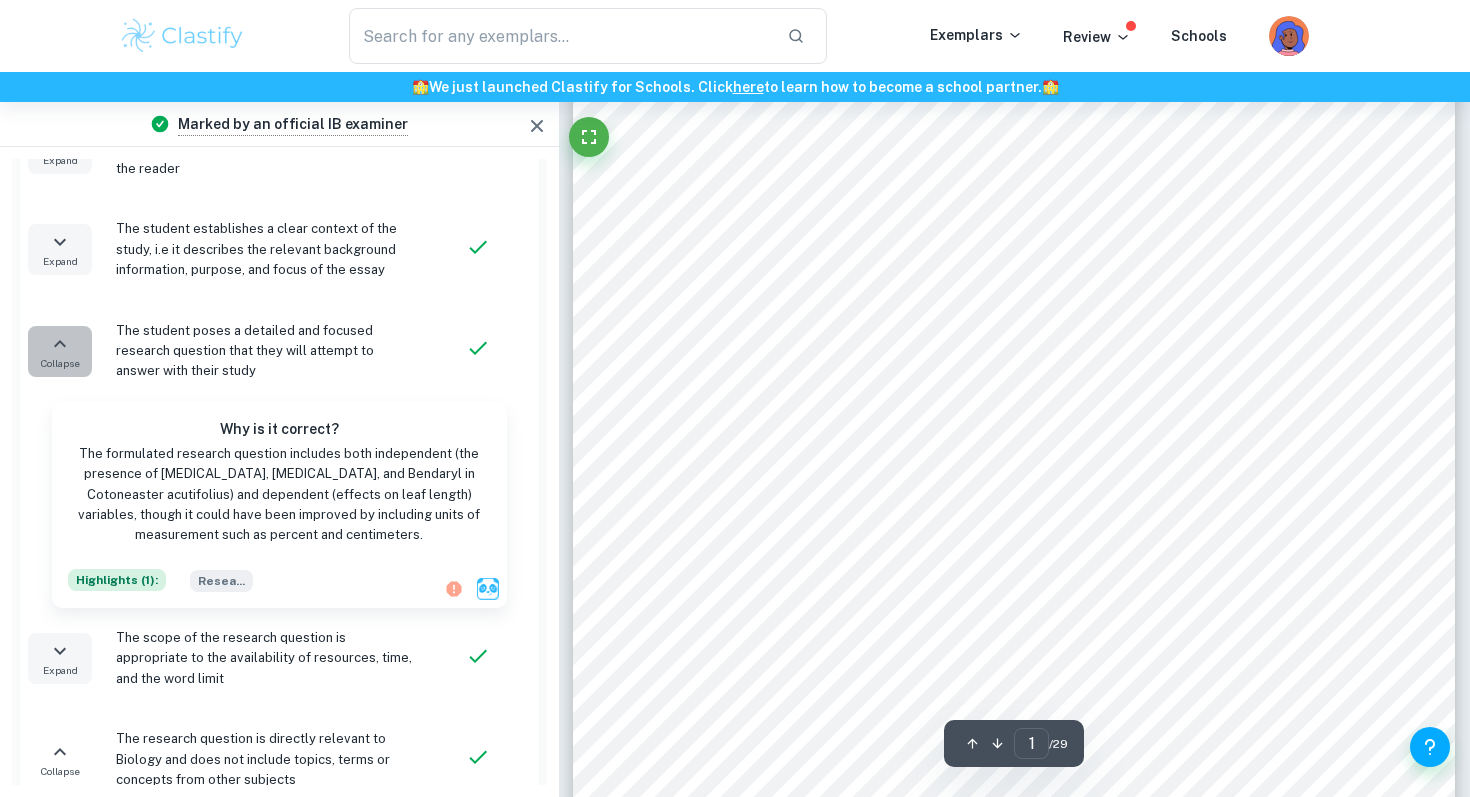 click 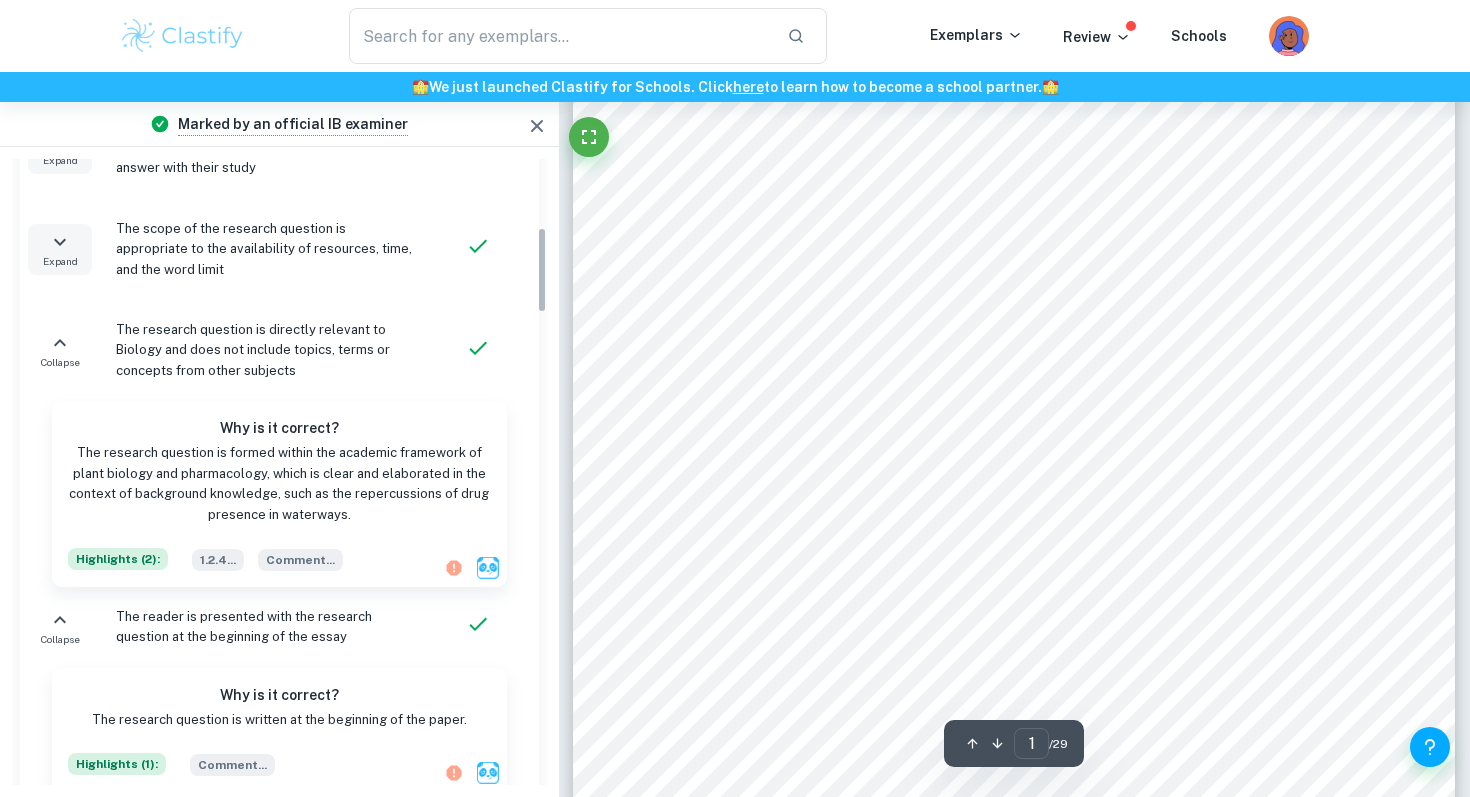 scroll, scrollTop: 493, scrollLeft: 0, axis: vertical 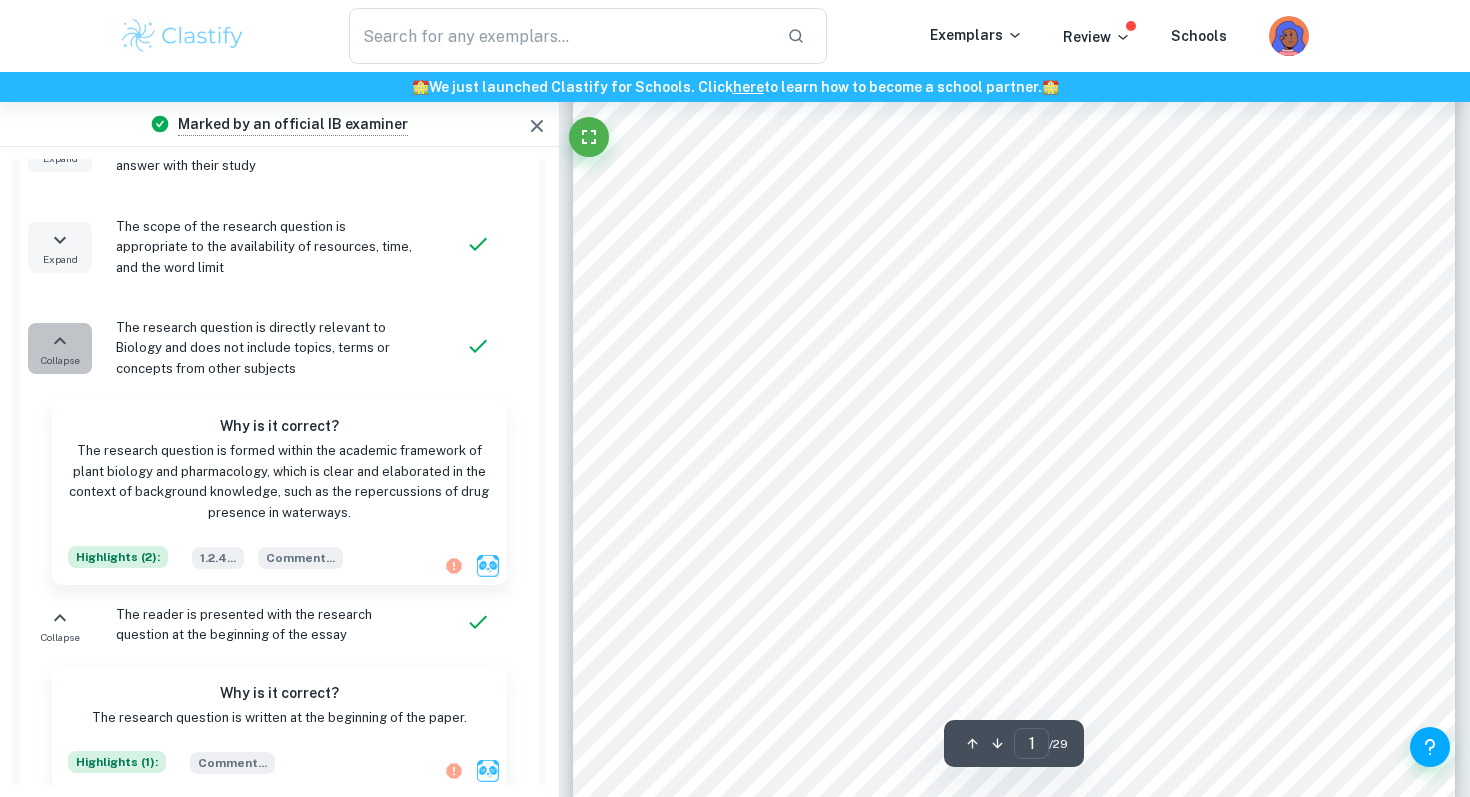 click on "Collapse" at bounding box center (60, 360) 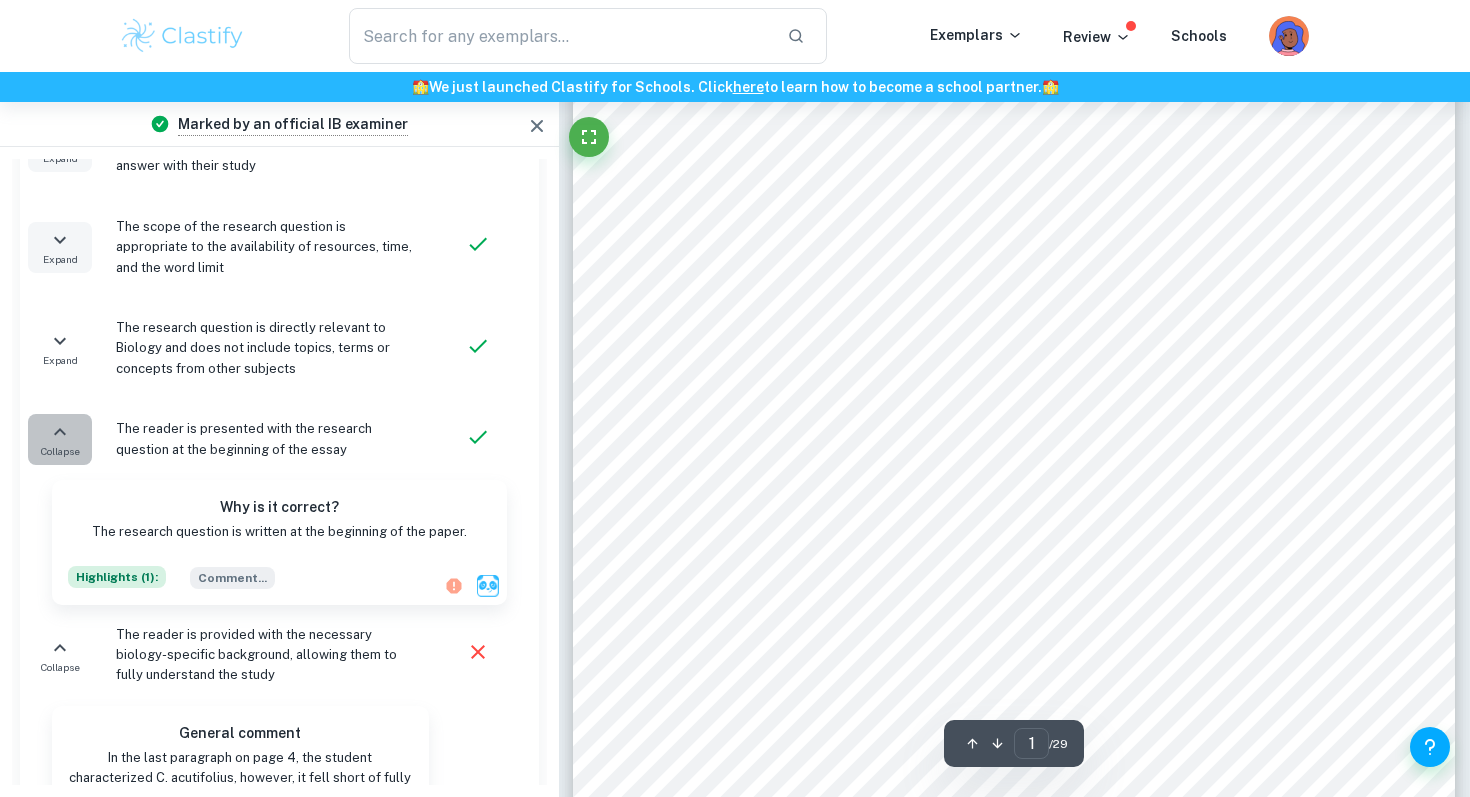 click 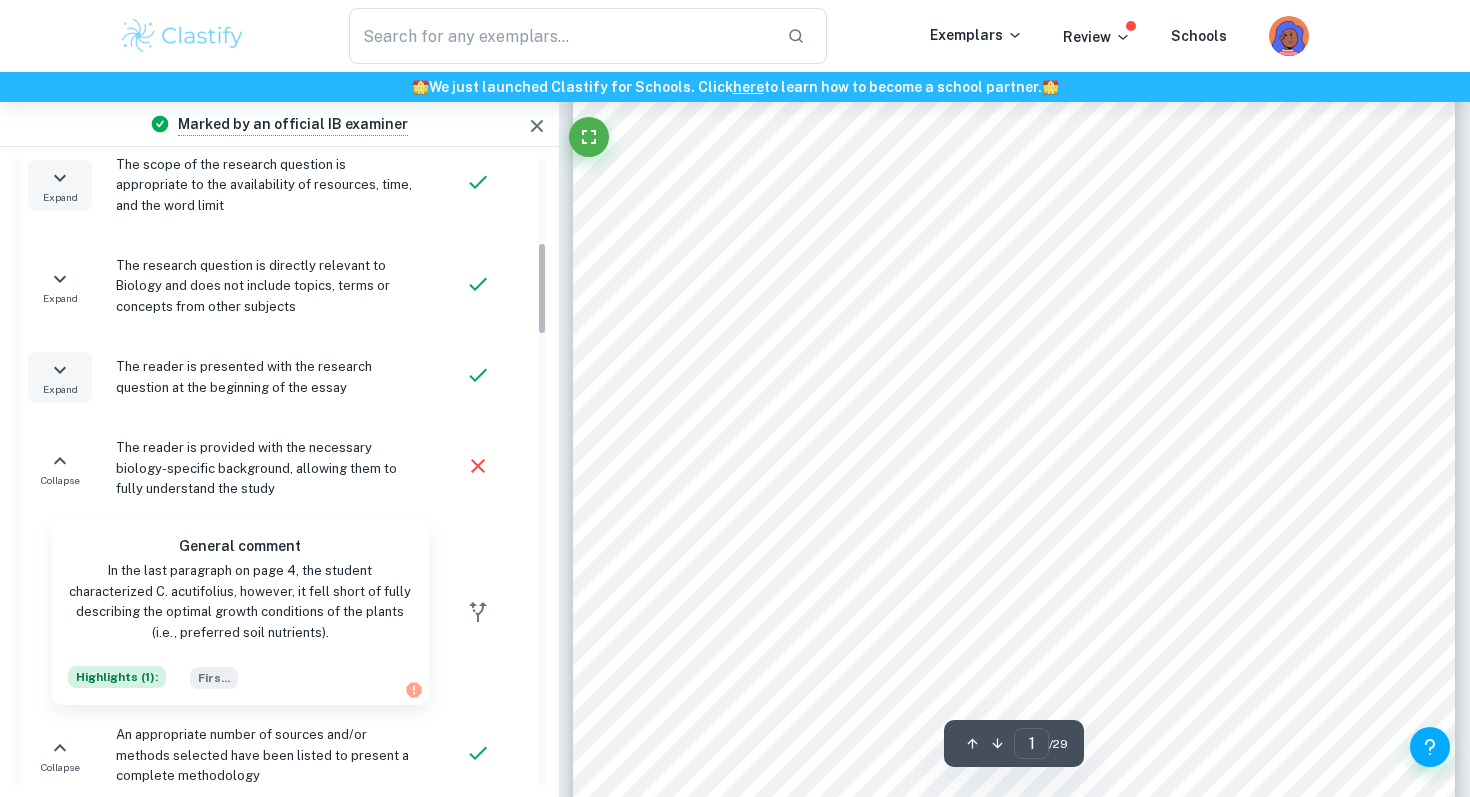 scroll, scrollTop: 561, scrollLeft: 0, axis: vertical 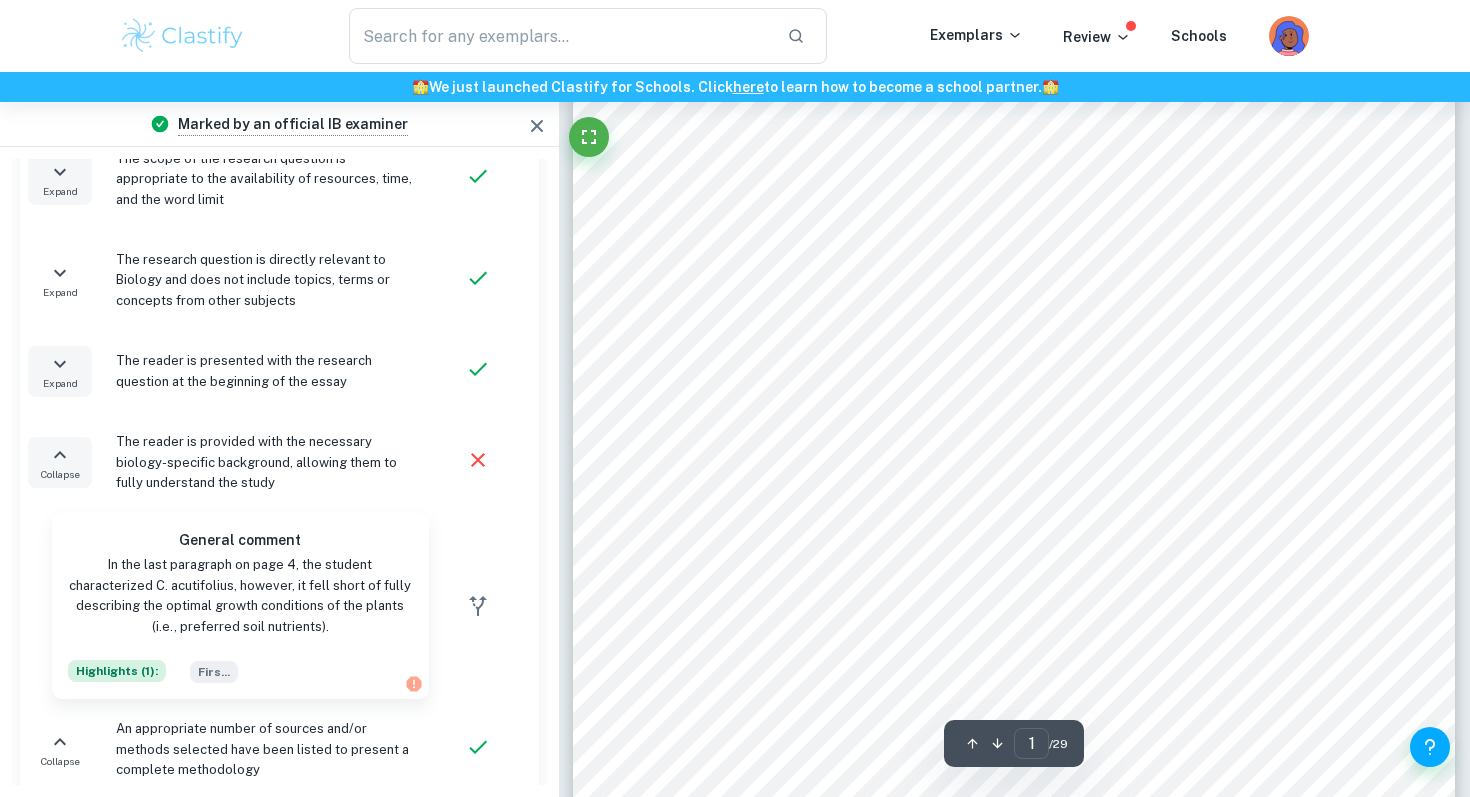 click on "Collapse" at bounding box center [60, 462] 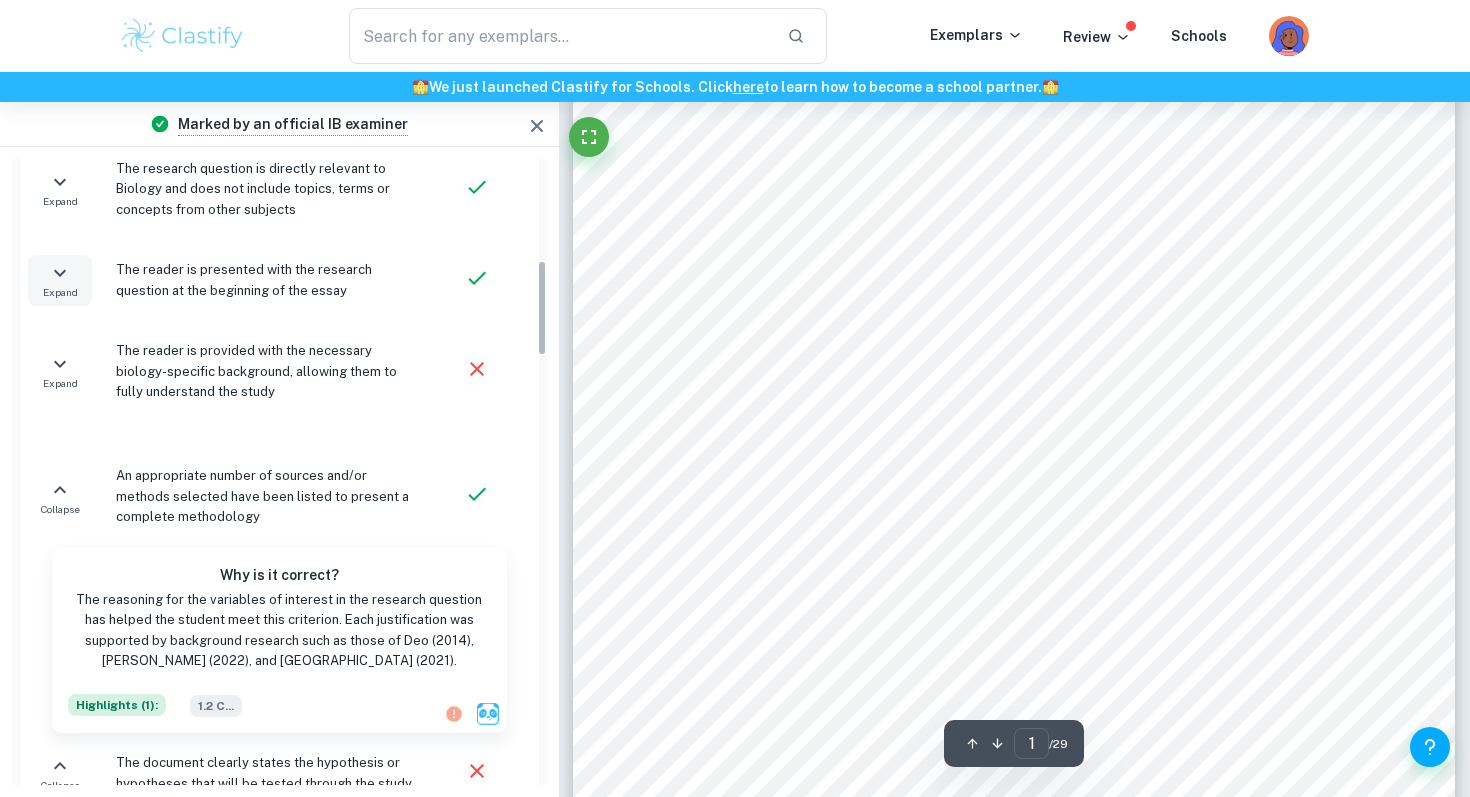 scroll, scrollTop: 653, scrollLeft: 0, axis: vertical 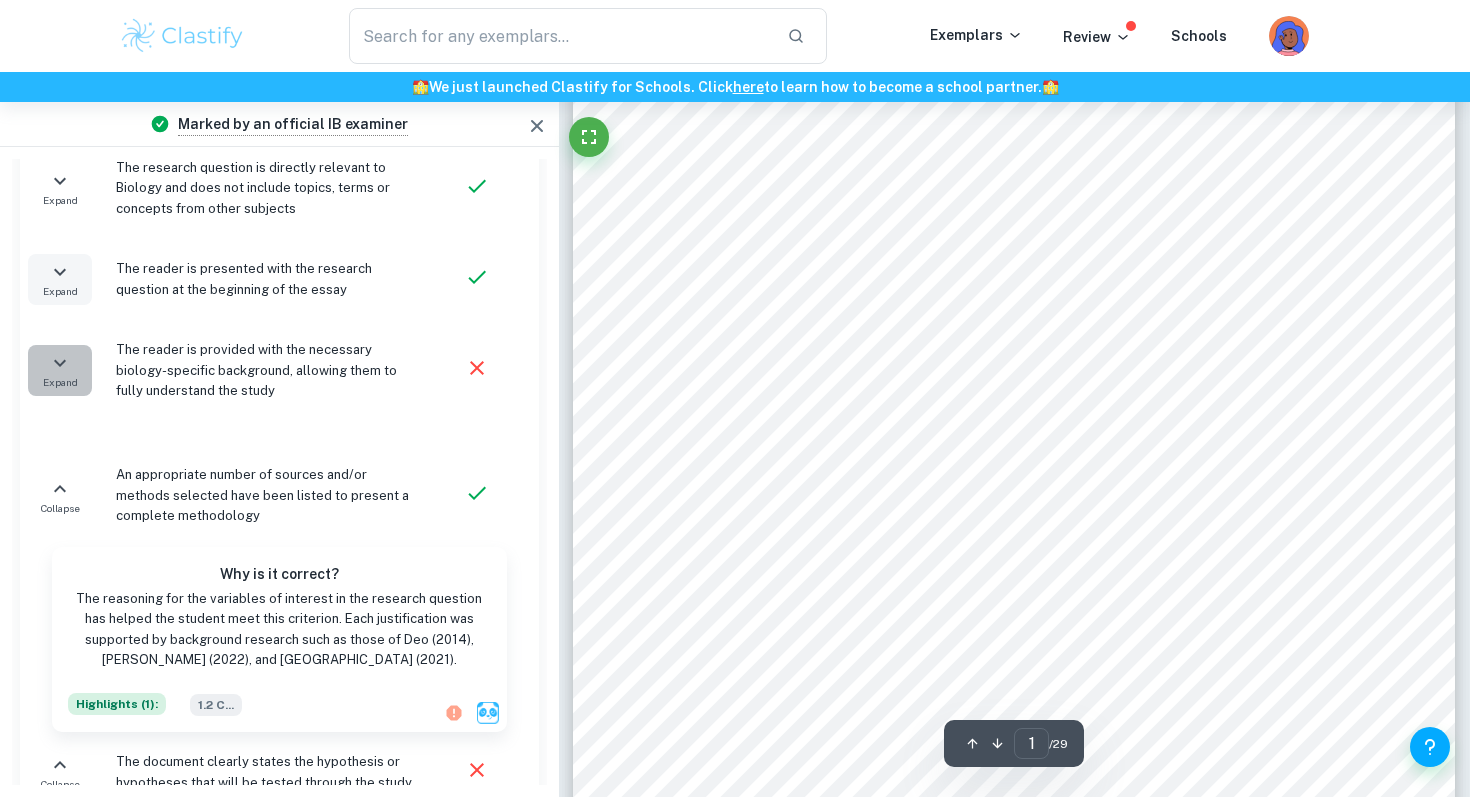 click 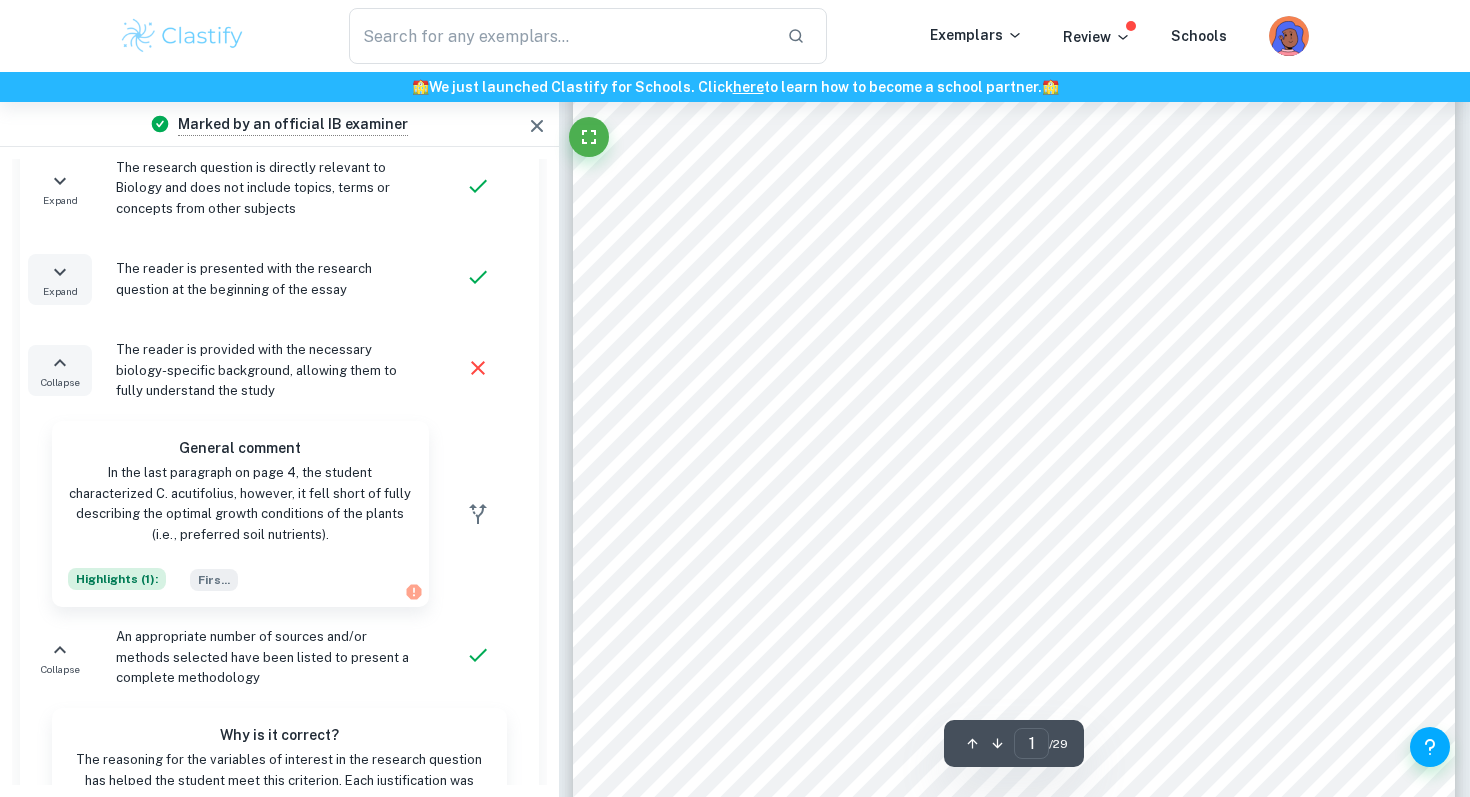 click on "Firs ..." at bounding box center (297, 579) 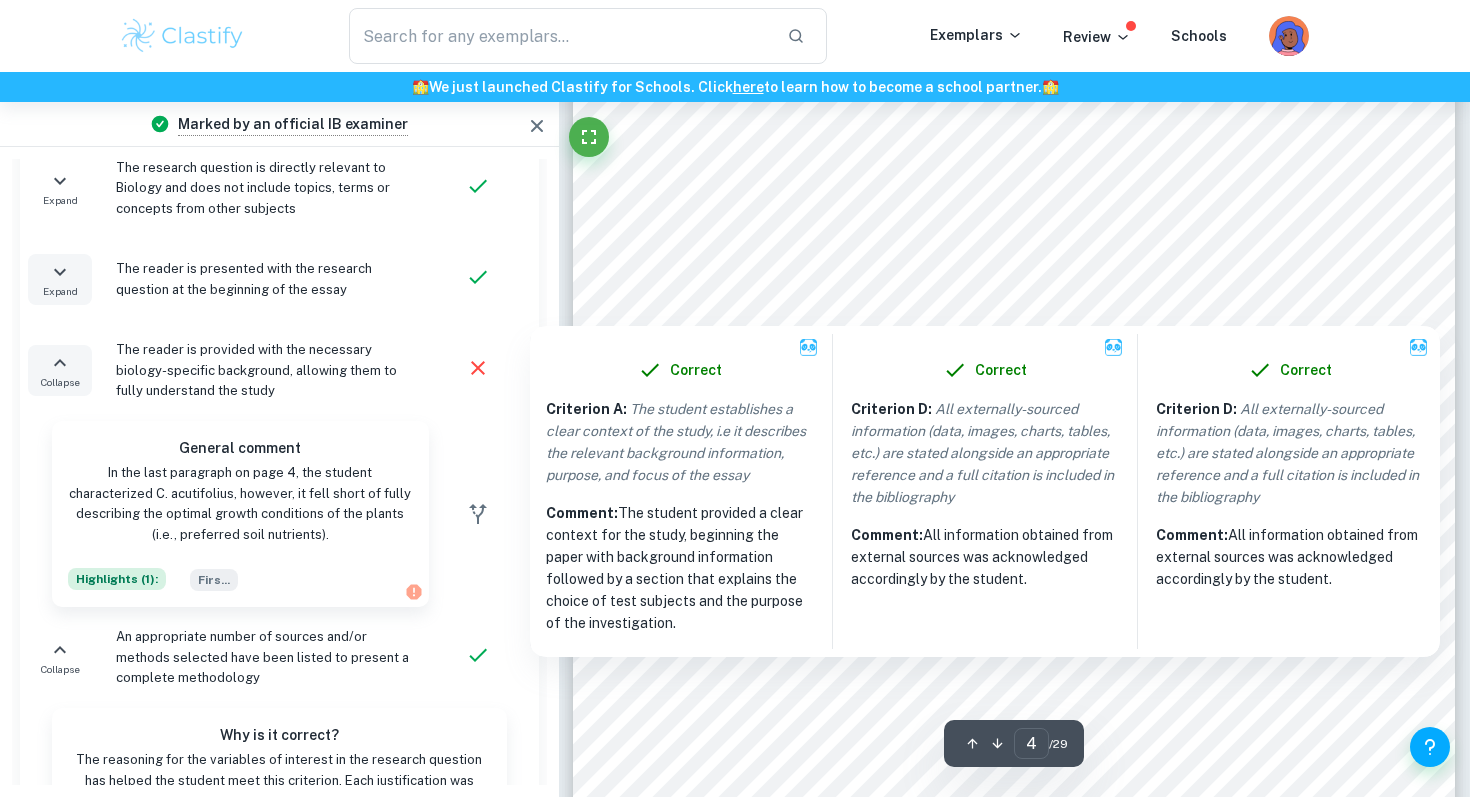 scroll, scrollTop: 4030, scrollLeft: 0, axis: vertical 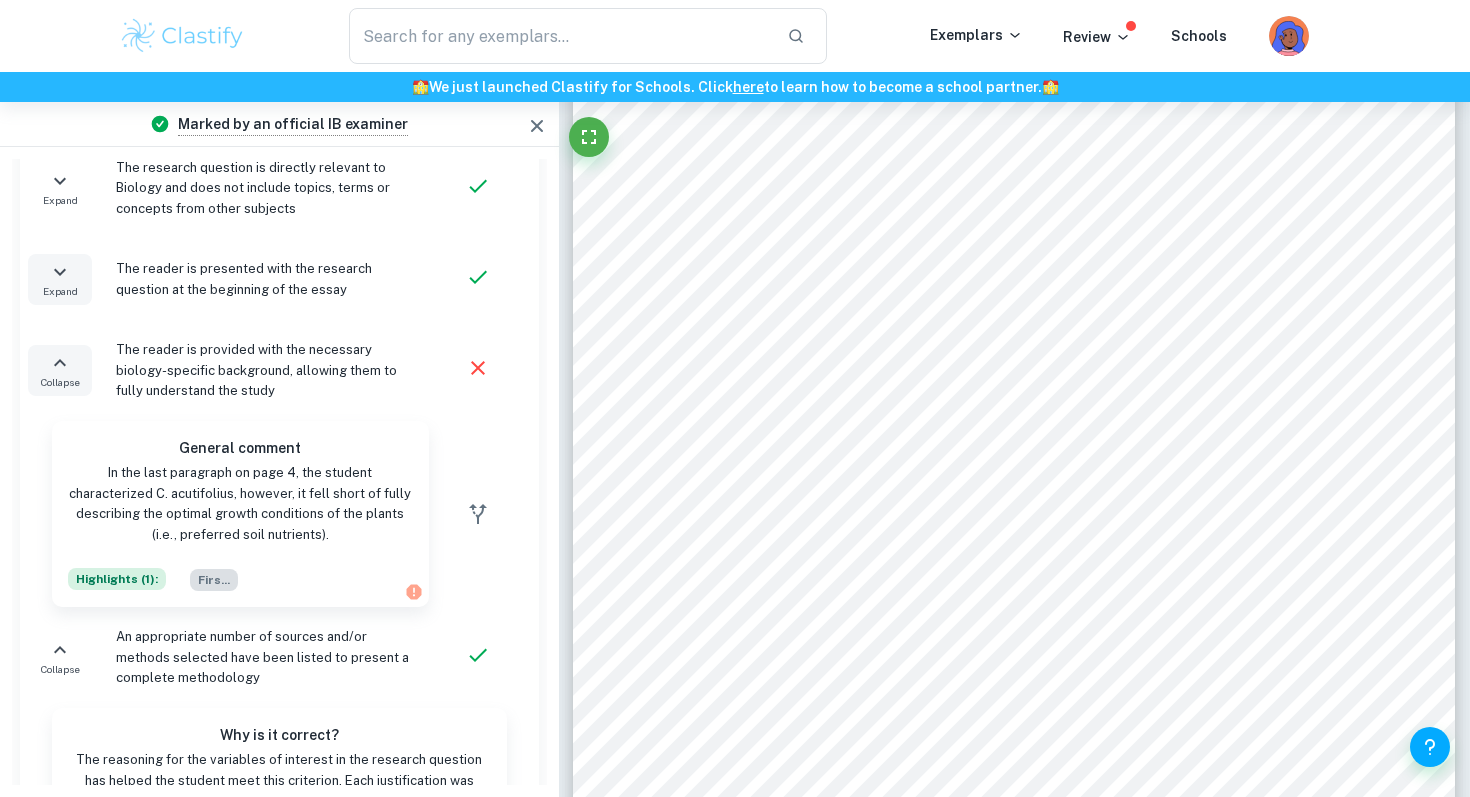 click on "Firs ..." at bounding box center (214, 580) 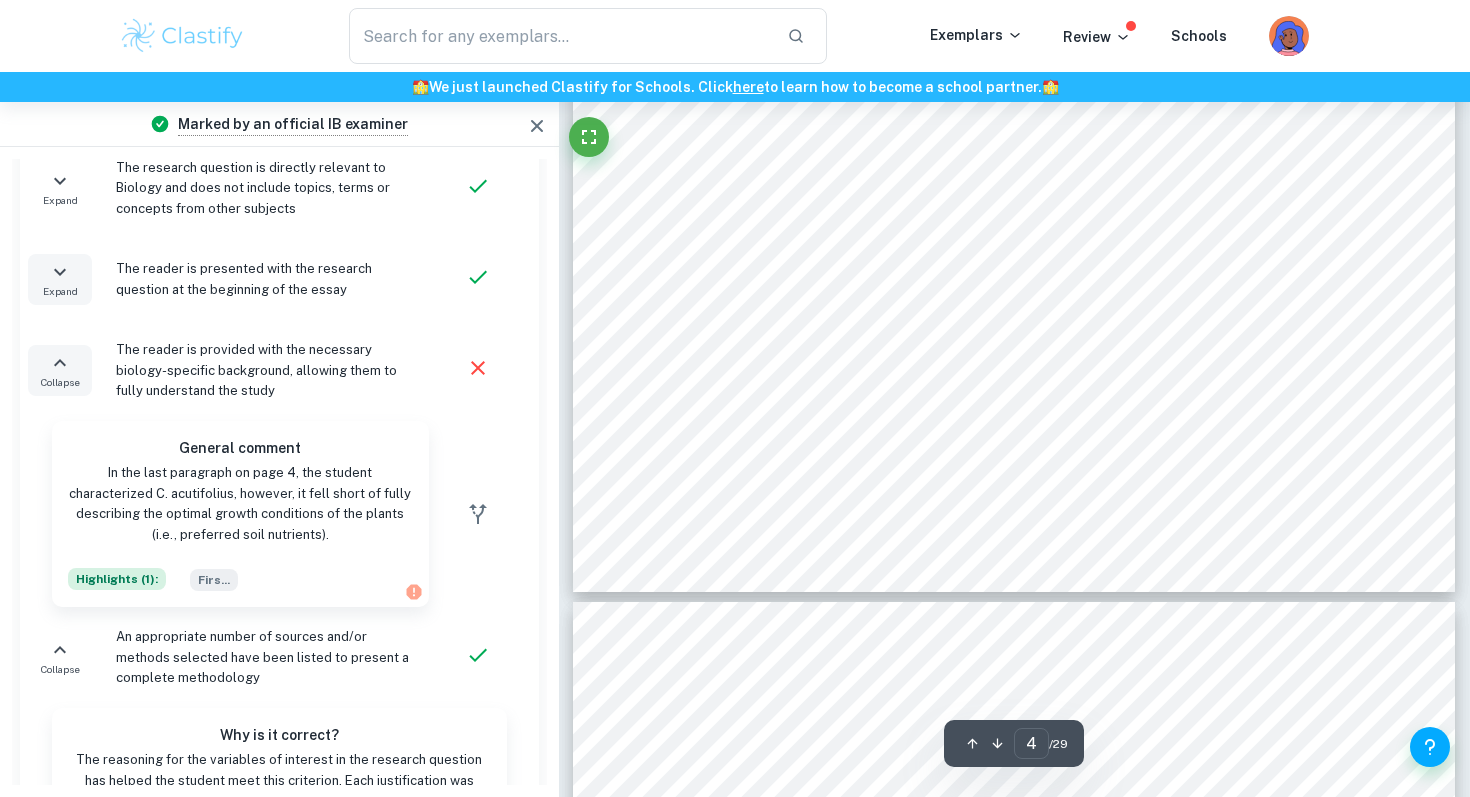 scroll, scrollTop: 4194, scrollLeft: 0, axis: vertical 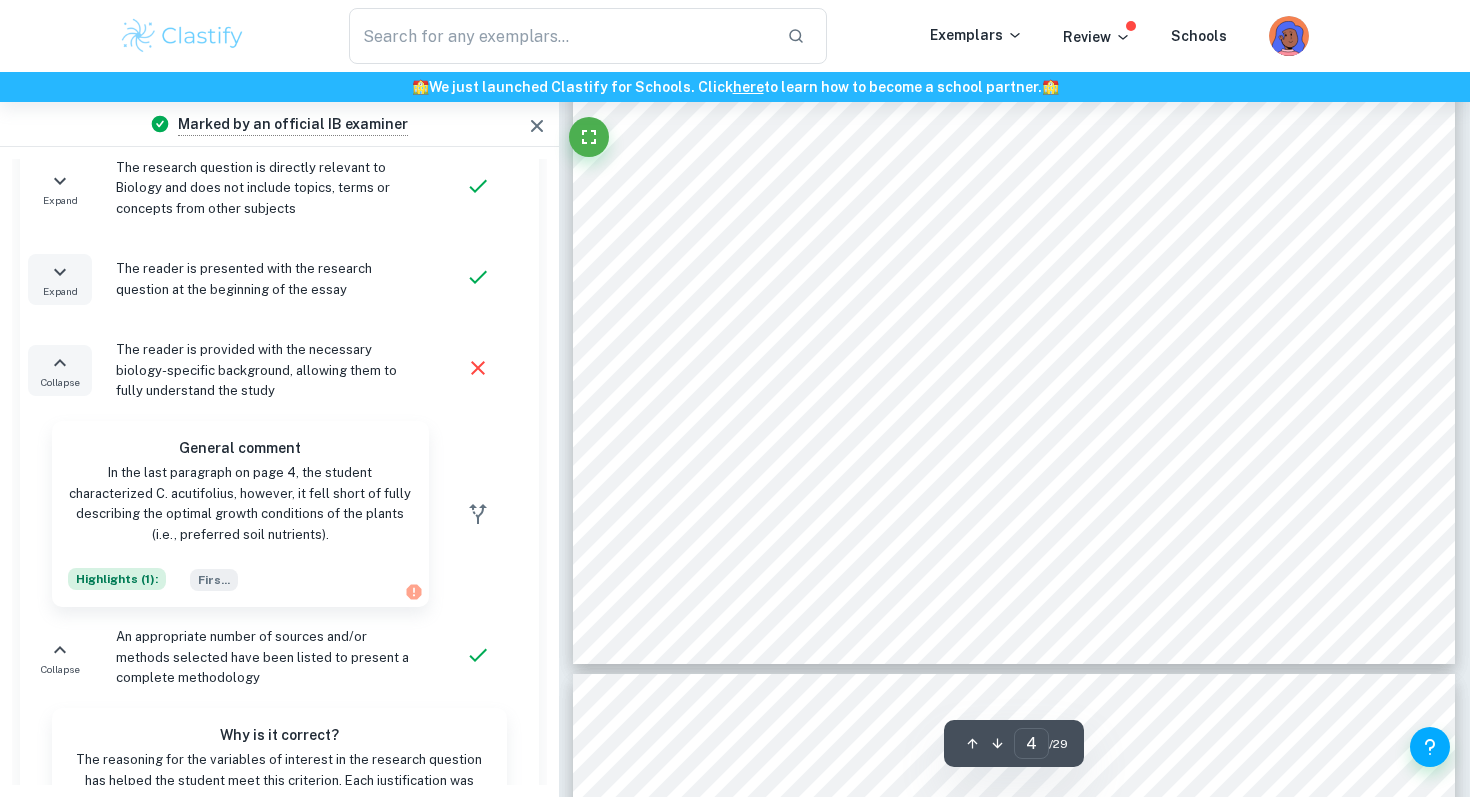 click 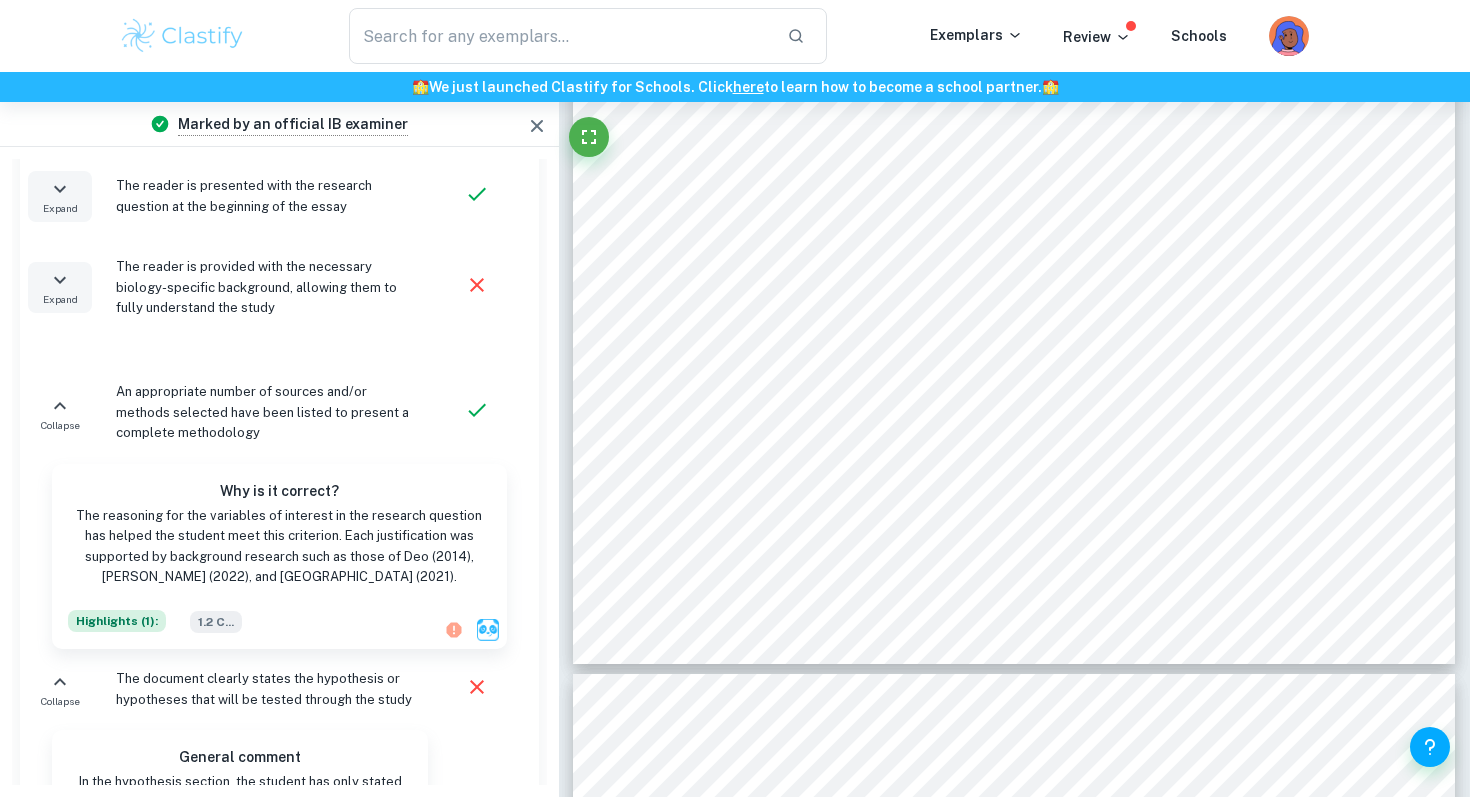 scroll, scrollTop: 779, scrollLeft: 0, axis: vertical 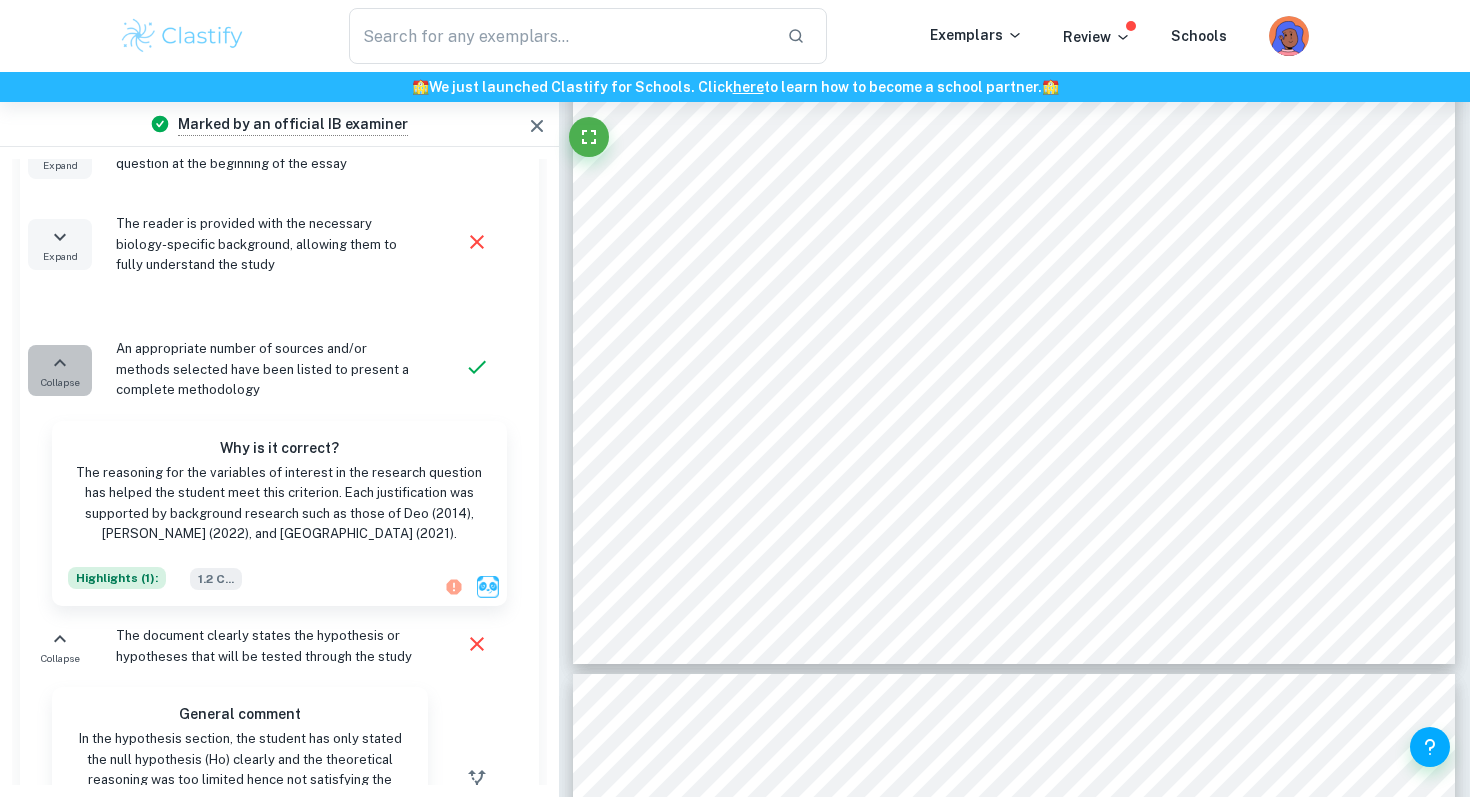 click on "Collapse" at bounding box center [60, 370] 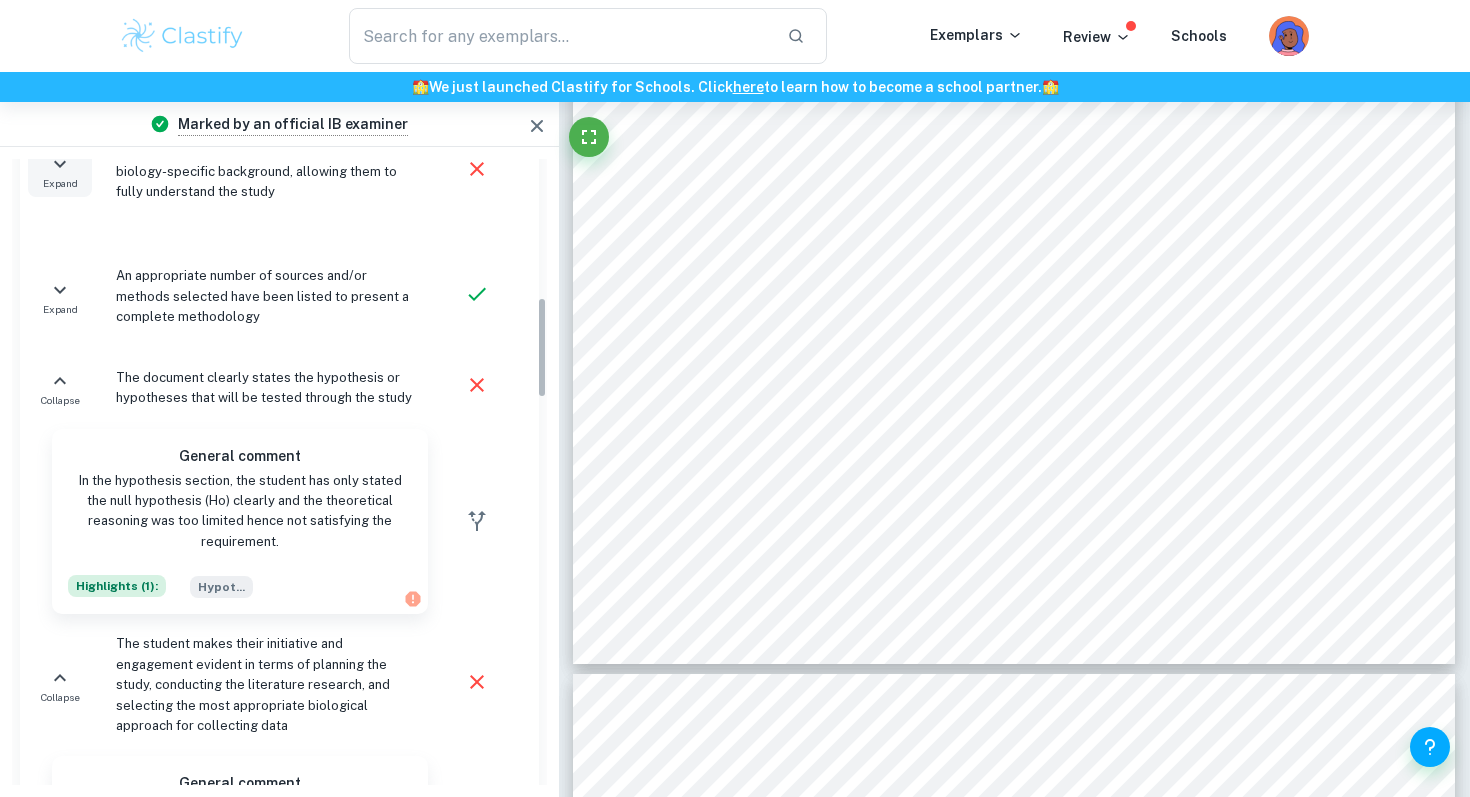 scroll, scrollTop: 876, scrollLeft: 0, axis: vertical 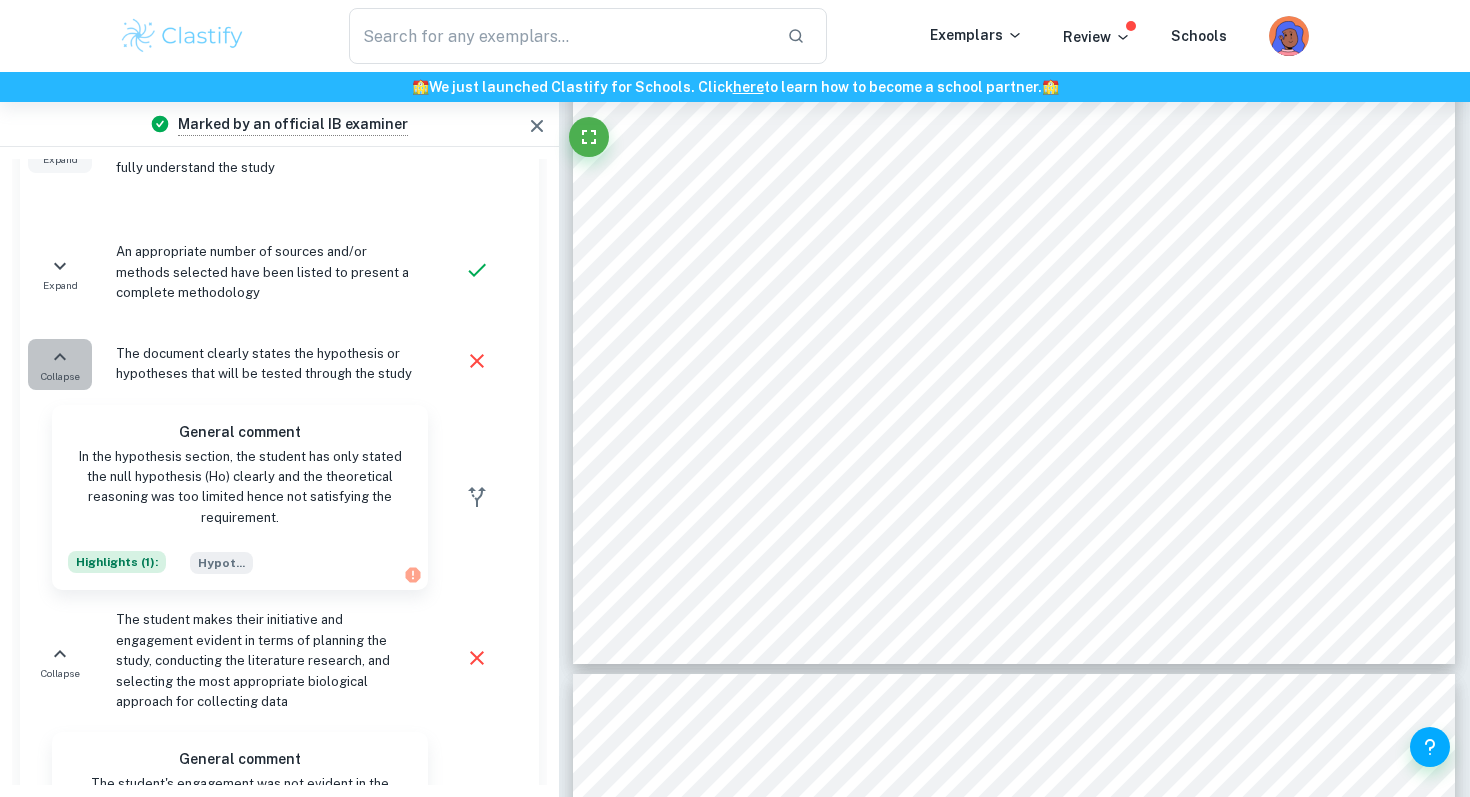 click on "Collapse" at bounding box center (60, 364) 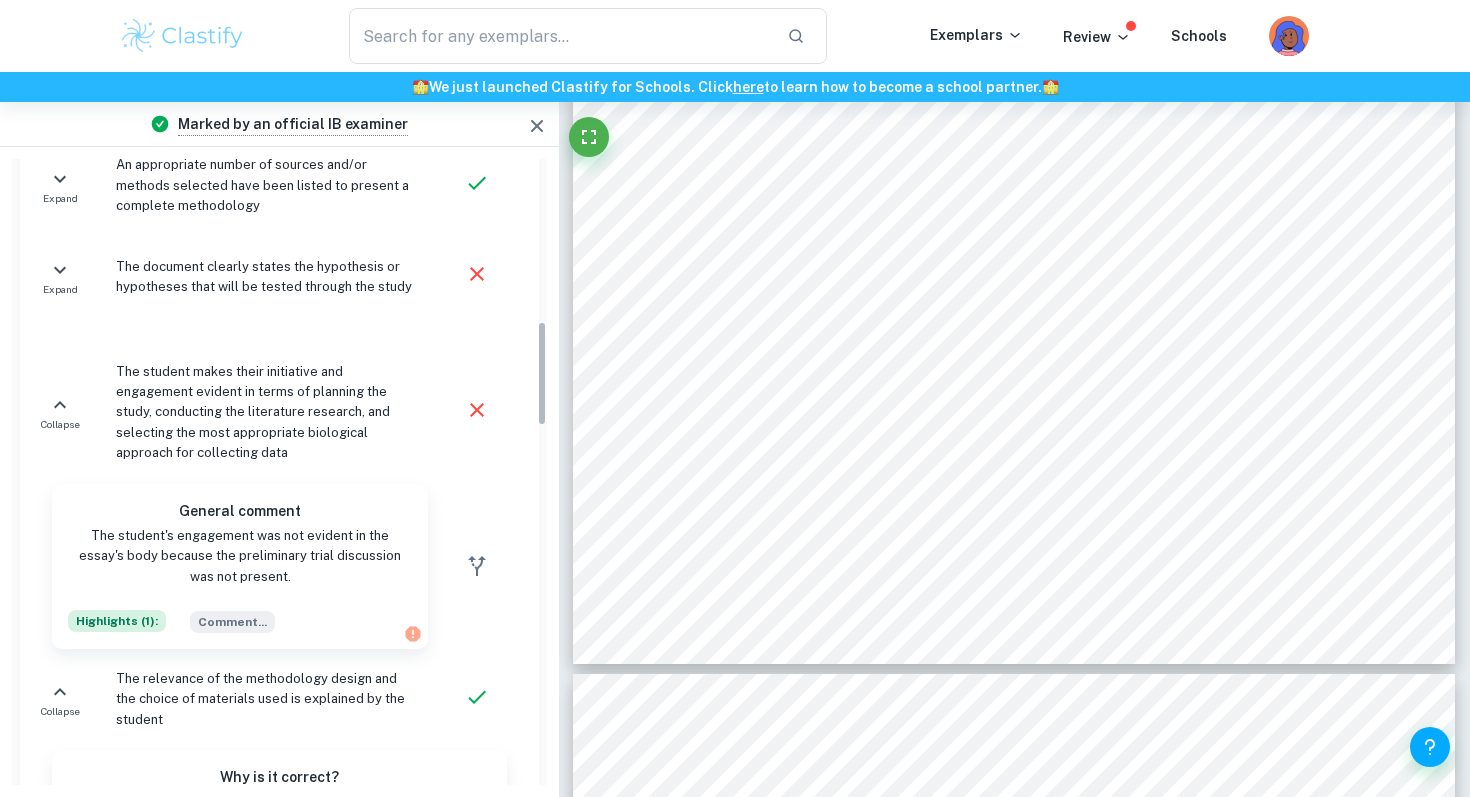 scroll, scrollTop: 966, scrollLeft: 0, axis: vertical 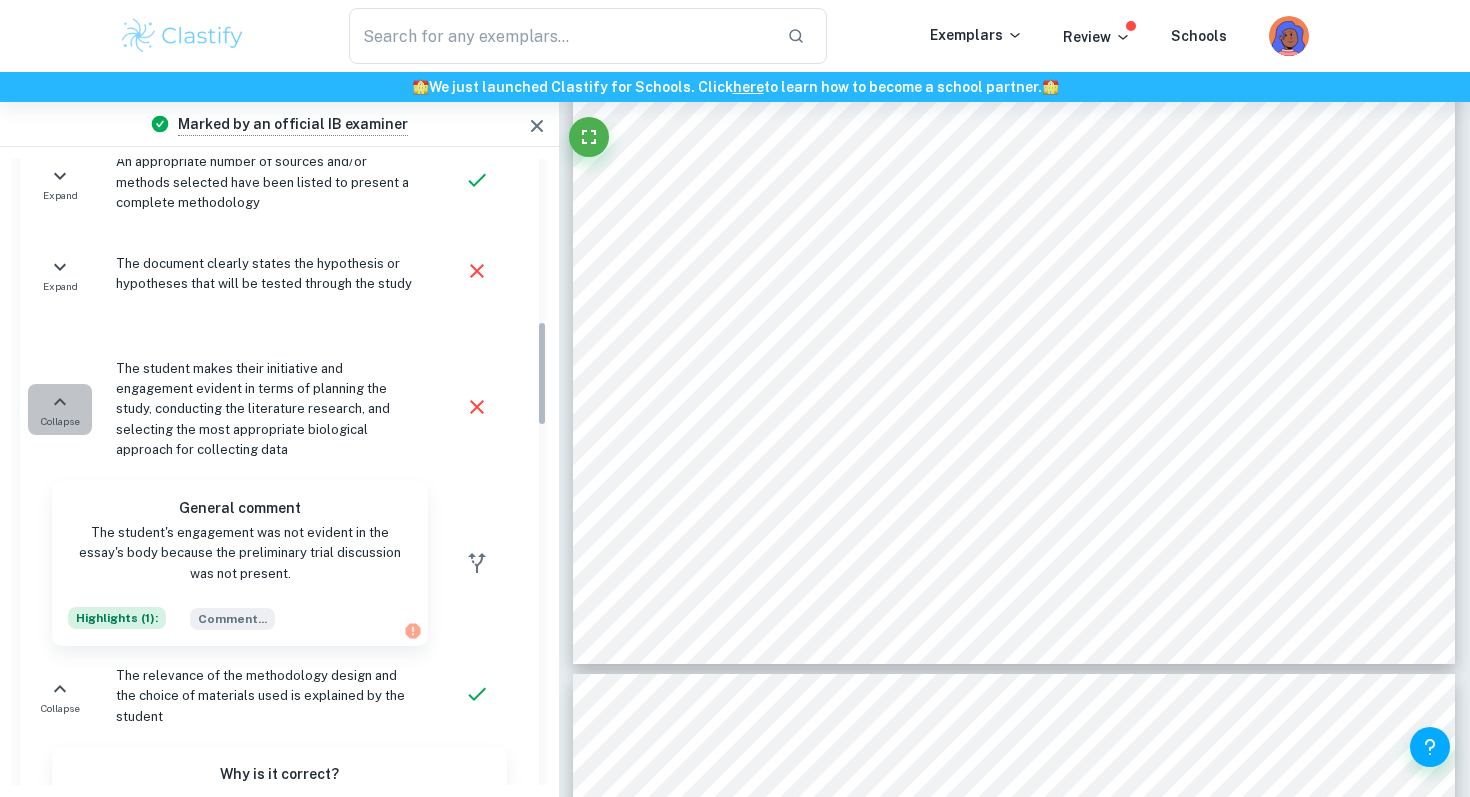click on "Collapse" at bounding box center (60, 421) 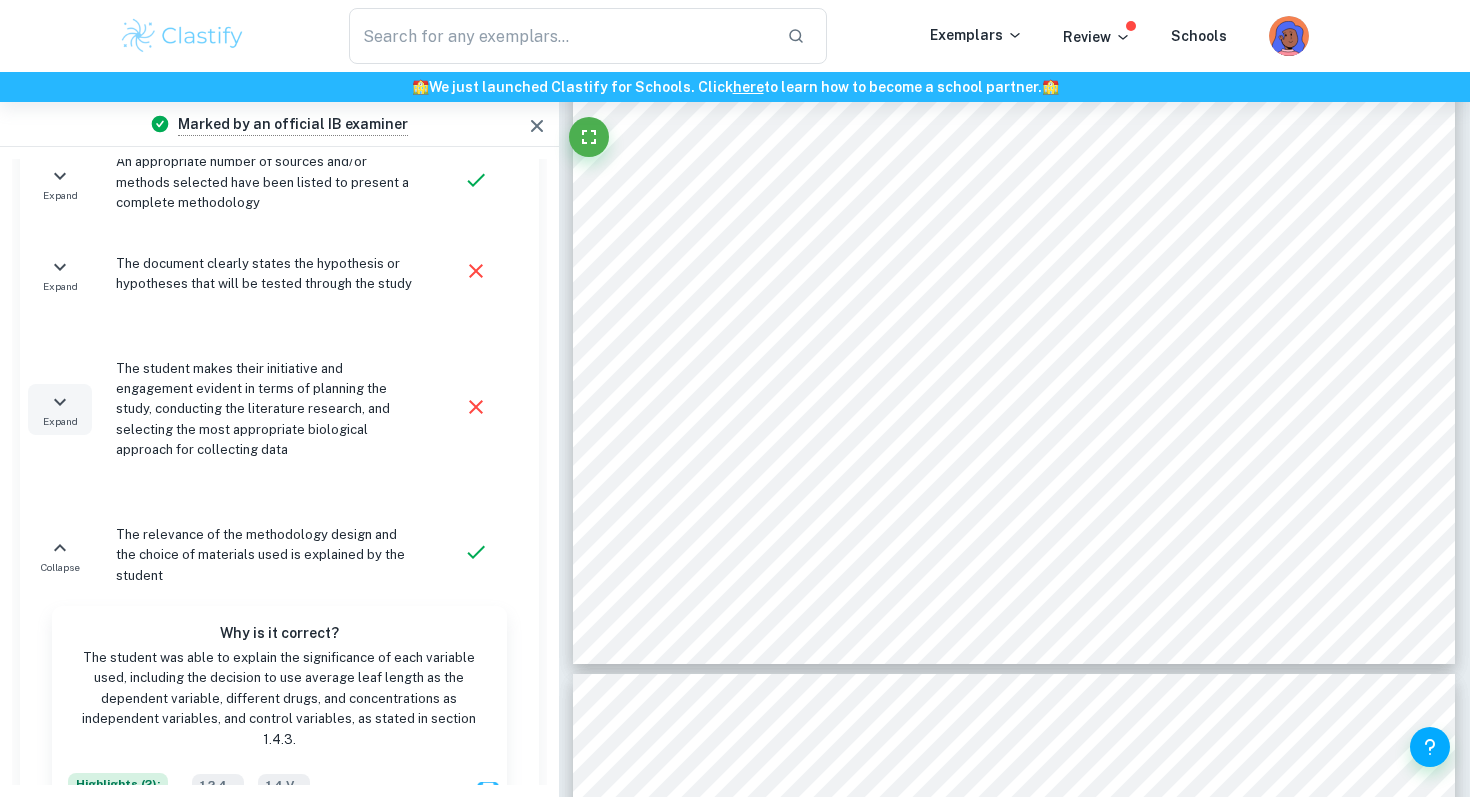 click 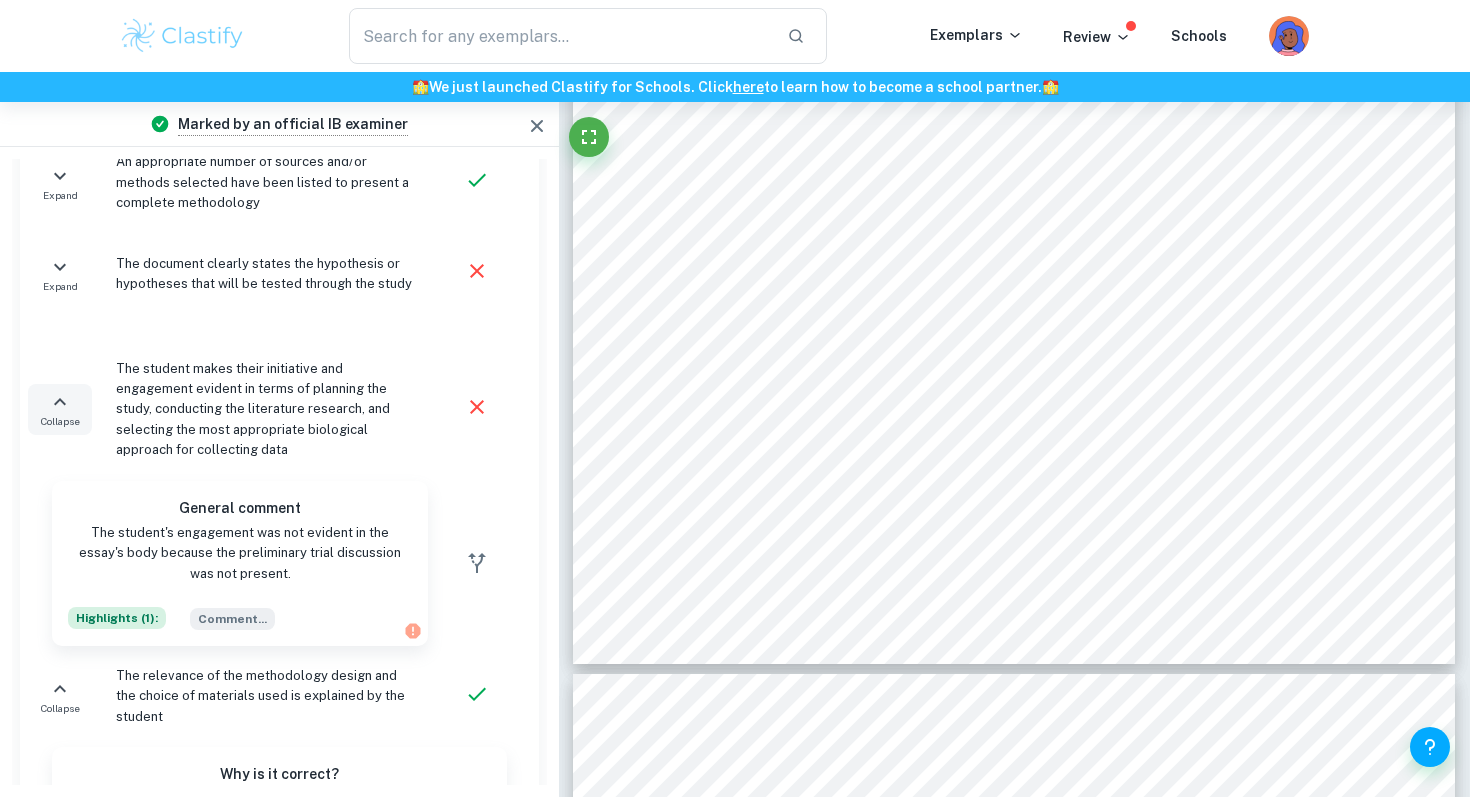 click on "The student's engagement was not evident in the essay's body because the preliminary trial discussion was not present." at bounding box center (240, 553) 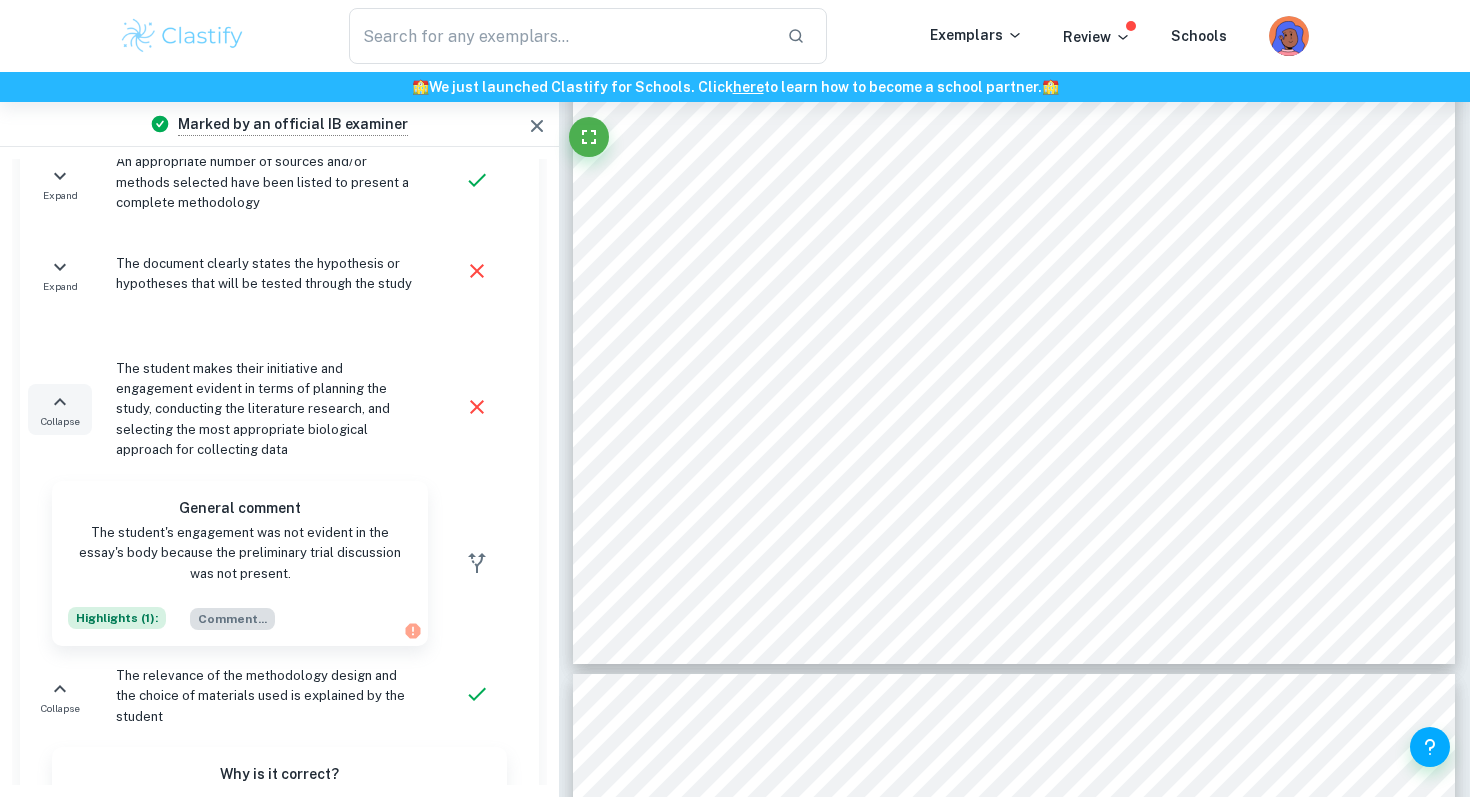 click on "Comment ..." at bounding box center [232, 619] 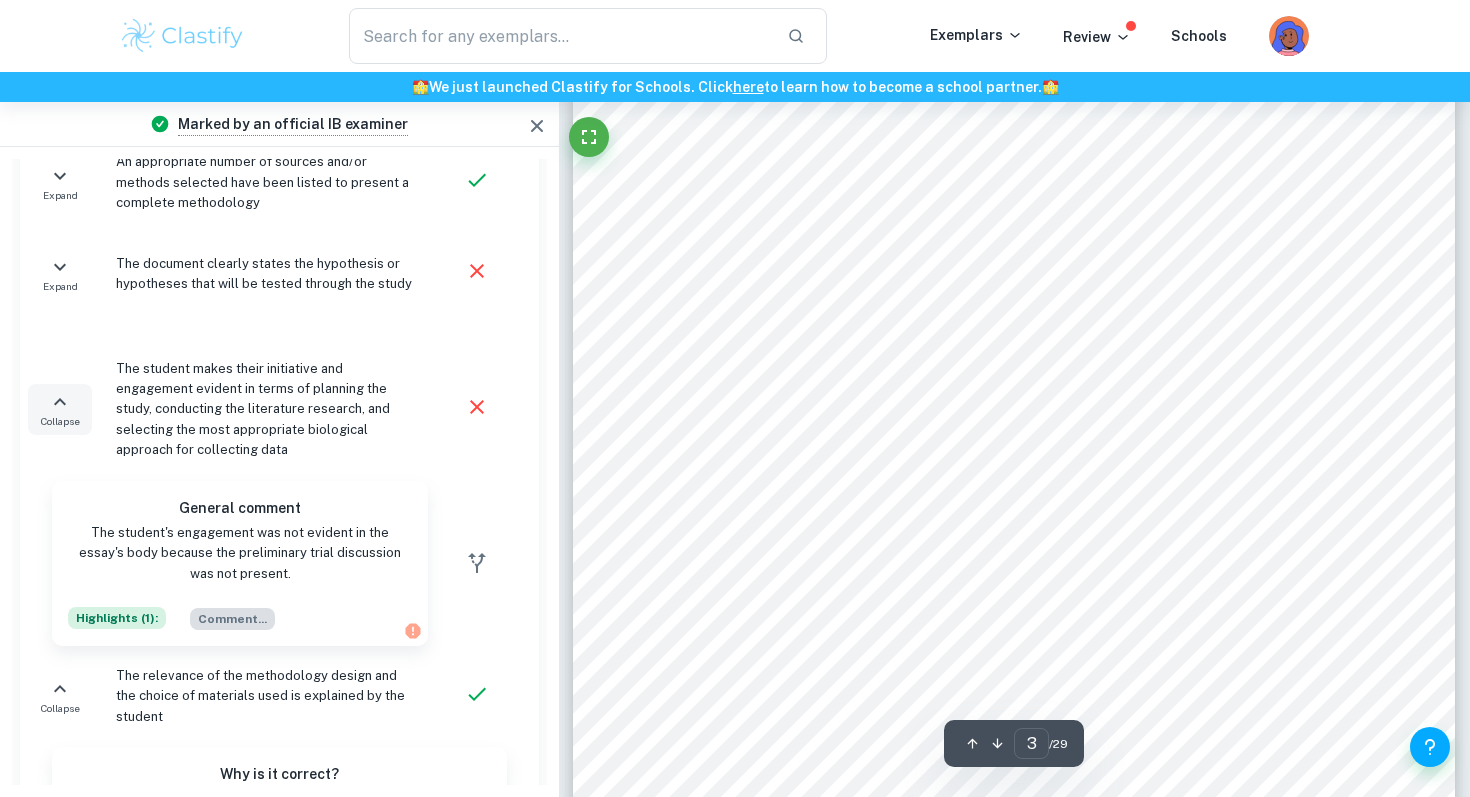 scroll, scrollTop: 2781, scrollLeft: 0, axis: vertical 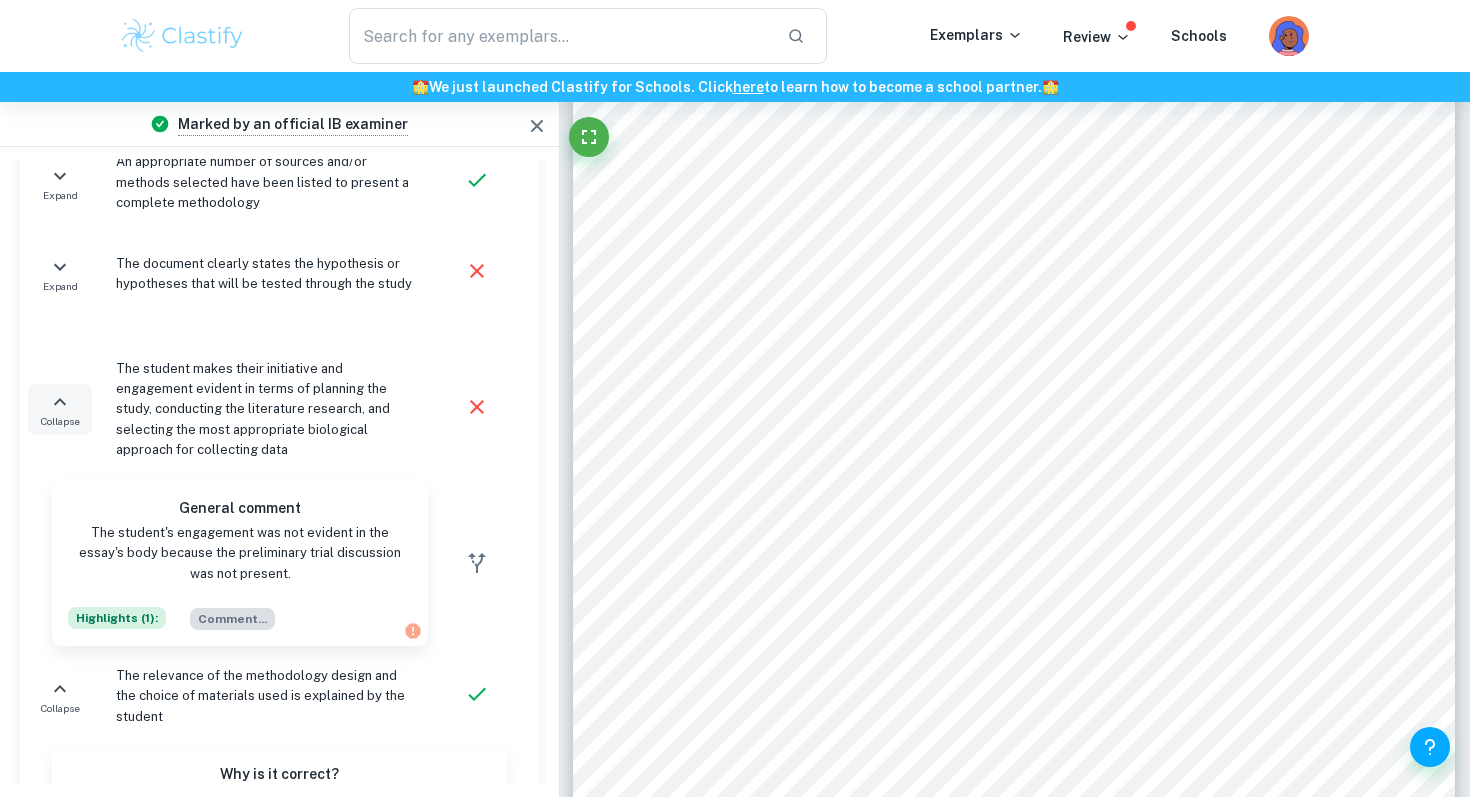 click on "Comment ..." at bounding box center (232, 619) 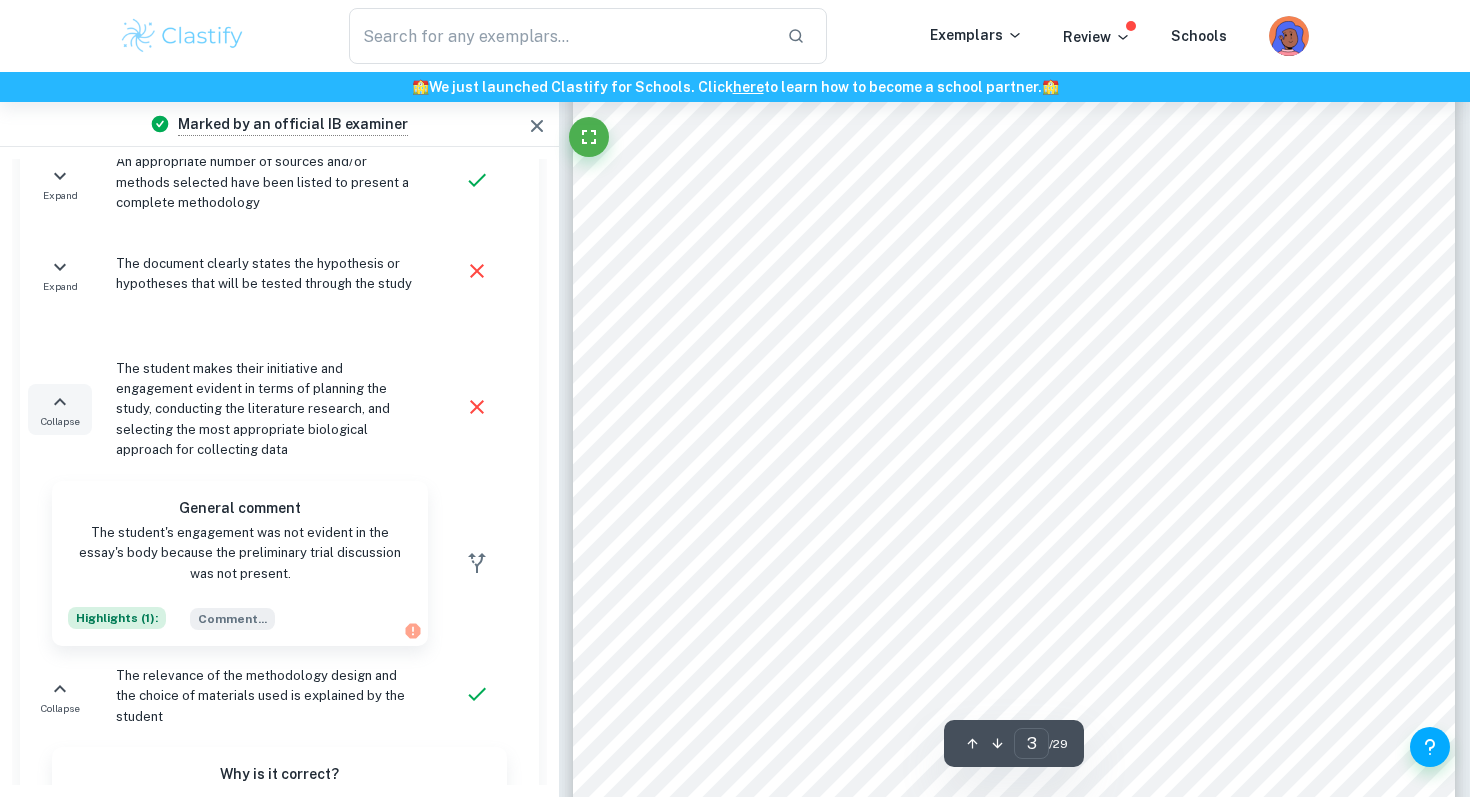 scroll, scrollTop: 2594, scrollLeft: 0, axis: vertical 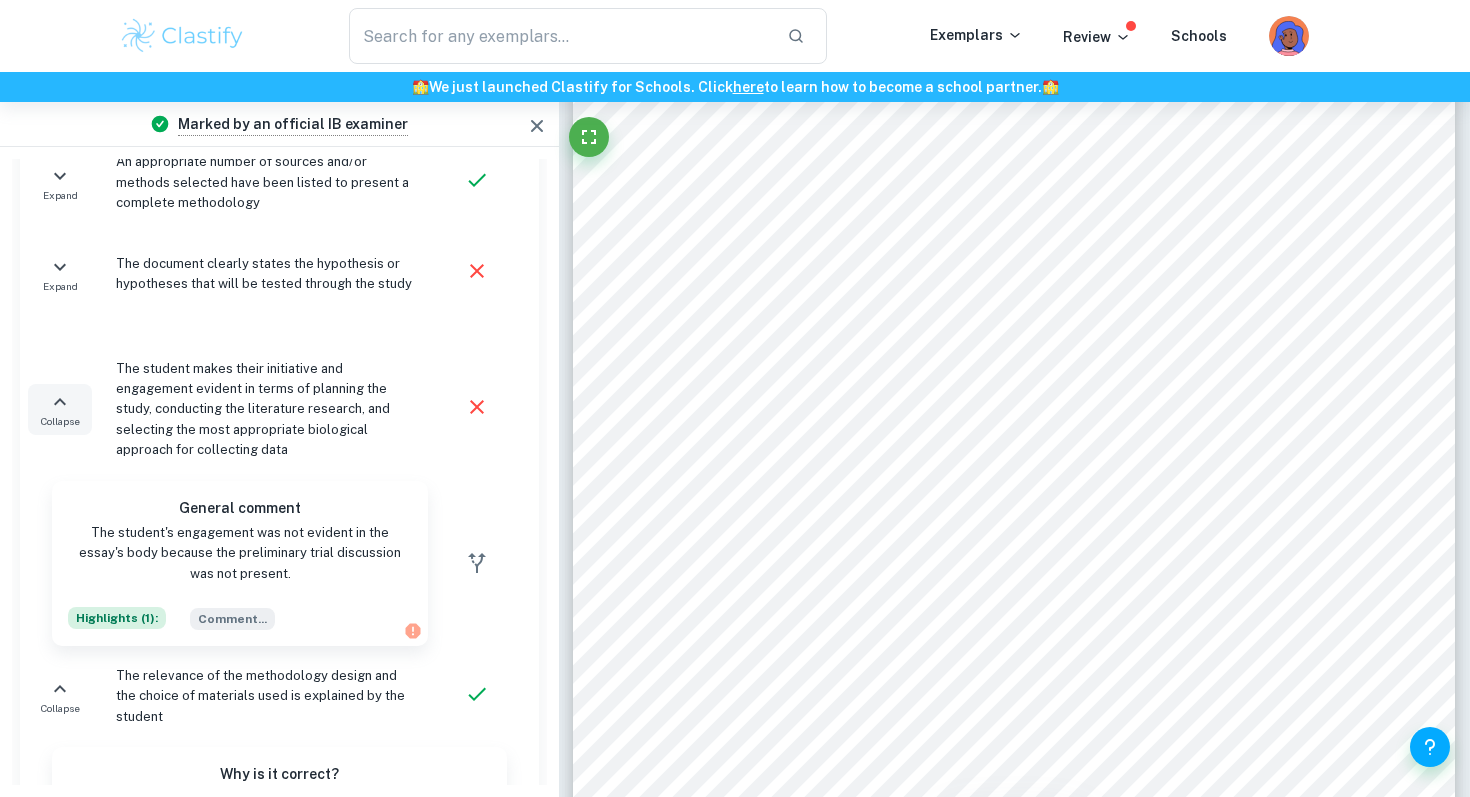 click 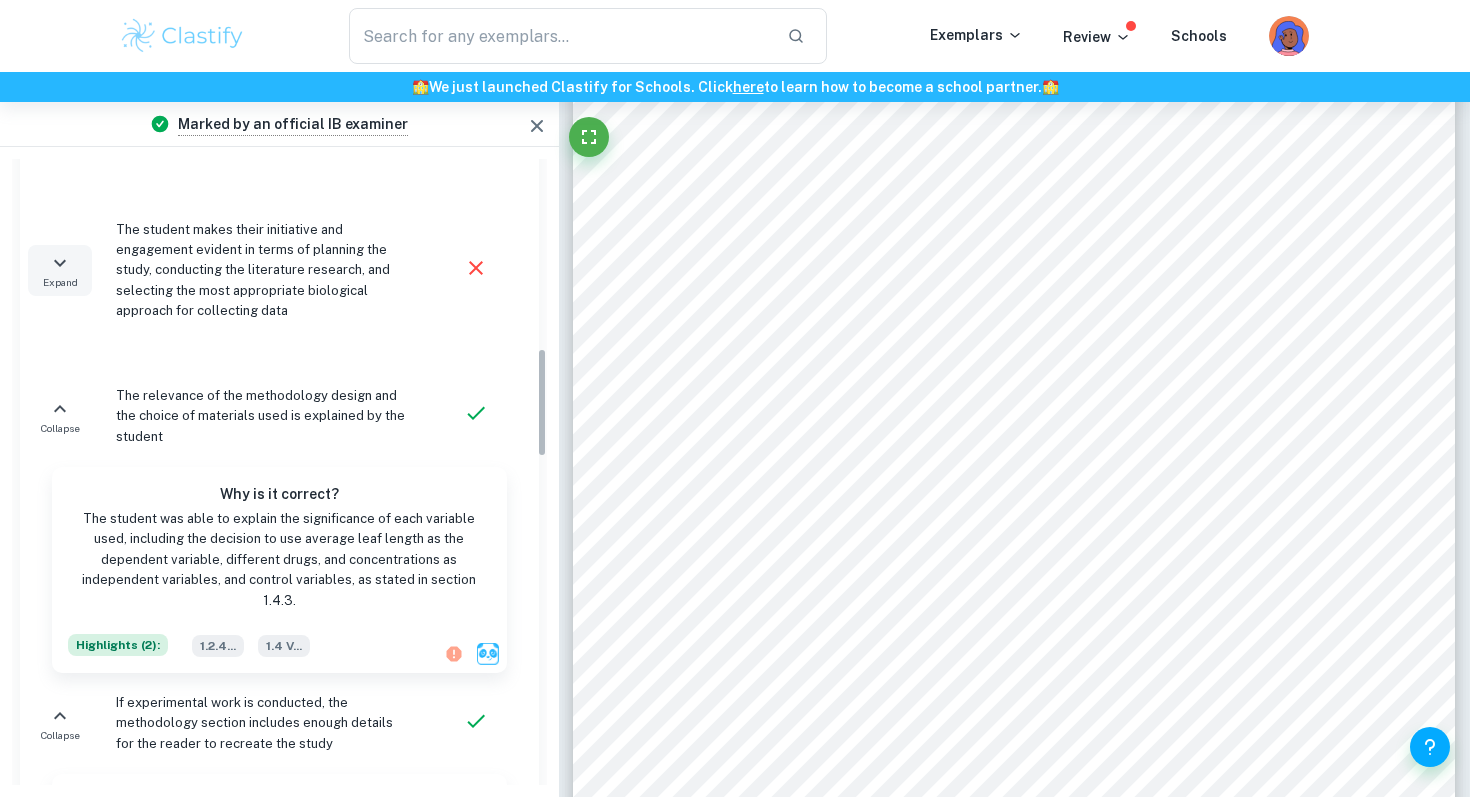 scroll, scrollTop: 1112, scrollLeft: 0, axis: vertical 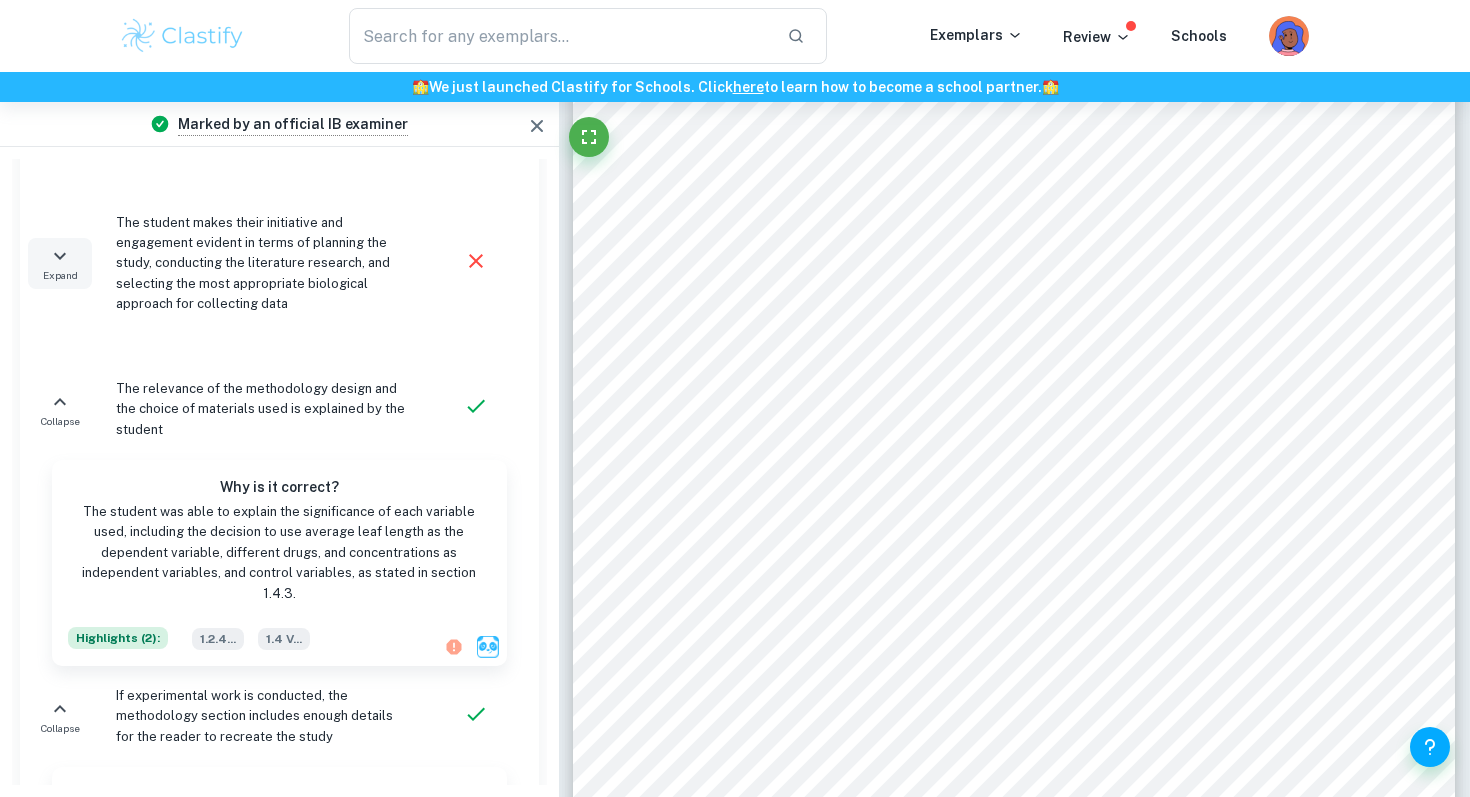 click on "Highlights ( 2 ):" at bounding box center [118, 638] 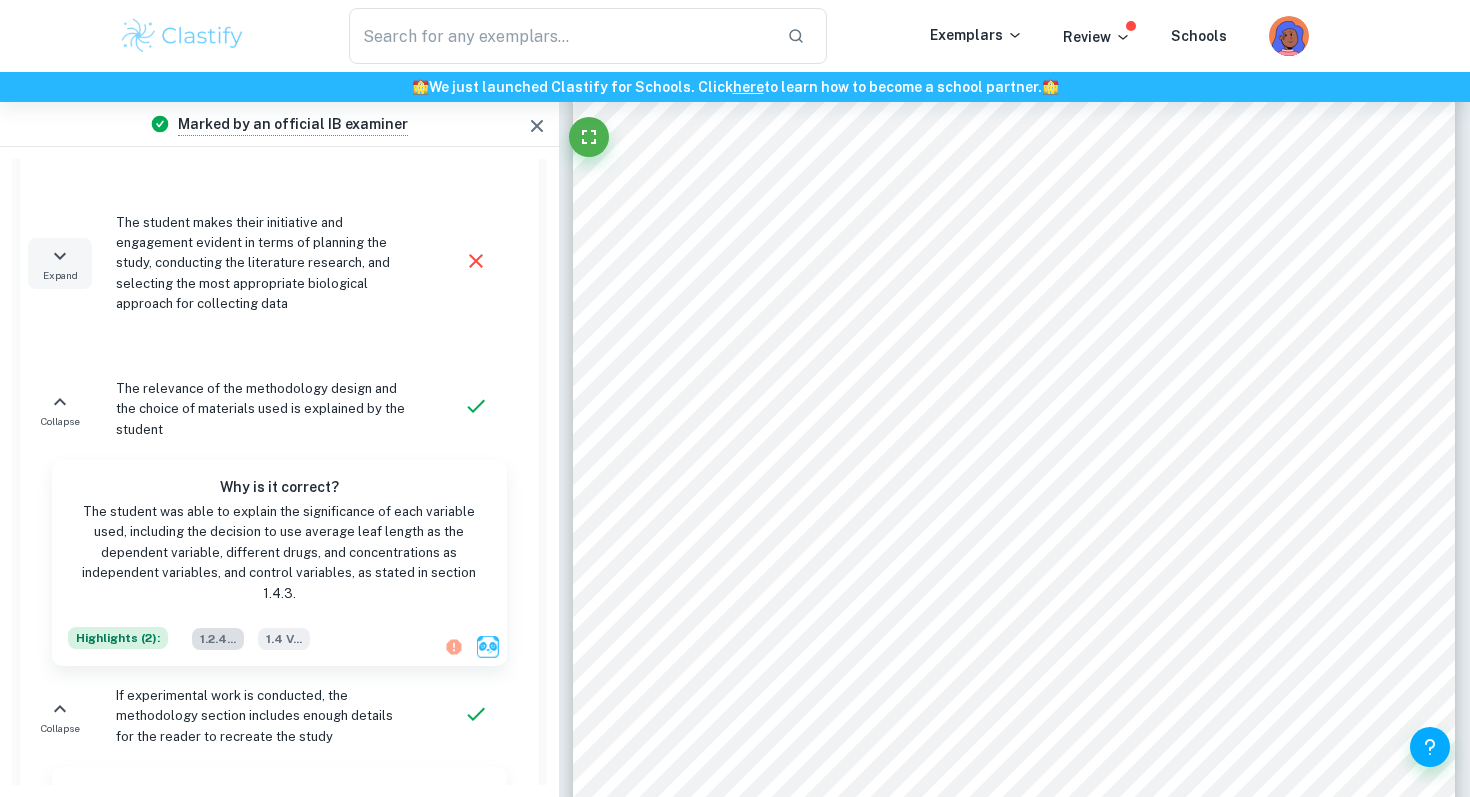 click on "1.2.4 ..." at bounding box center (218, 639) 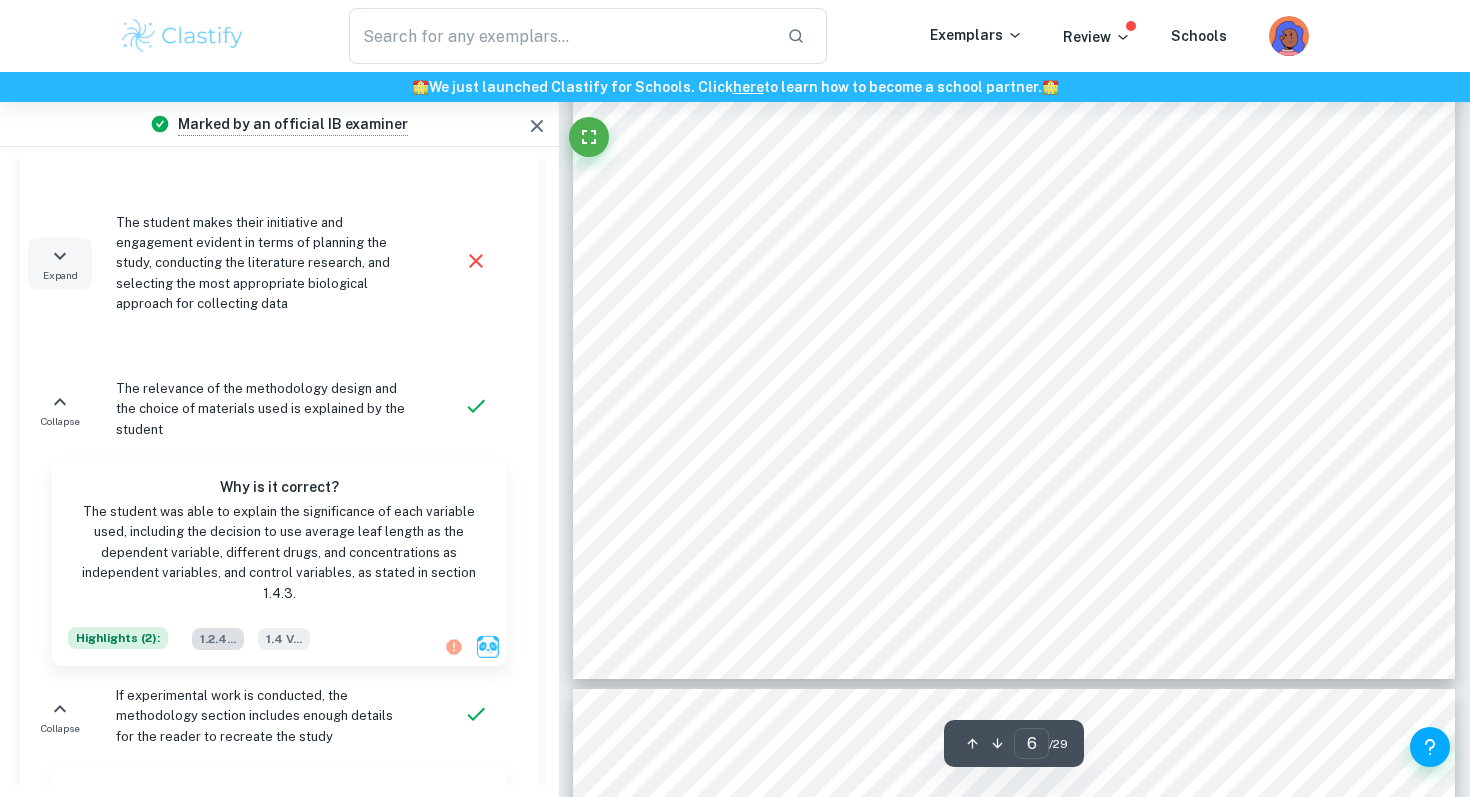 scroll, scrollTop: 6485, scrollLeft: 0, axis: vertical 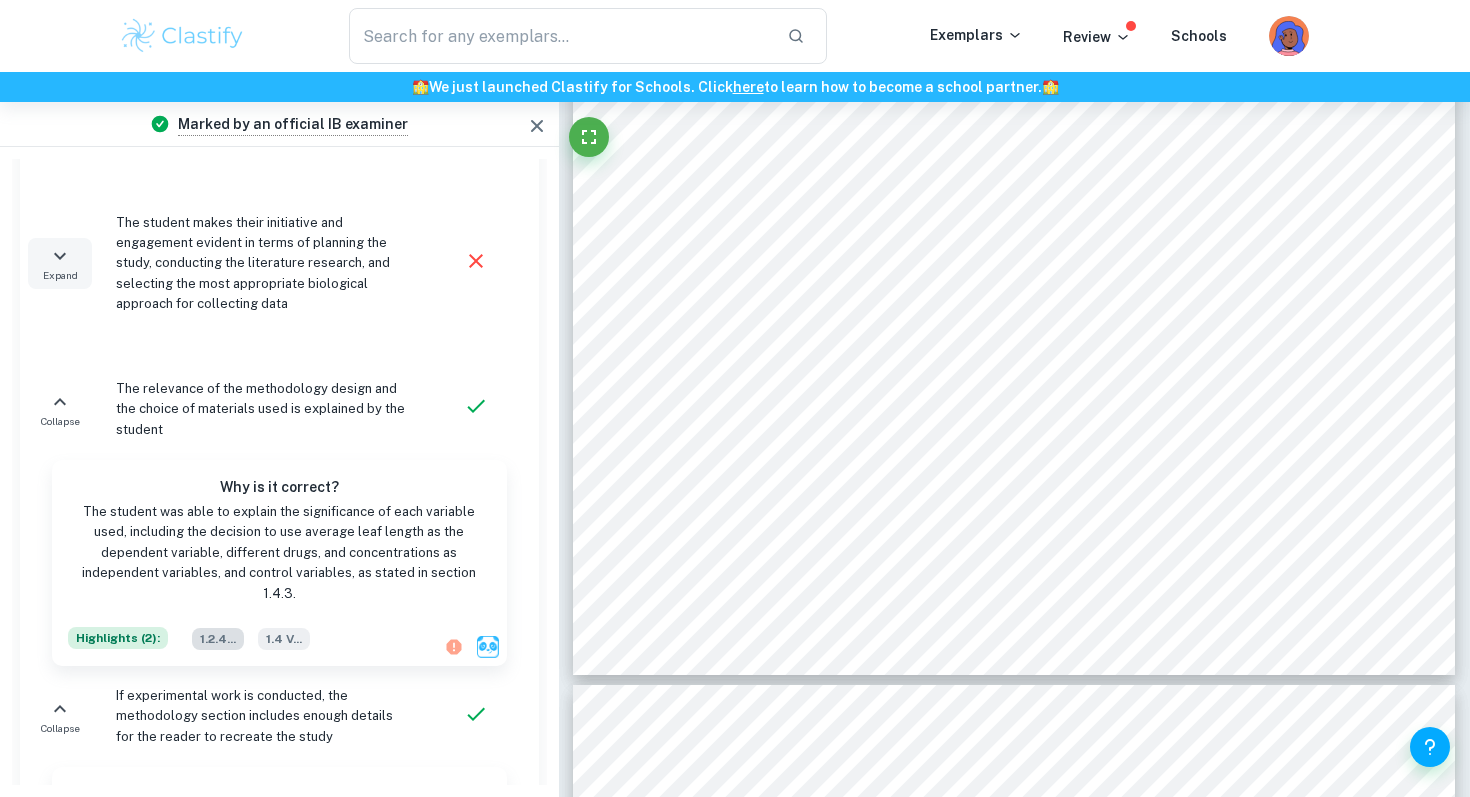 click on "1.2.4 ..." at bounding box center (218, 639) 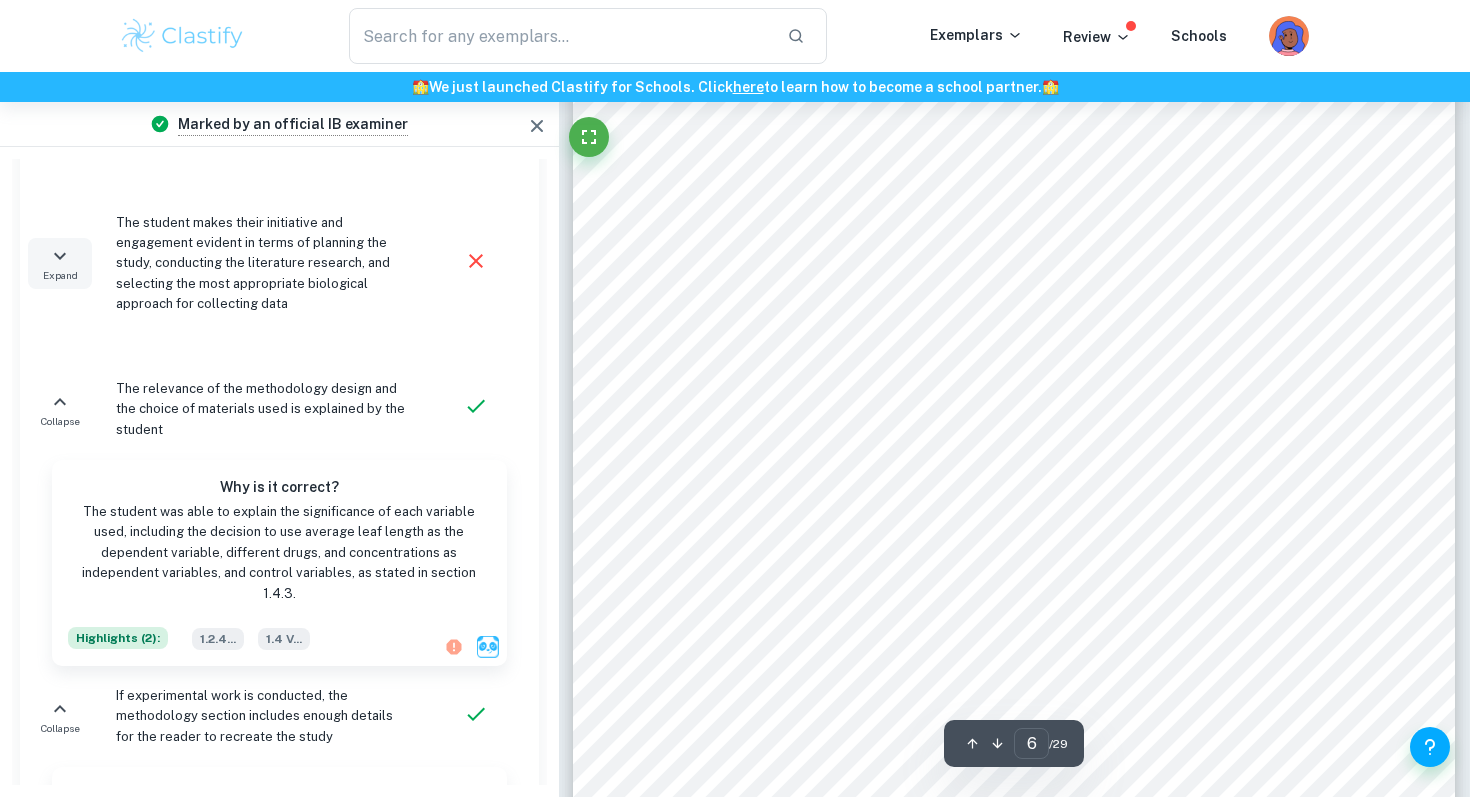 scroll, scrollTop: 6339, scrollLeft: 0, axis: vertical 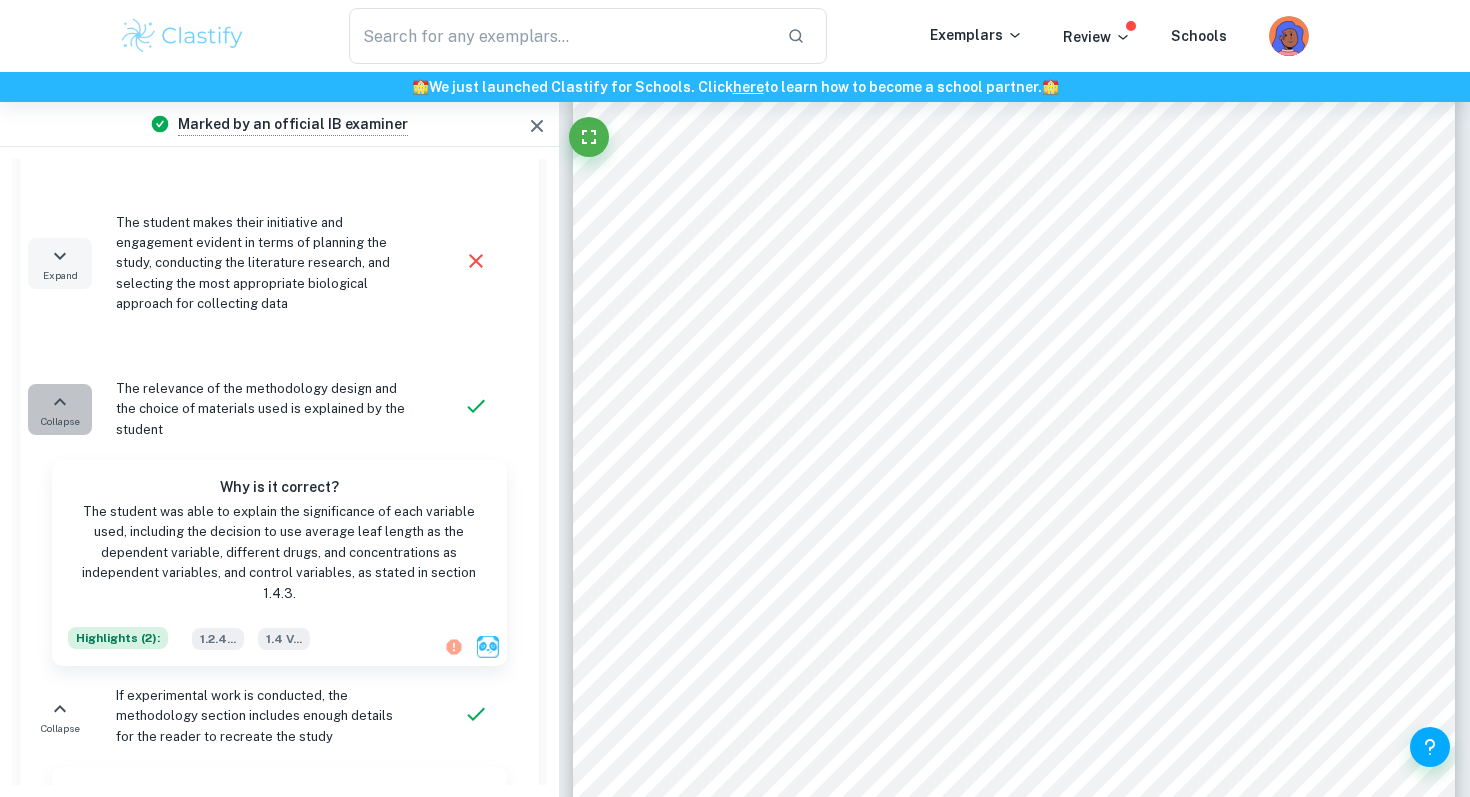click 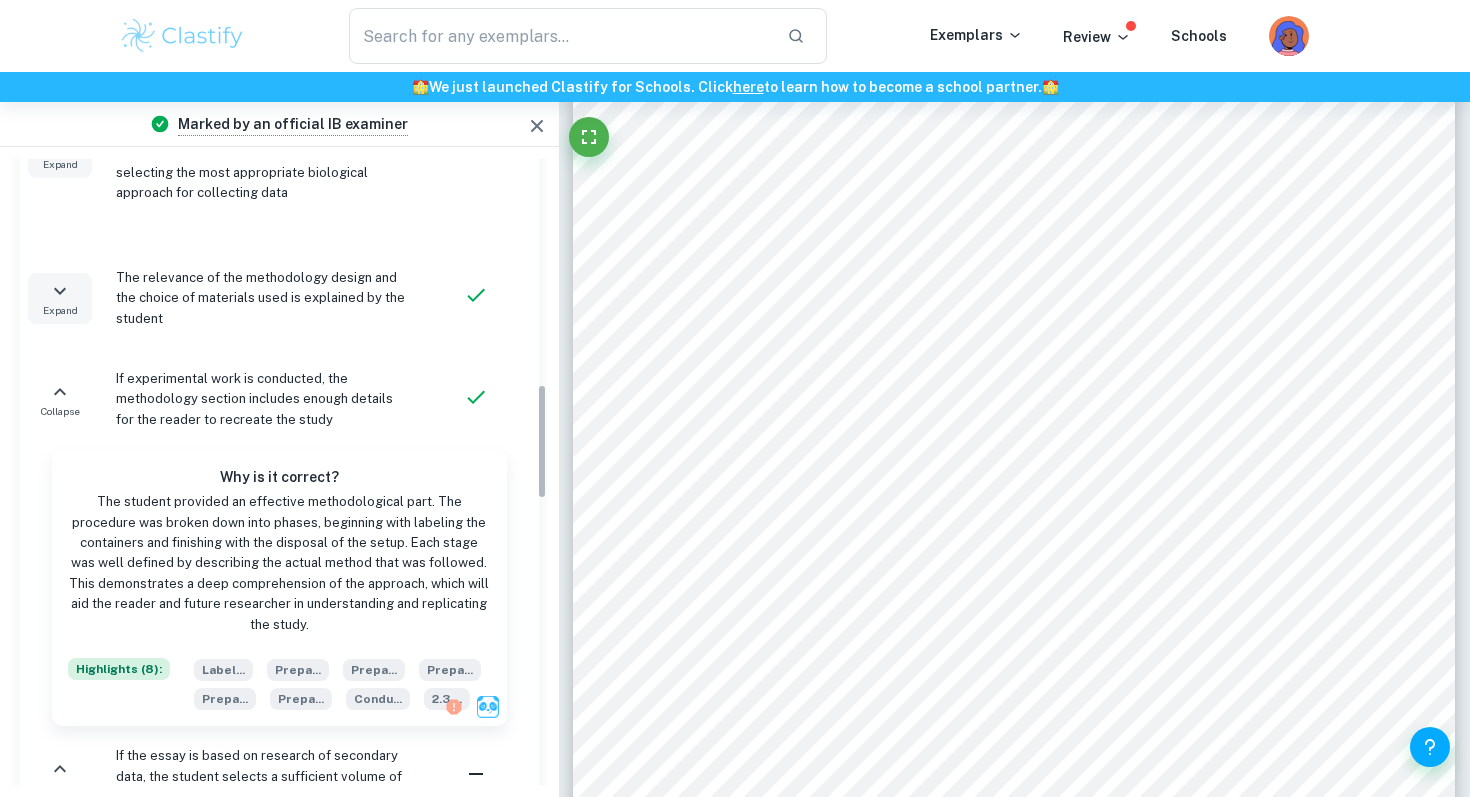scroll, scrollTop: 1231, scrollLeft: 0, axis: vertical 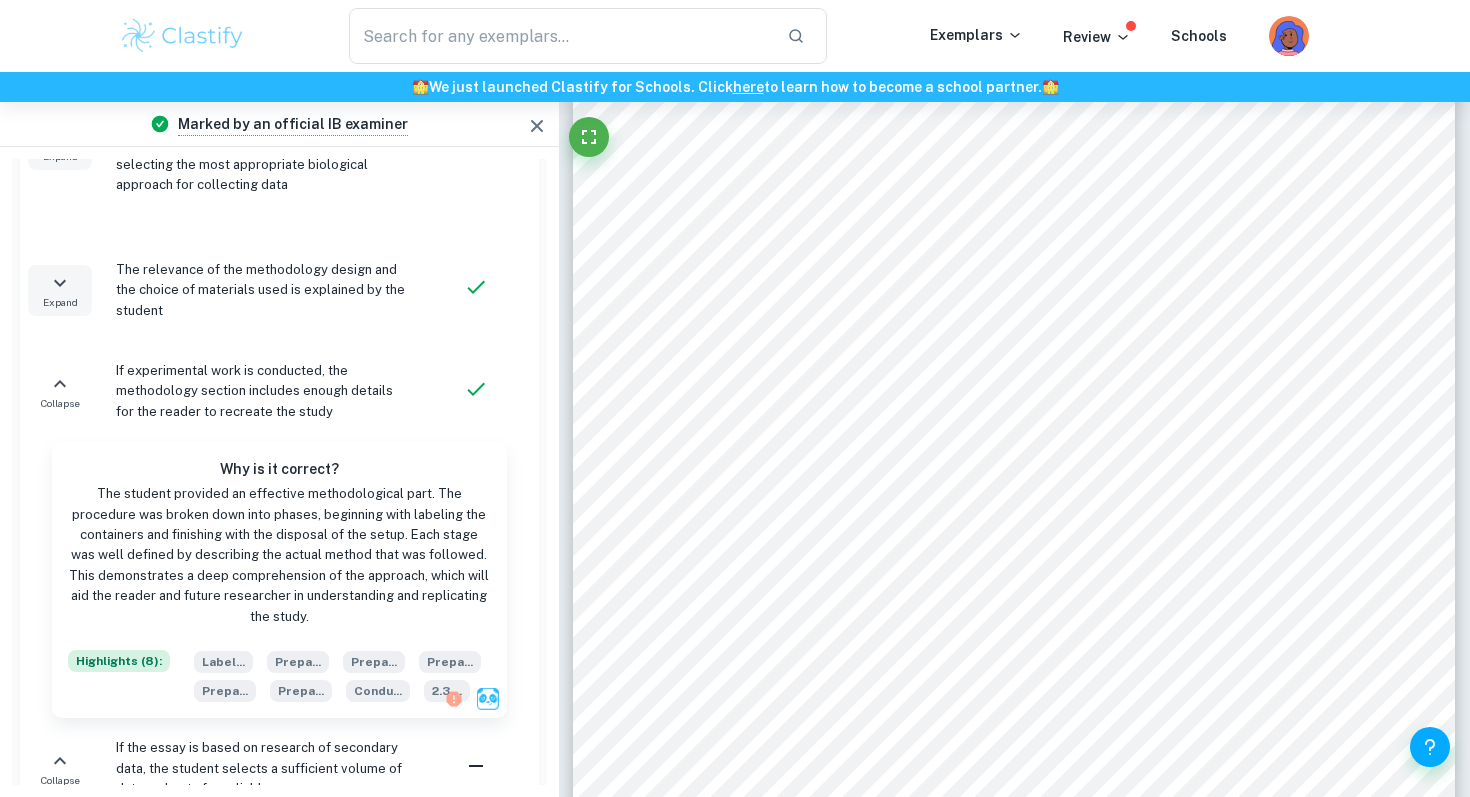 click on "Expand" at bounding box center (60, 290) 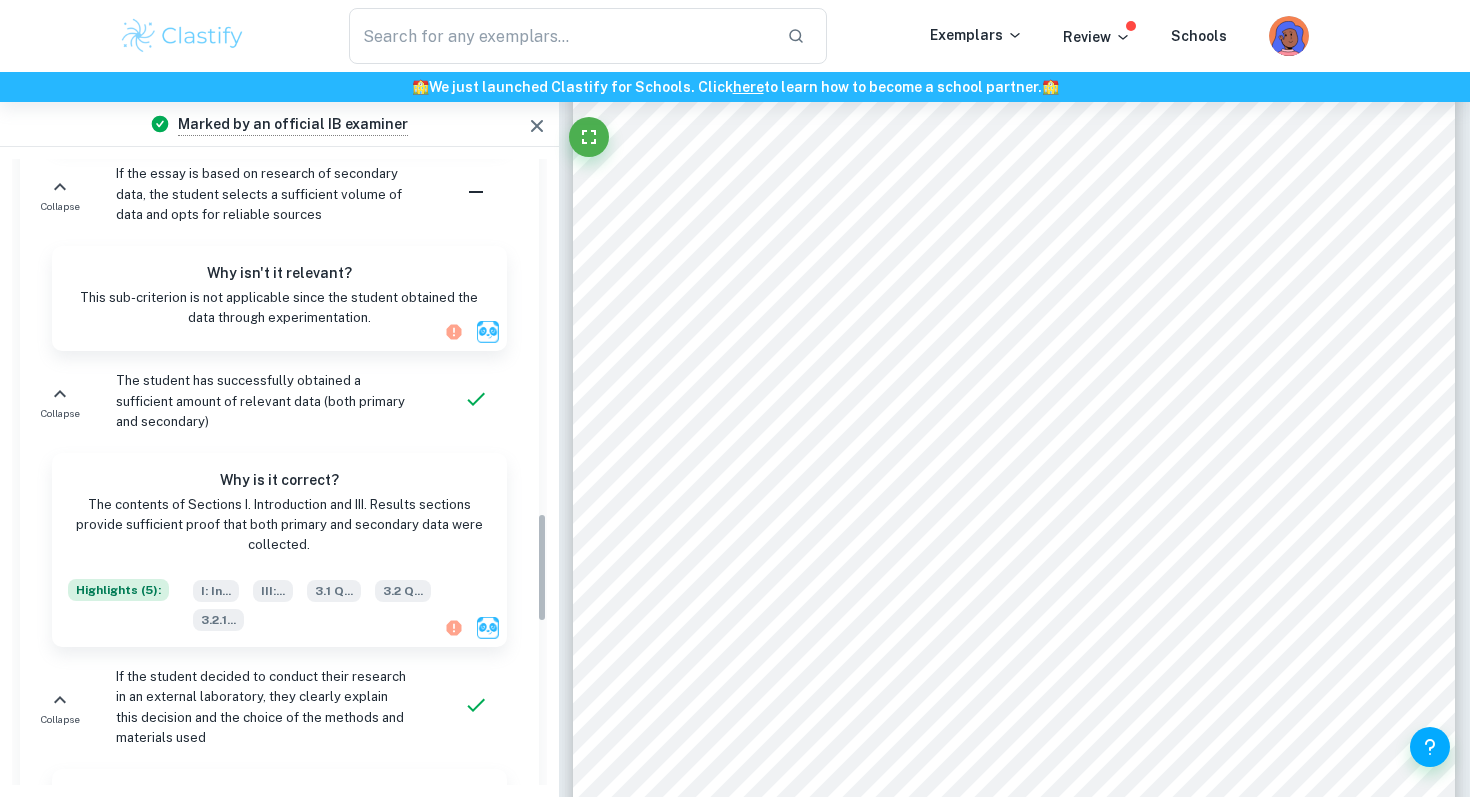 scroll, scrollTop: 2122, scrollLeft: 0, axis: vertical 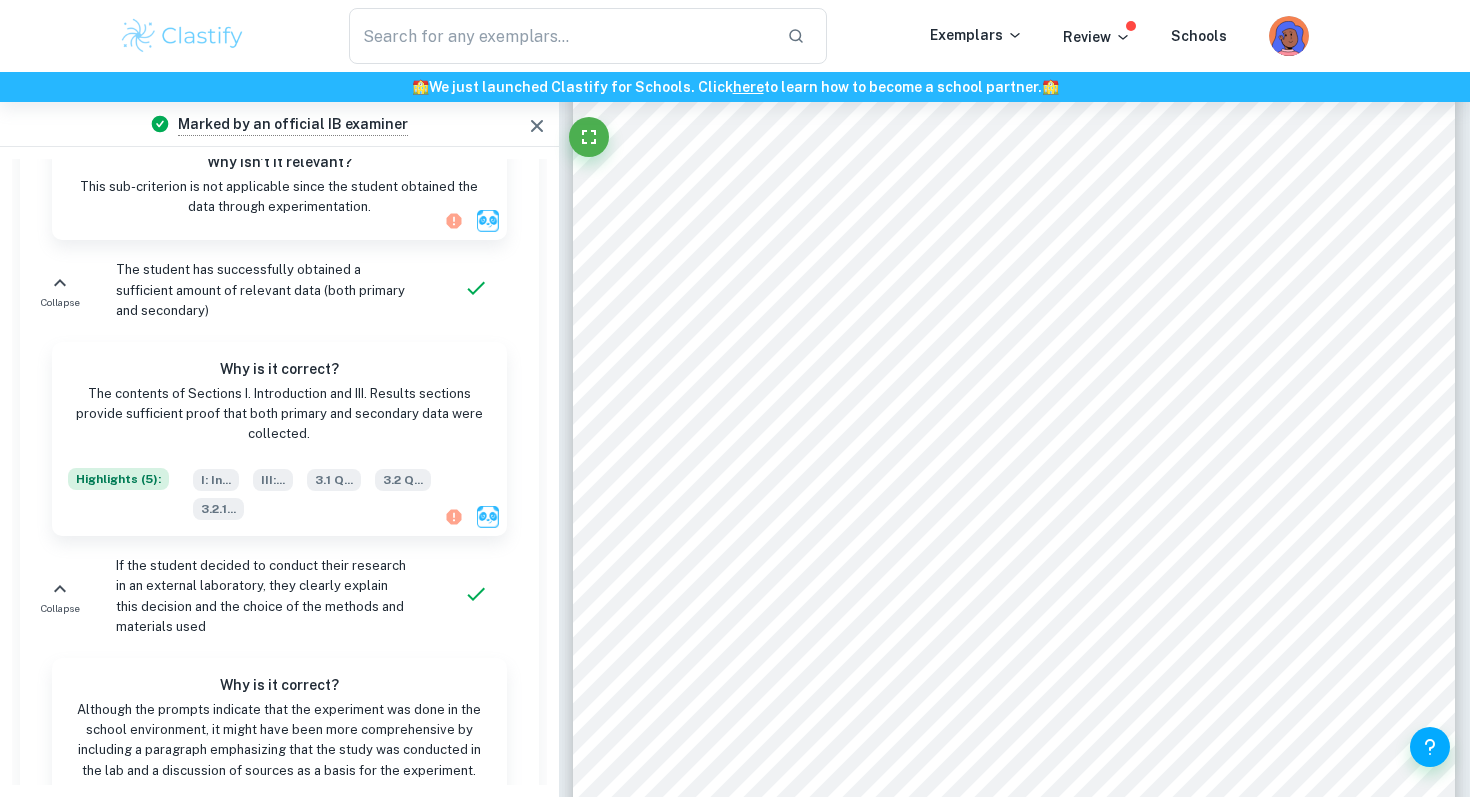 click on "Highlights ( 5 ):" at bounding box center [118, 479] 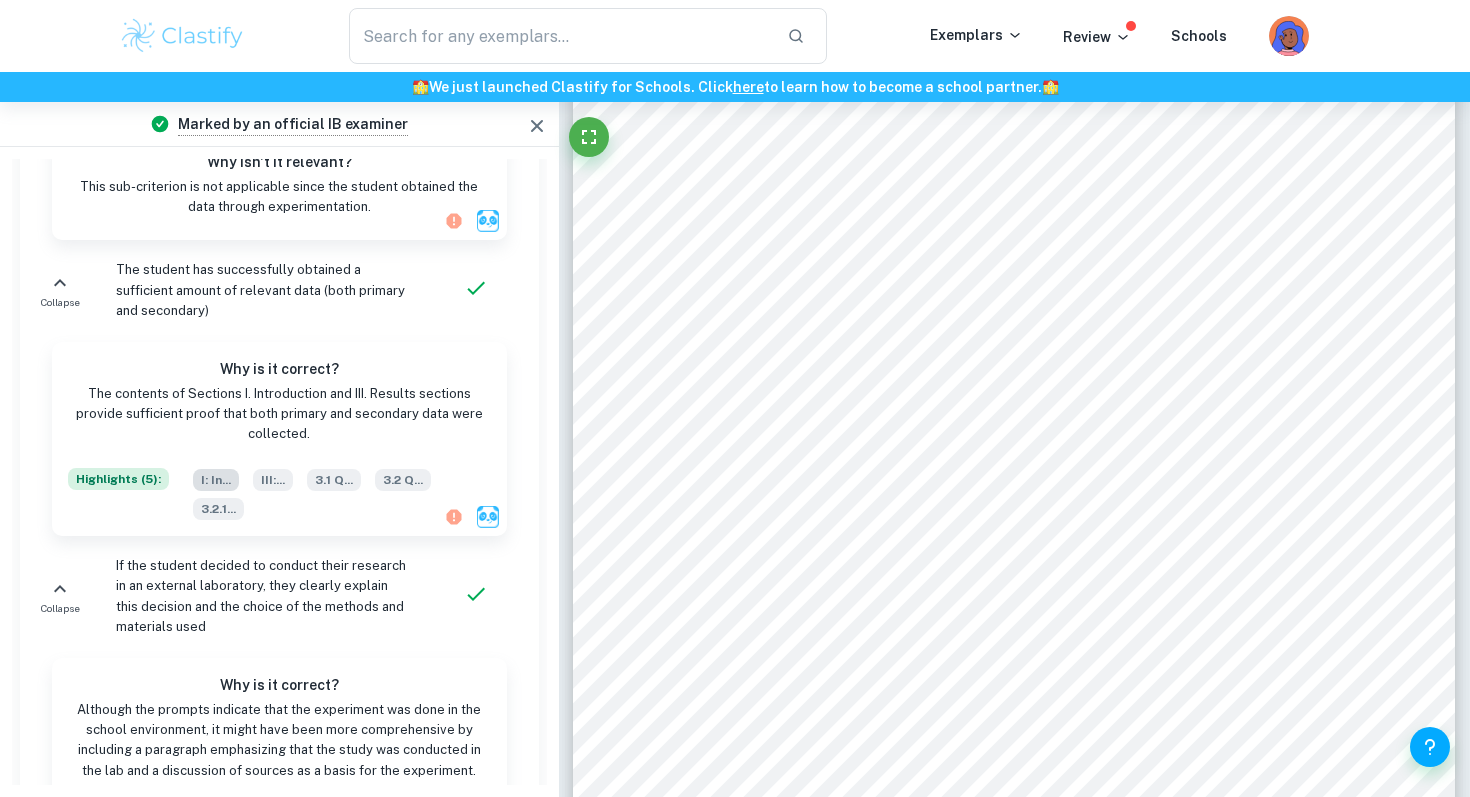 click on "I: In ..." at bounding box center (216, 480) 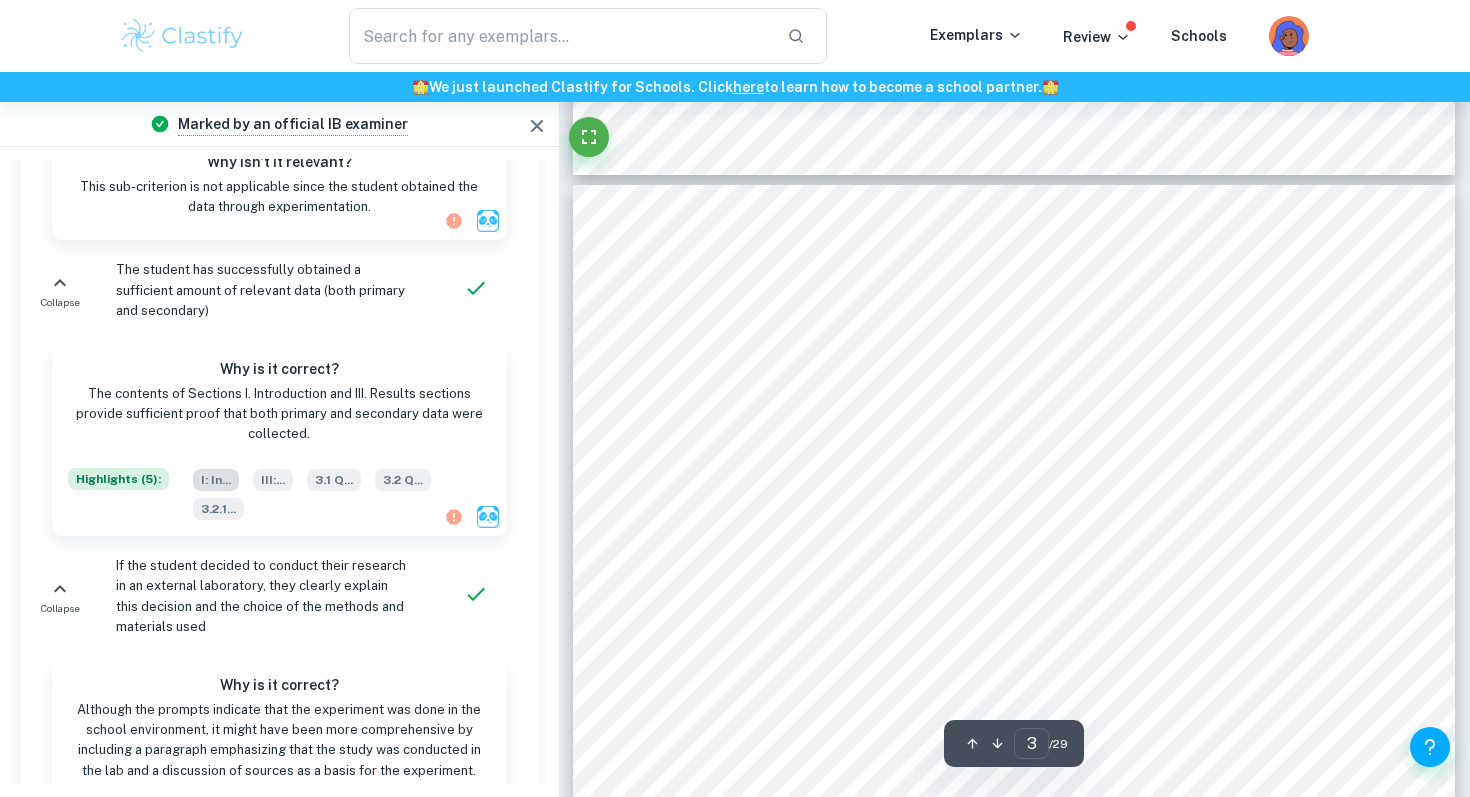 scroll, scrollTop: 2377, scrollLeft: 0, axis: vertical 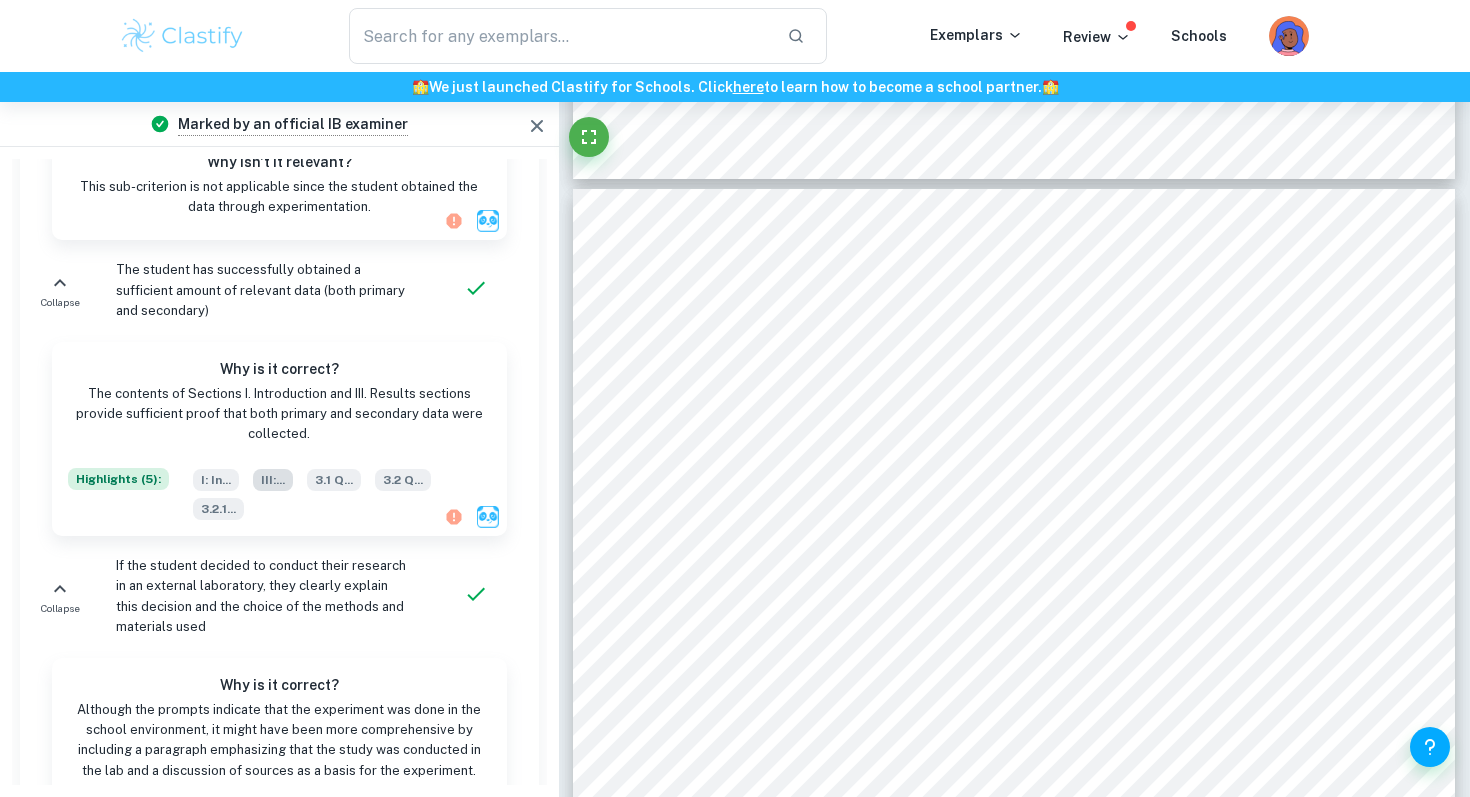 click on "III:  ..." at bounding box center (273, 480) 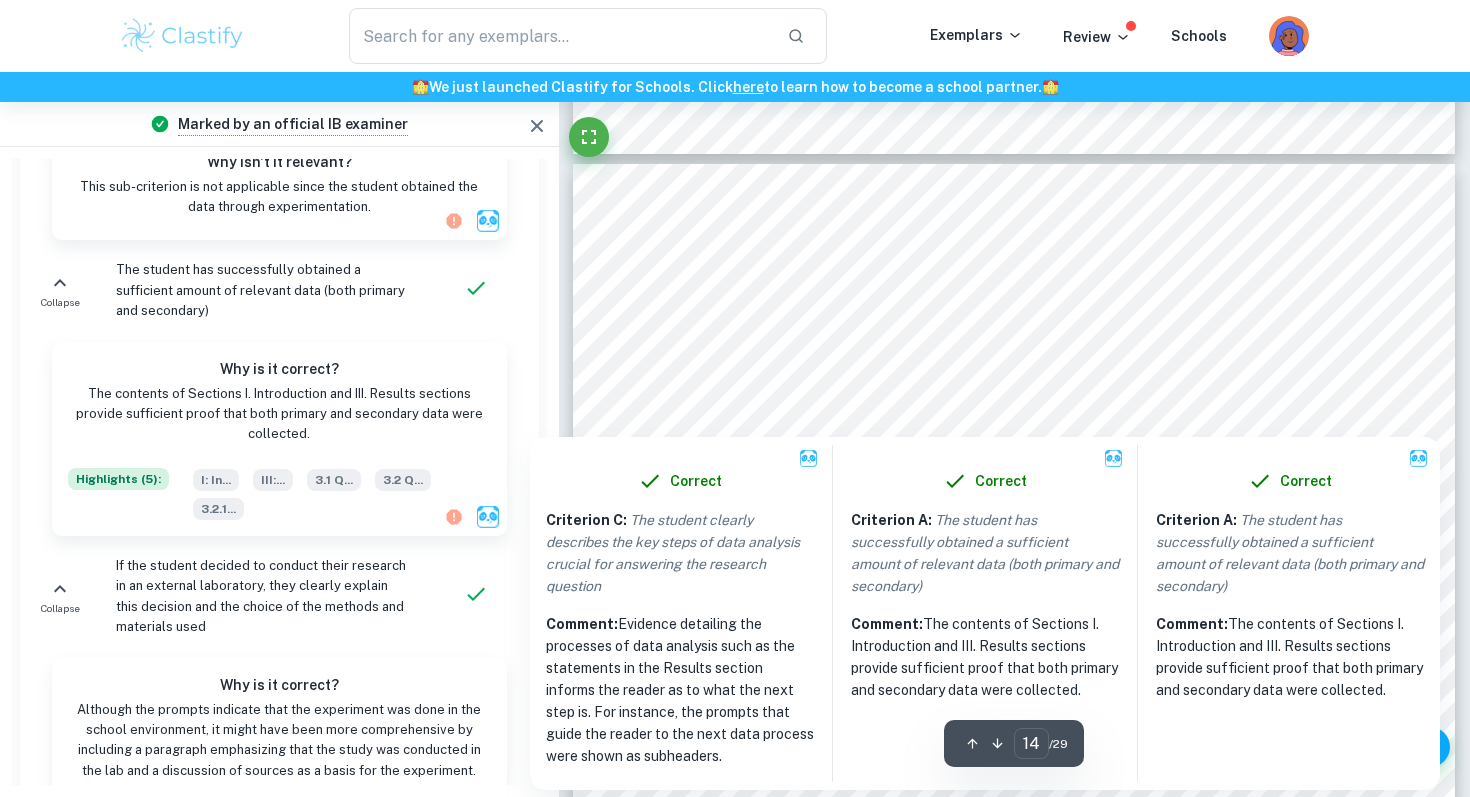 scroll, scrollTop: 15082, scrollLeft: 0, axis: vertical 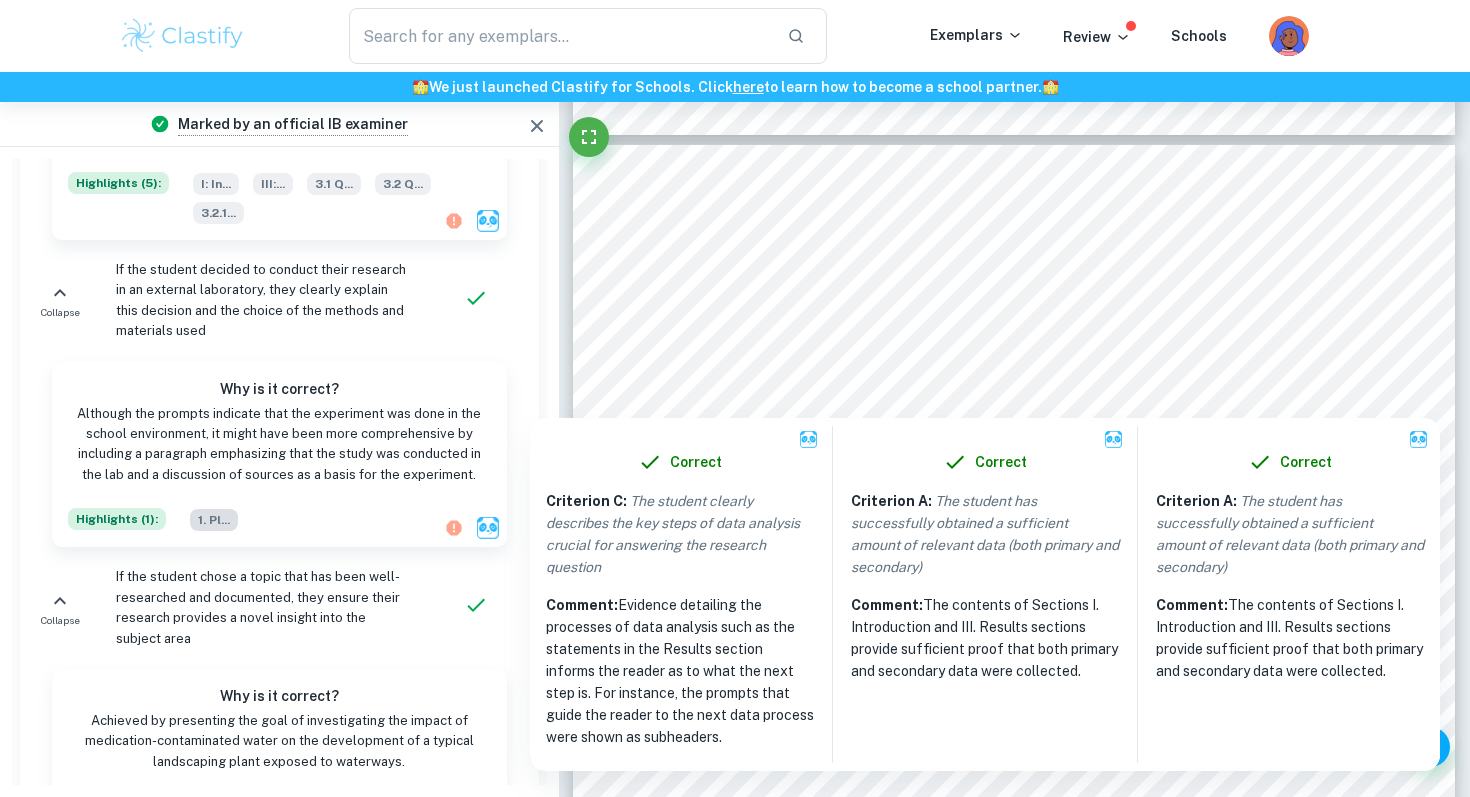 click on "1. Pl ..." at bounding box center (214, 520) 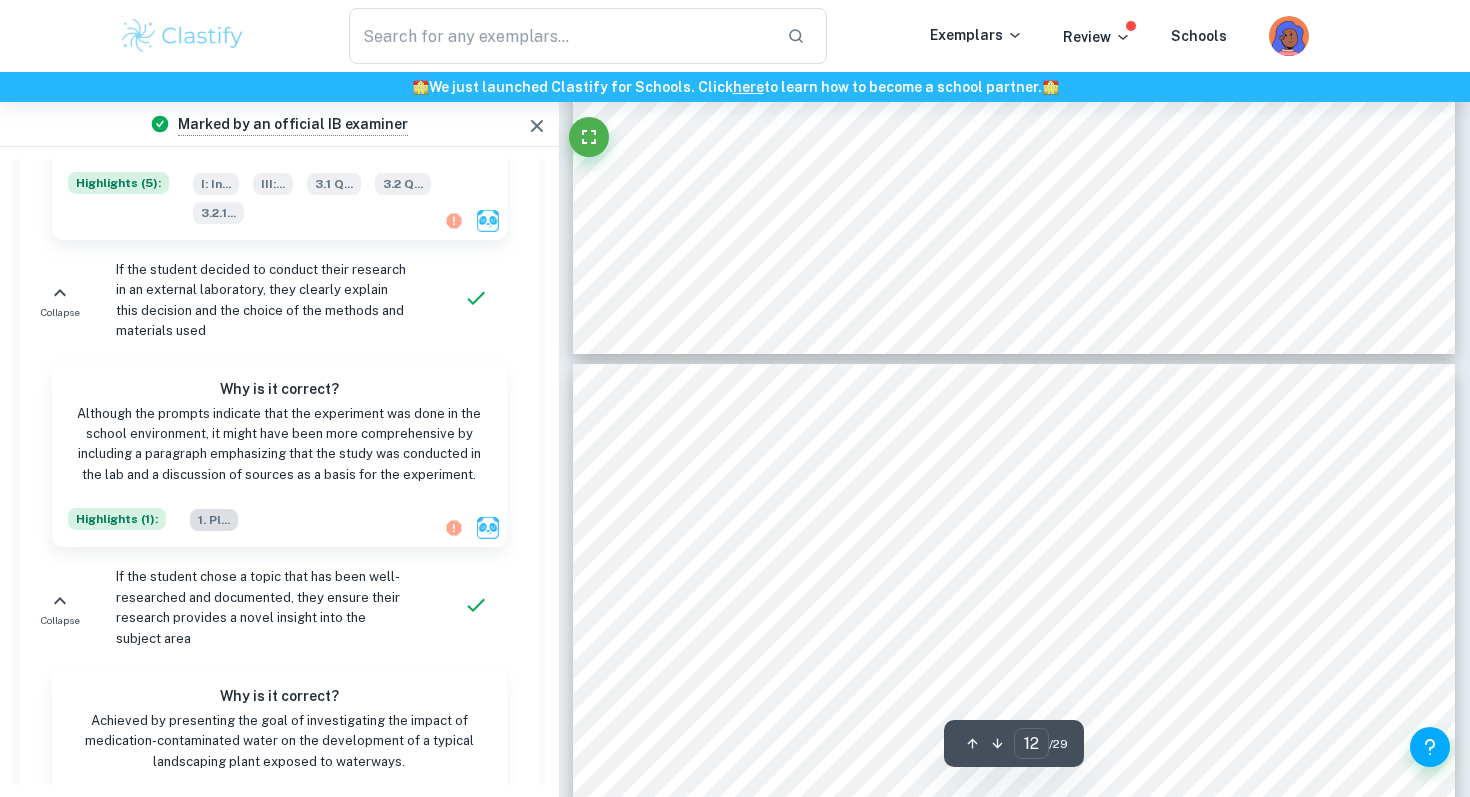 scroll, scrollTop: 12535, scrollLeft: 0, axis: vertical 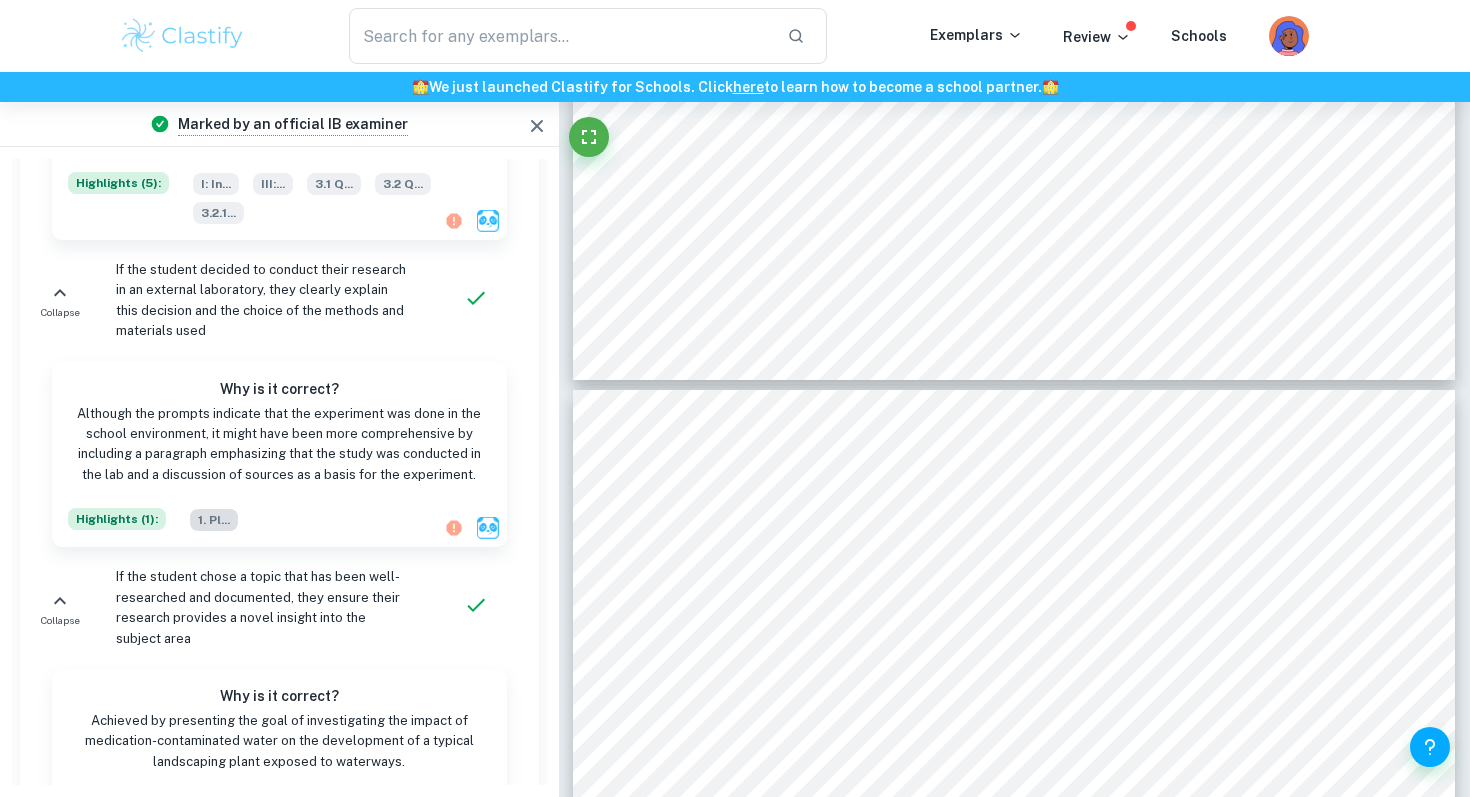 click on "1. Pl ..." at bounding box center (214, 520) 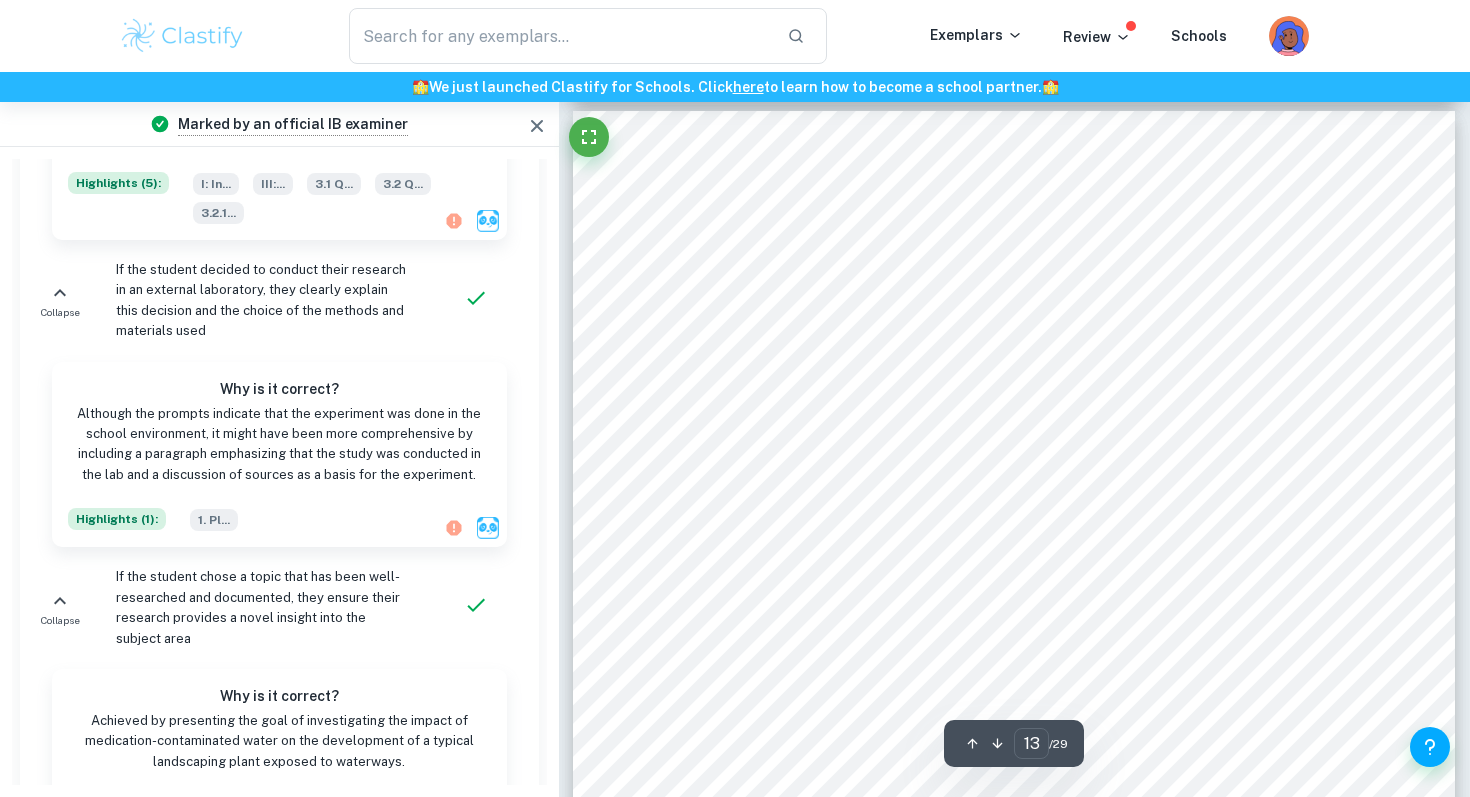 scroll, scrollTop: 13967, scrollLeft: 0, axis: vertical 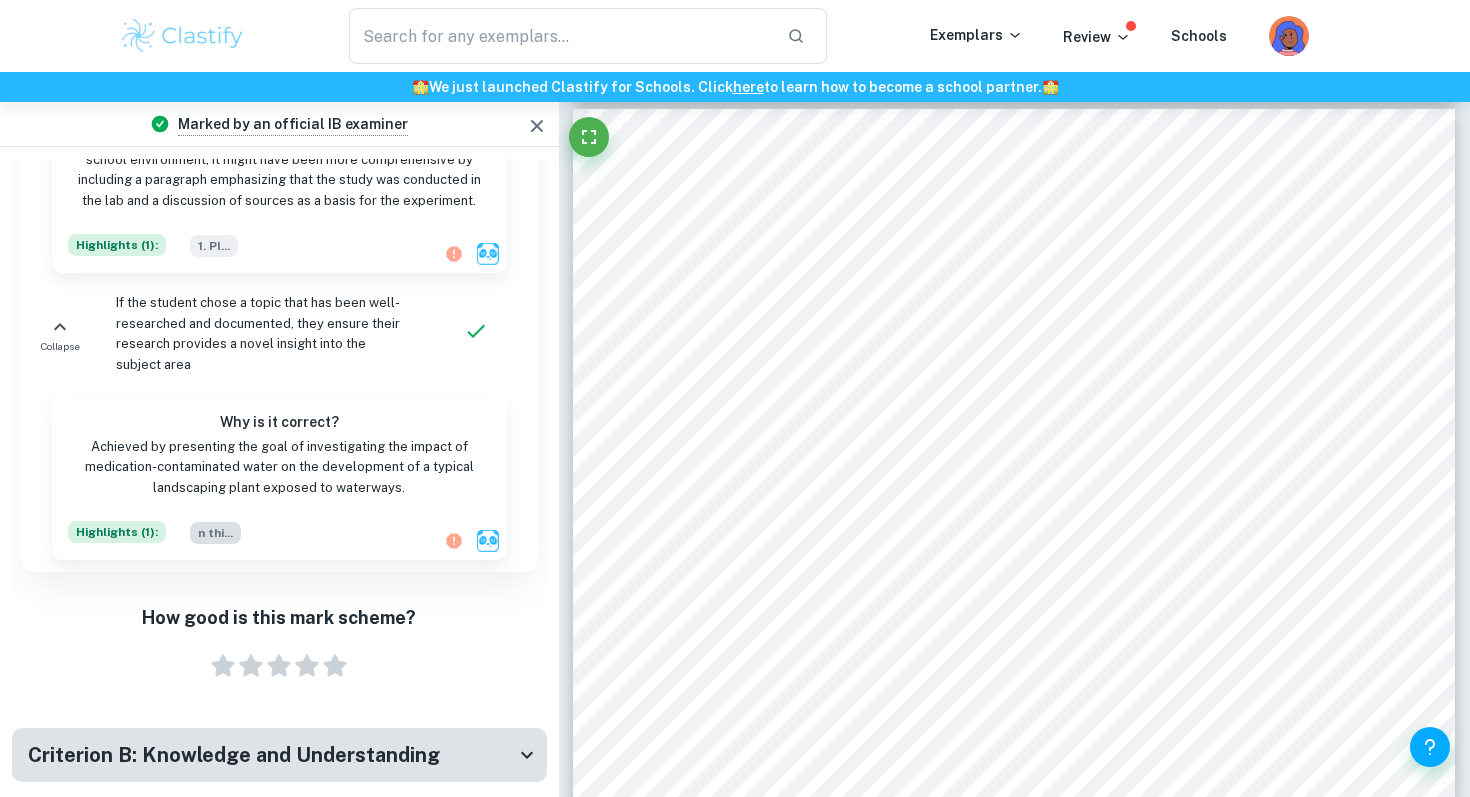 click on "n thi ..." at bounding box center [215, 533] 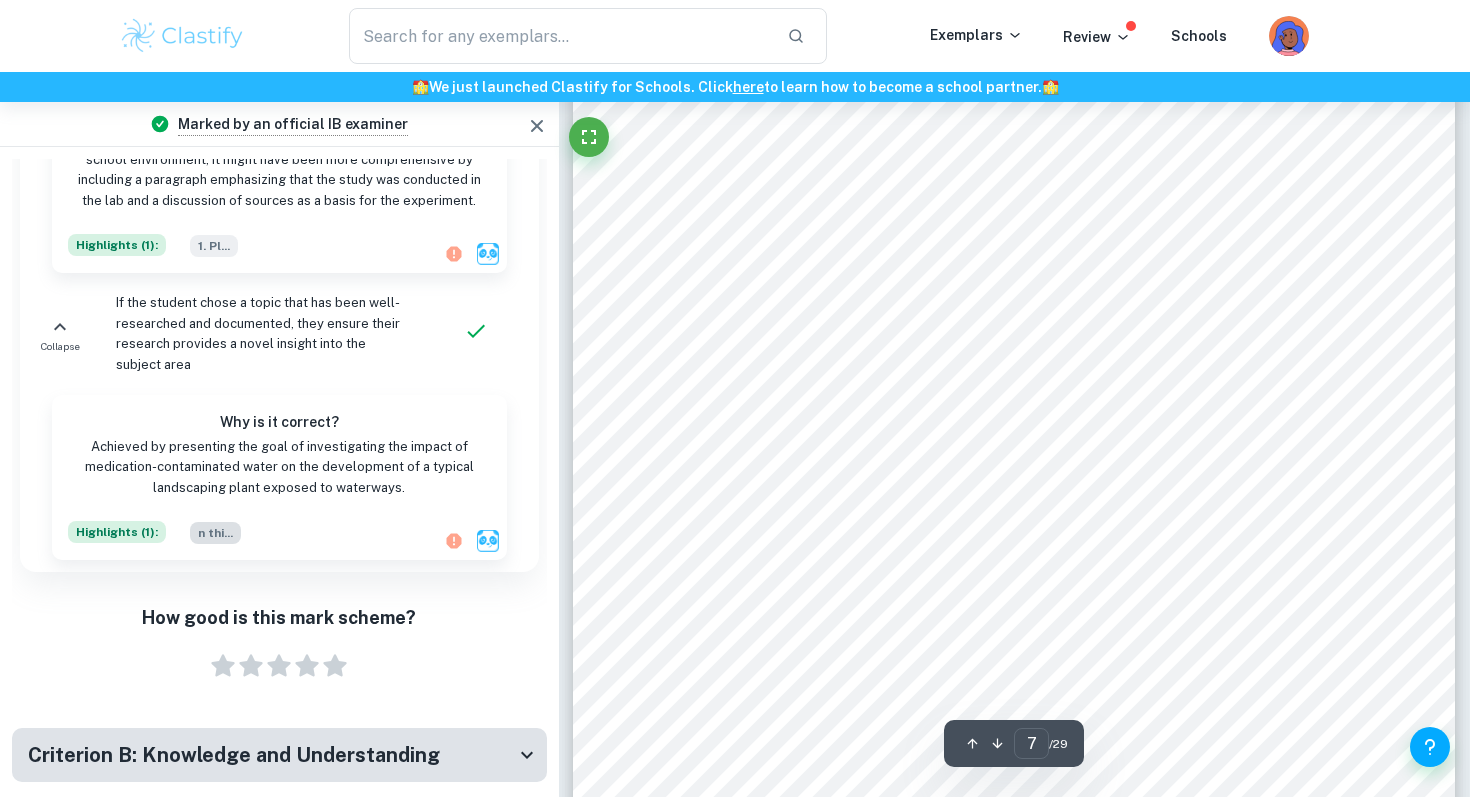 scroll, scrollTop: 7142, scrollLeft: 0, axis: vertical 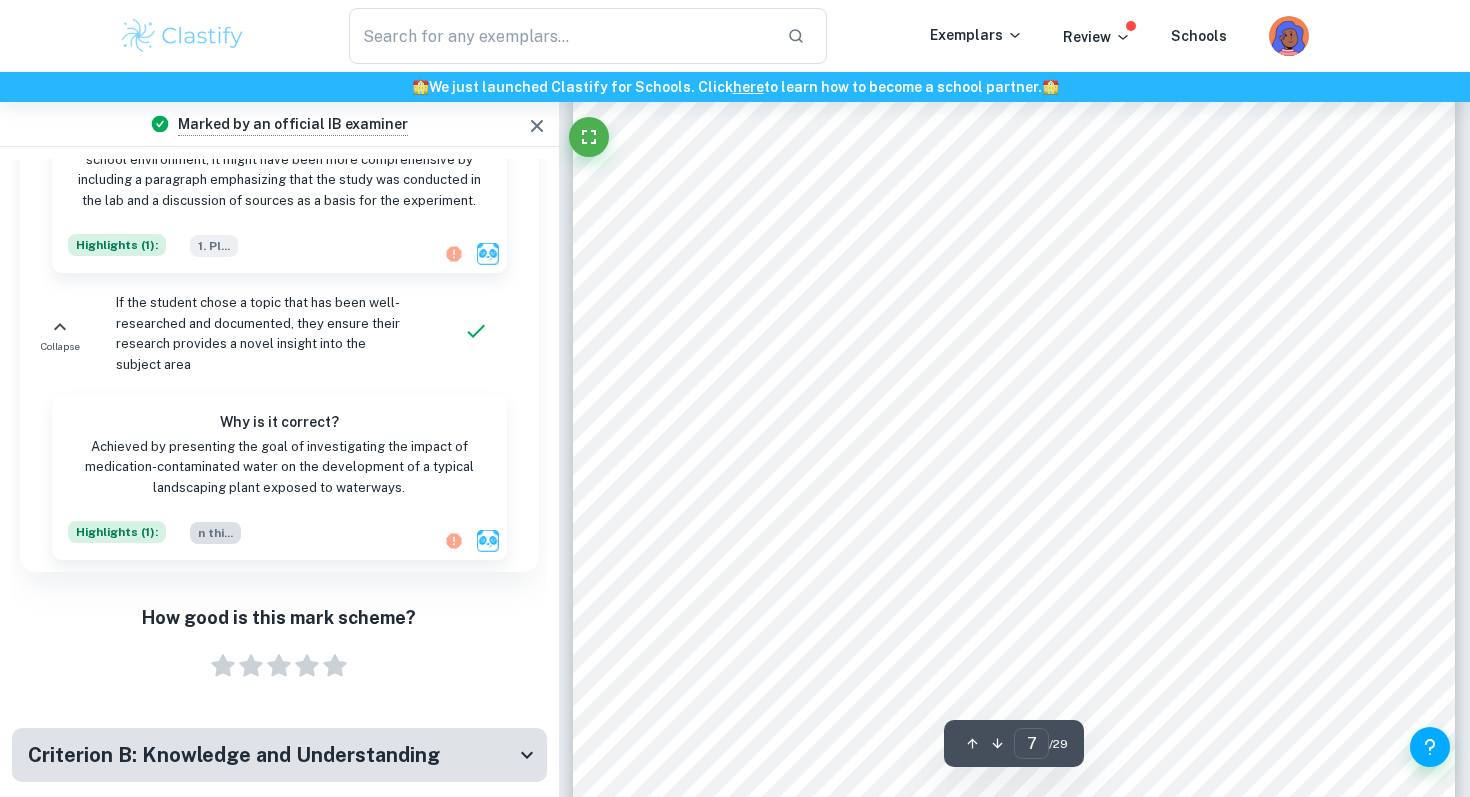 click on "n thi ..." at bounding box center [215, 533] 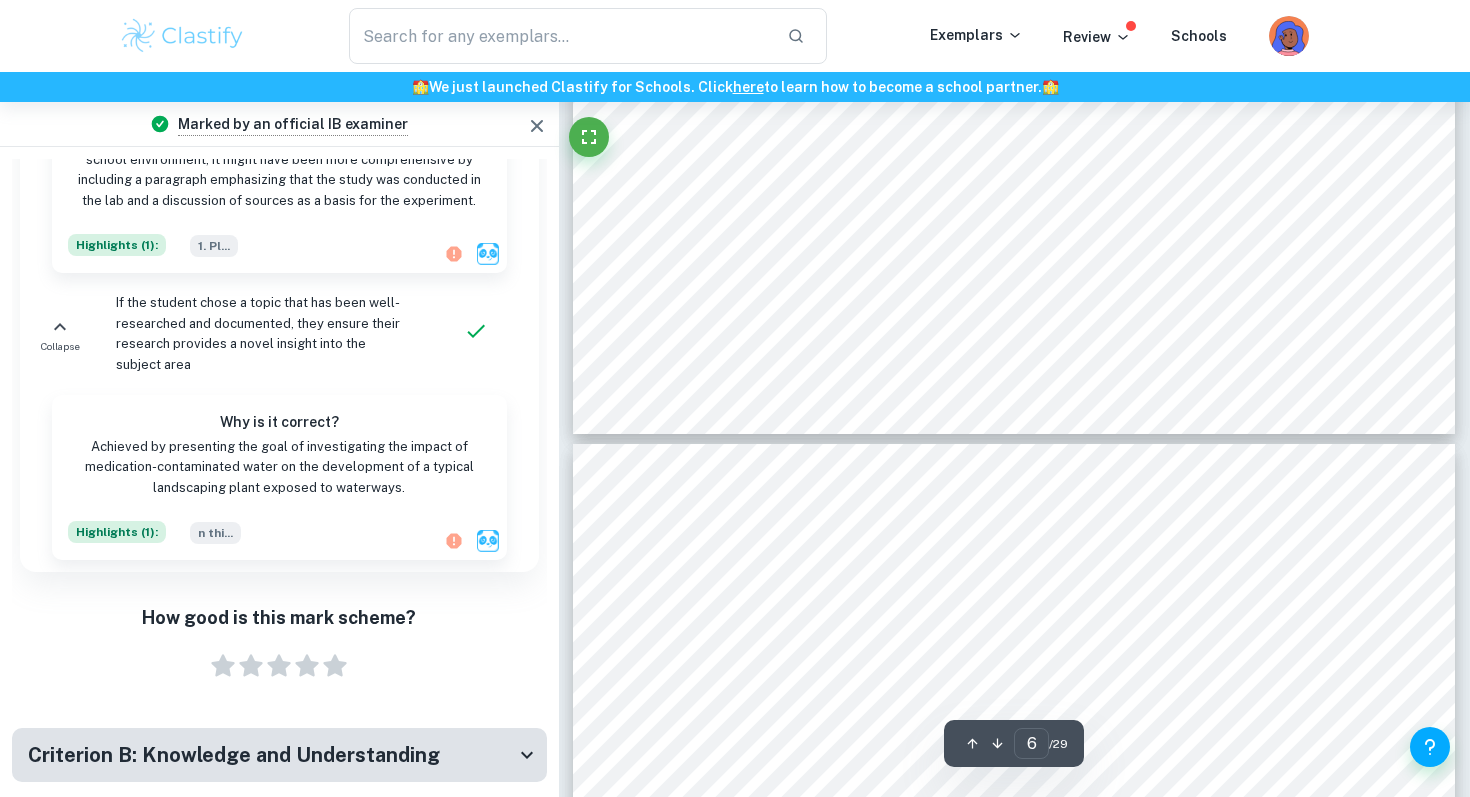 scroll, scrollTop: 6724, scrollLeft: 0, axis: vertical 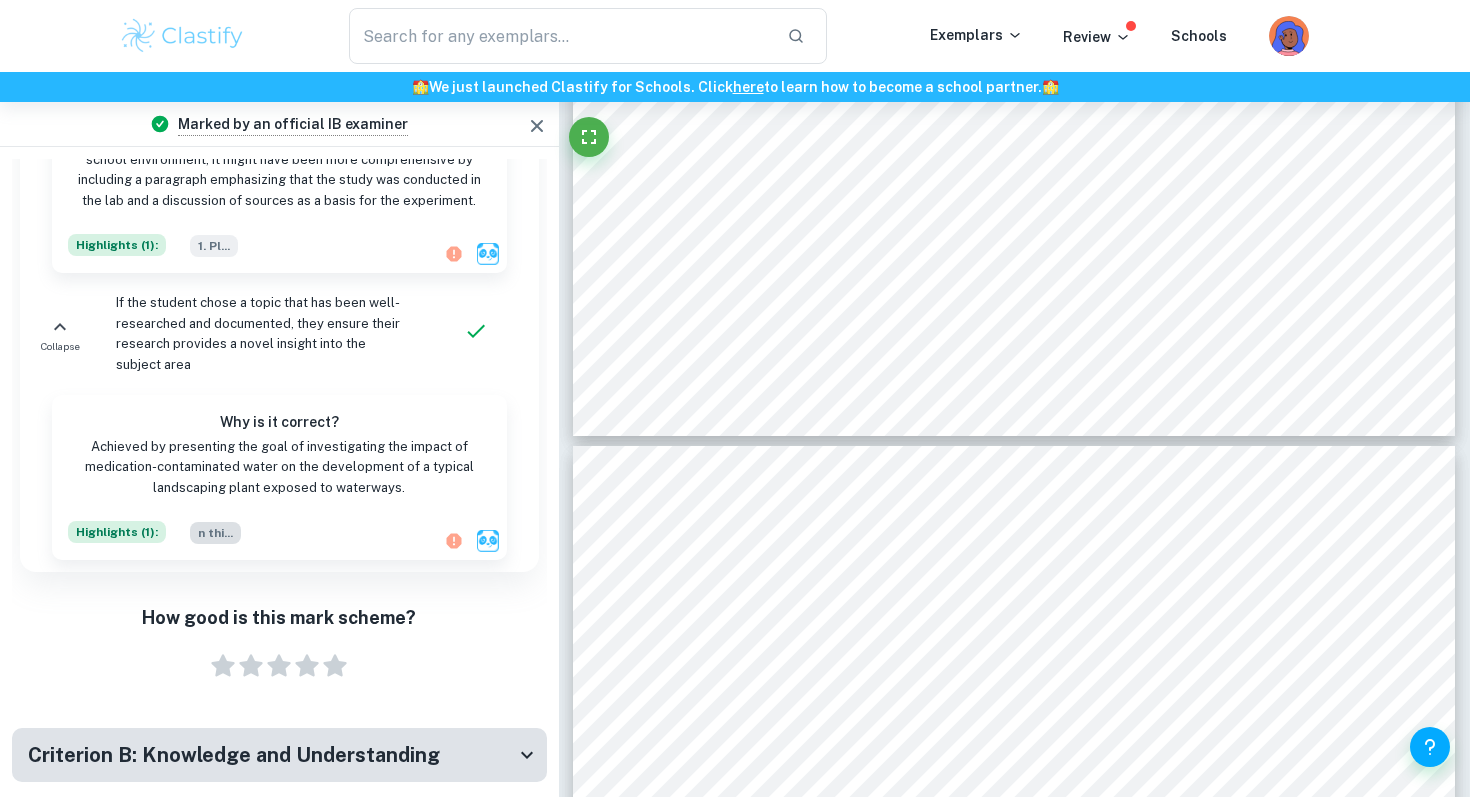 click on "n thi ..." at bounding box center [215, 533] 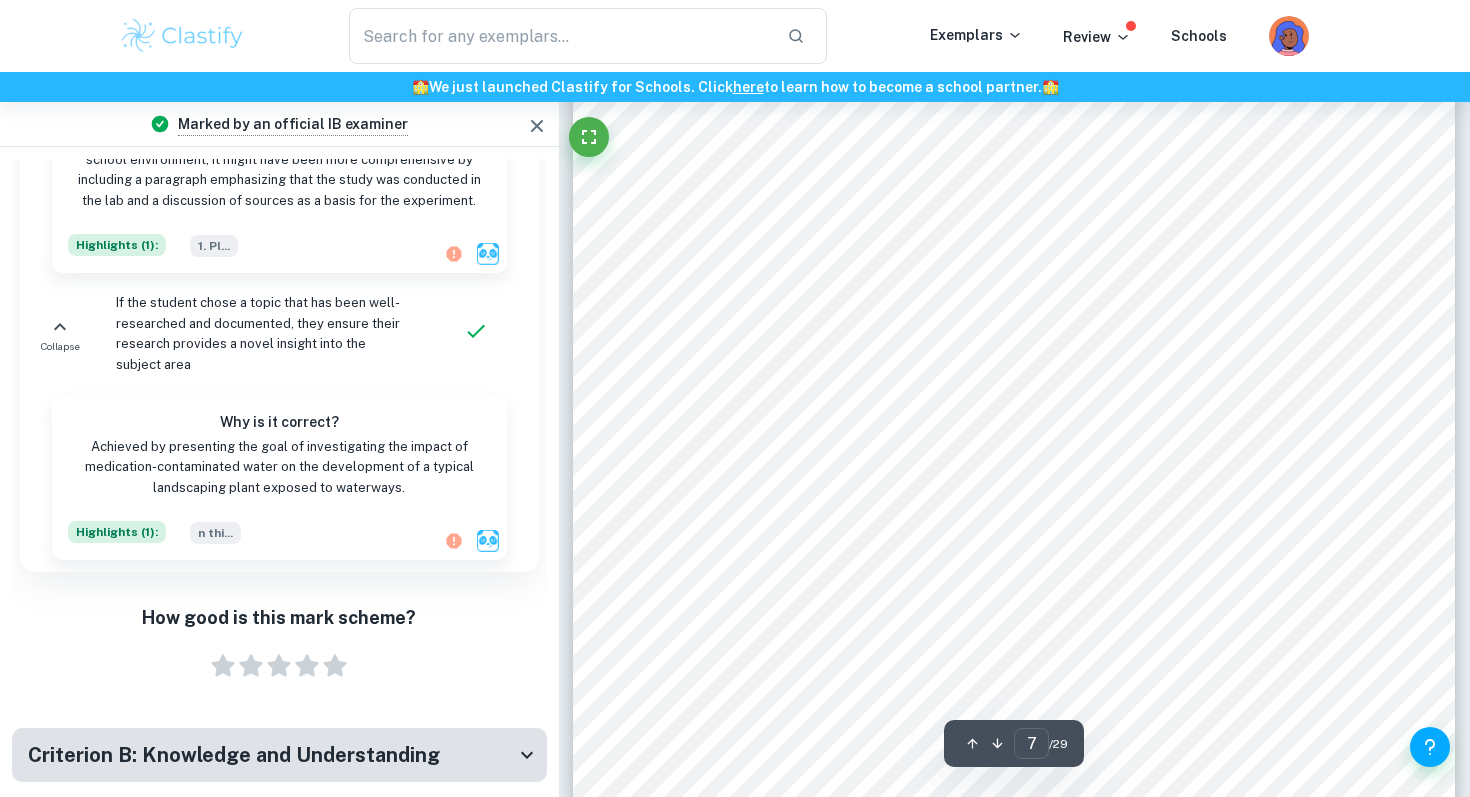 scroll, scrollTop: 7142, scrollLeft: 0, axis: vertical 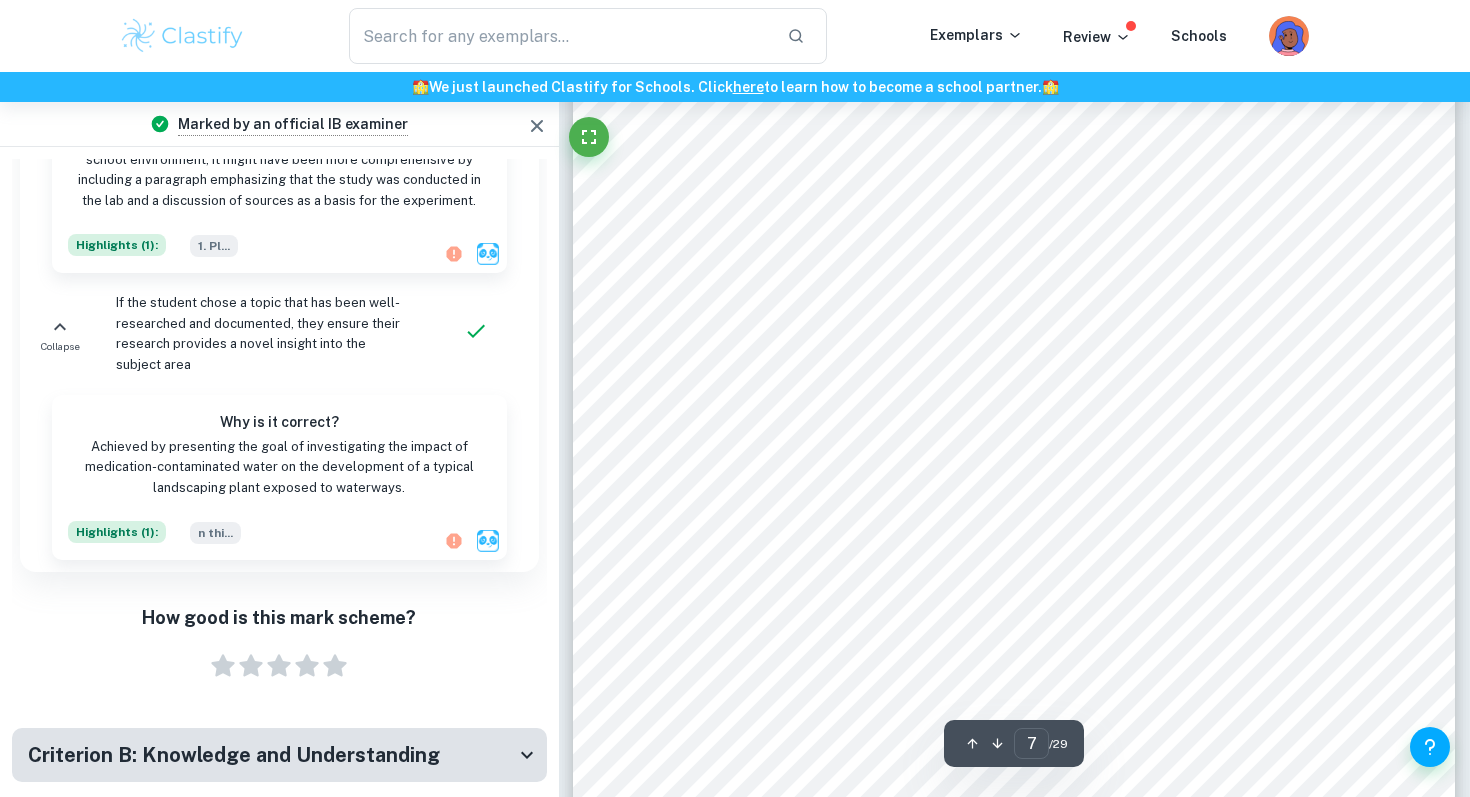 click on "Highlights ( 1 ):" at bounding box center [117, 532] 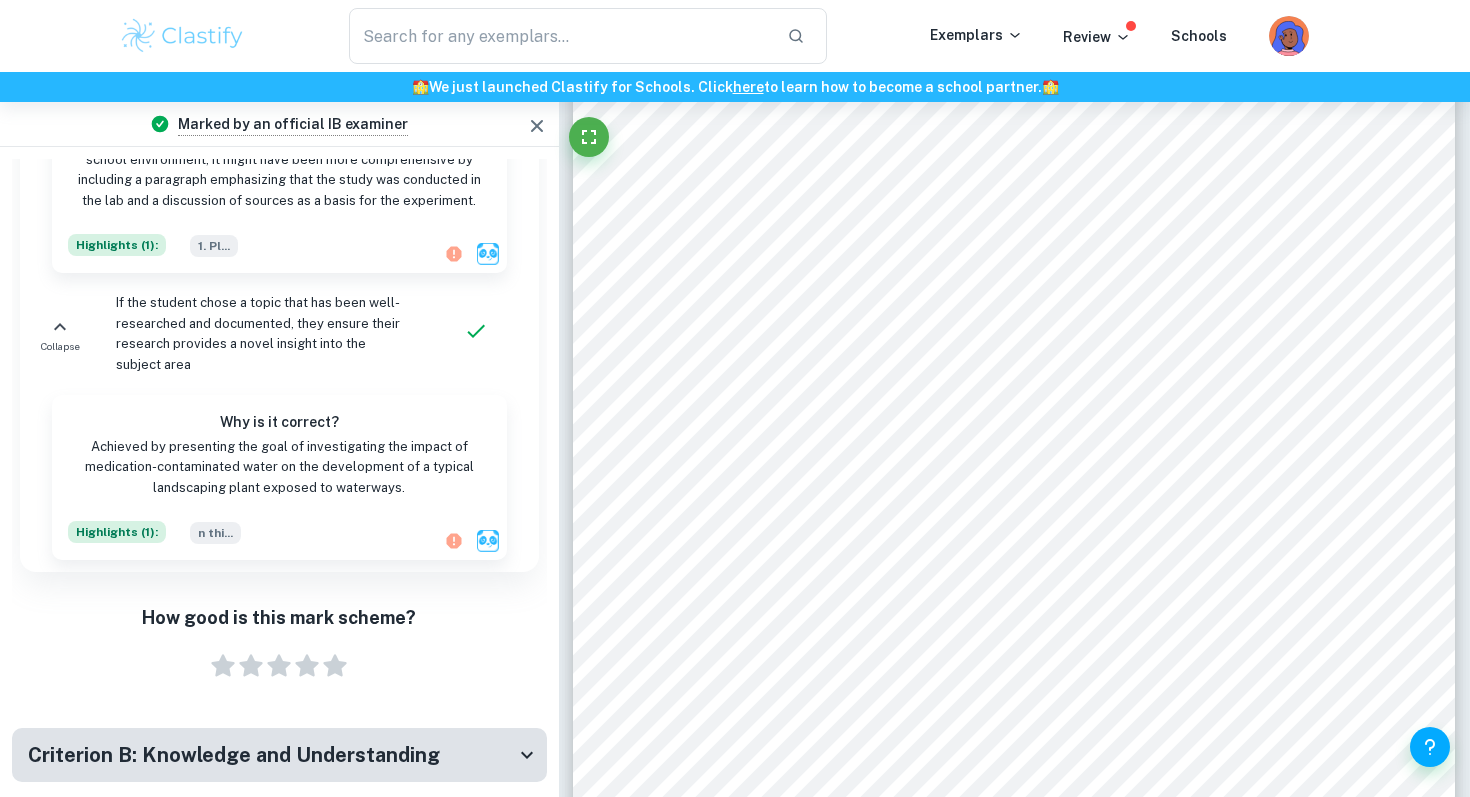 click on "Highlights ( 1 ):" at bounding box center [117, 532] 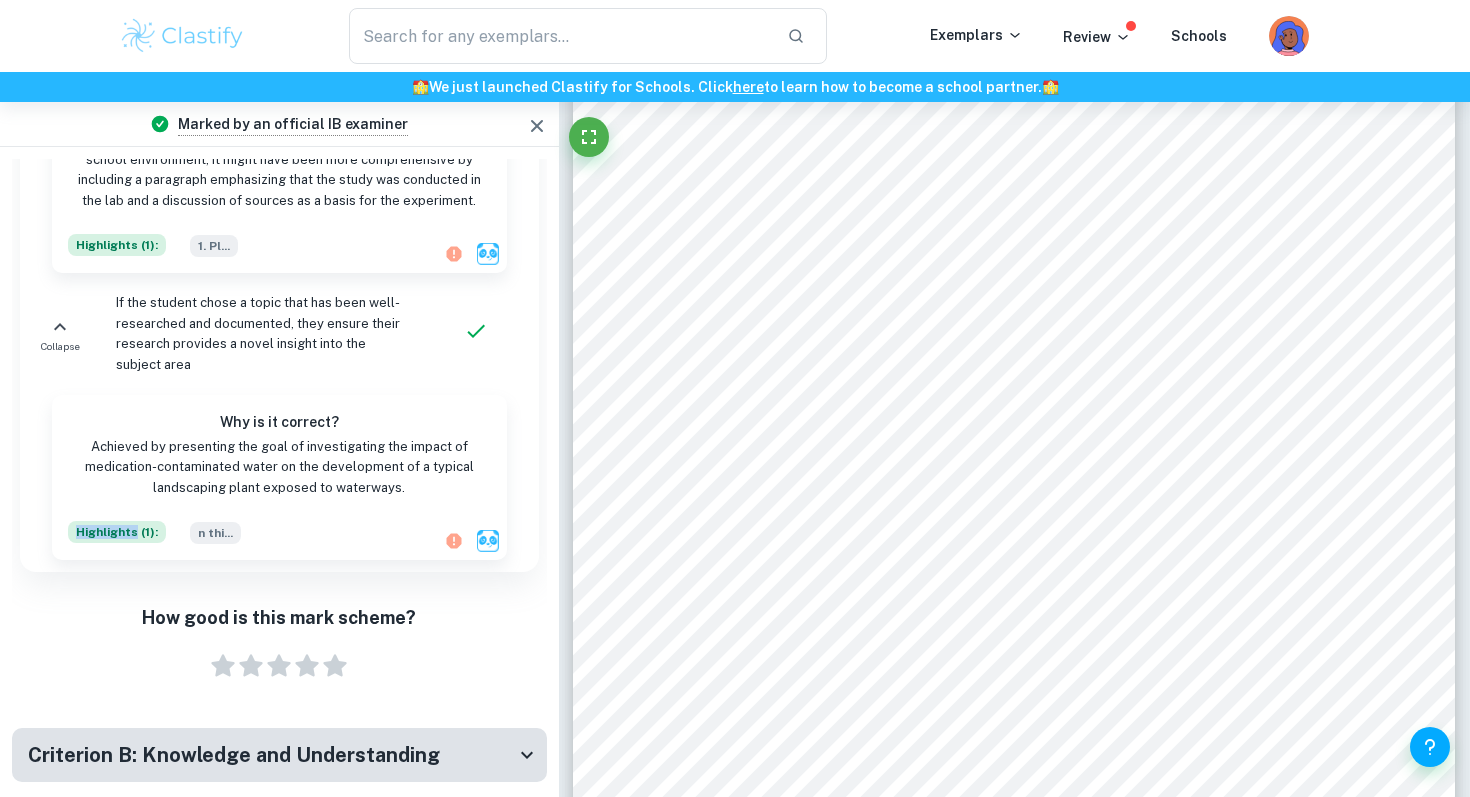 click on "Highlights ( 1 ):" at bounding box center (117, 532) 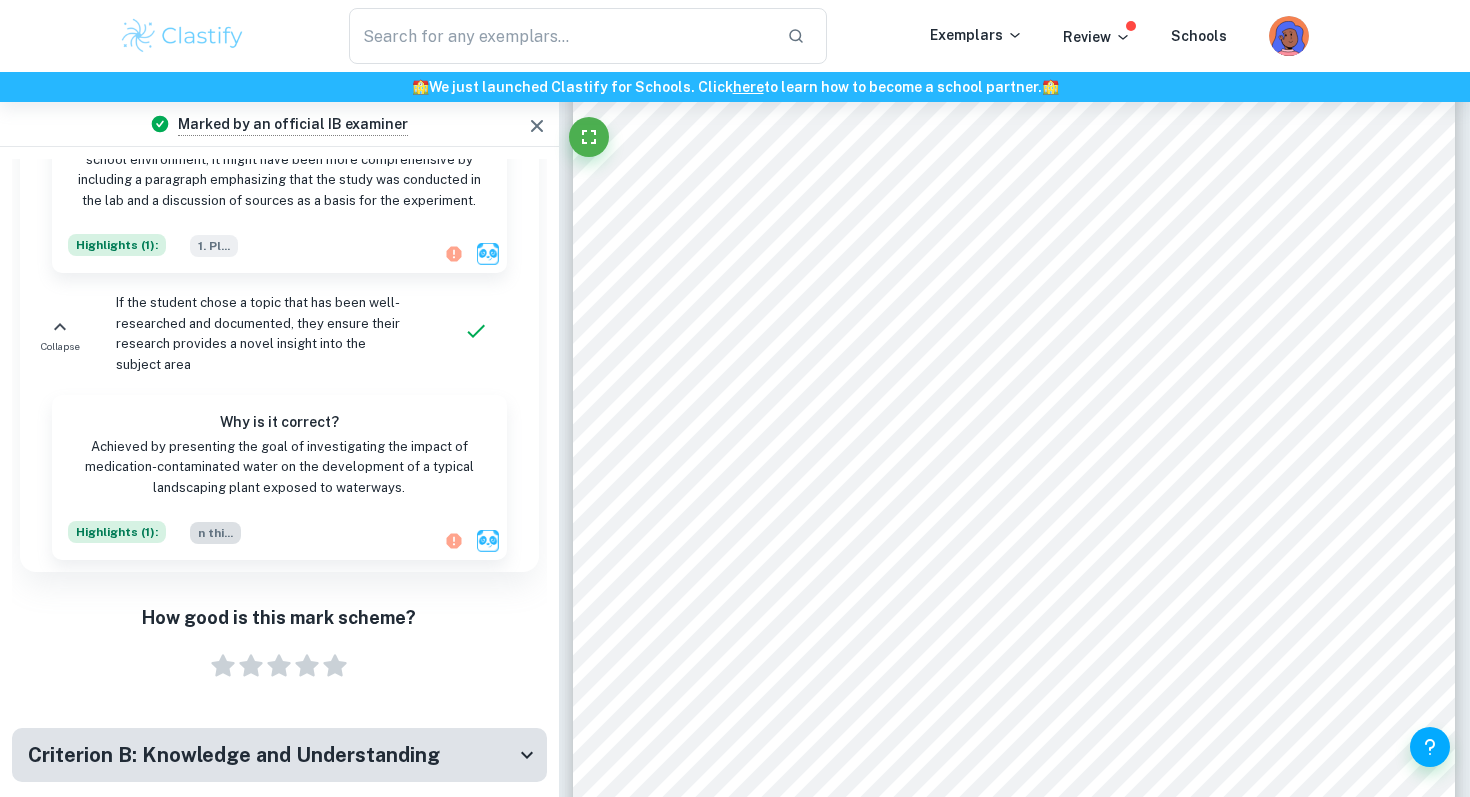 click on "n thi ..." at bounding box center [215, 533] 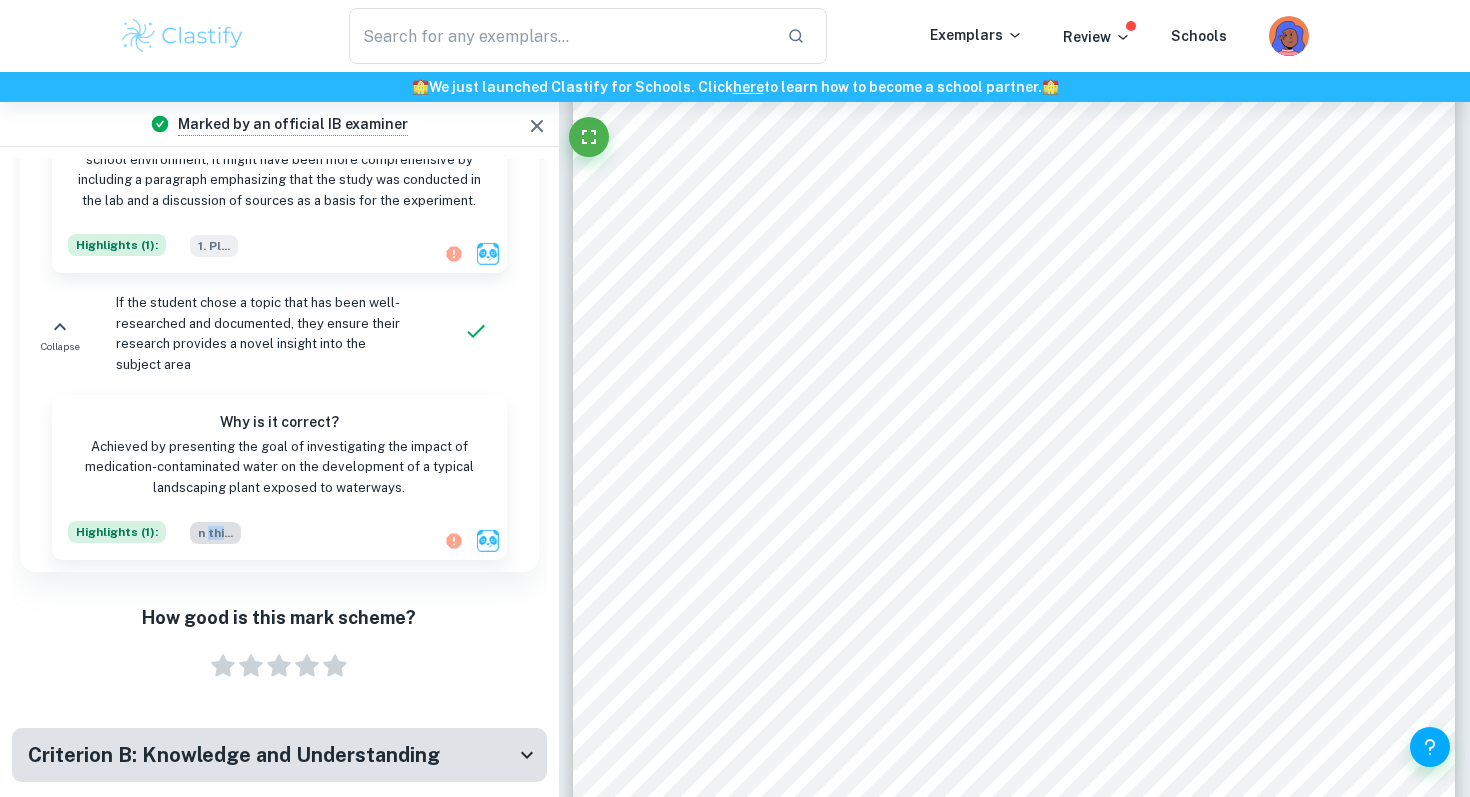 click on "n thi ..." at bounding box center [215, 533] 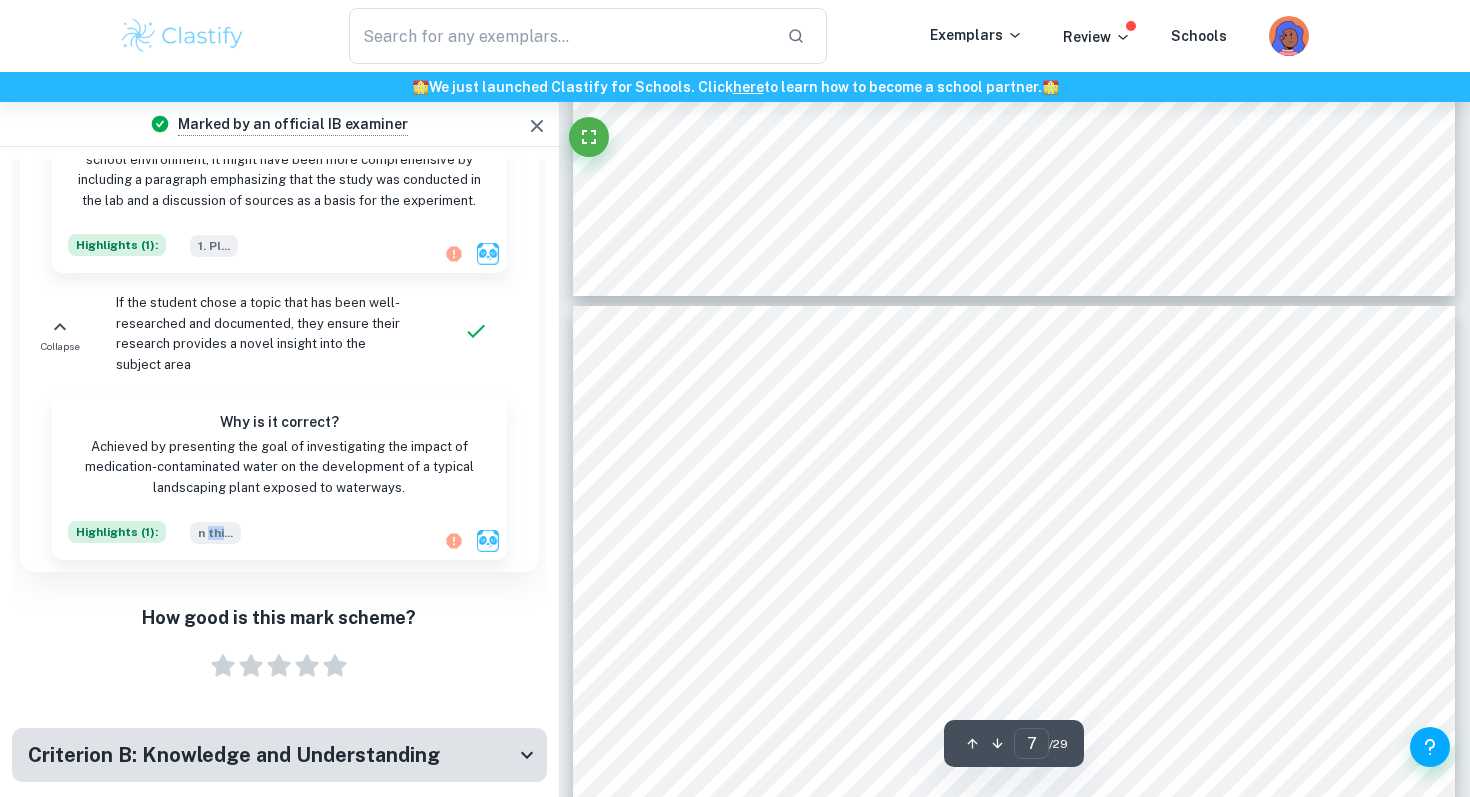 scroll, scrollTop: 6866, scrollLeft: 0, axis: vertical 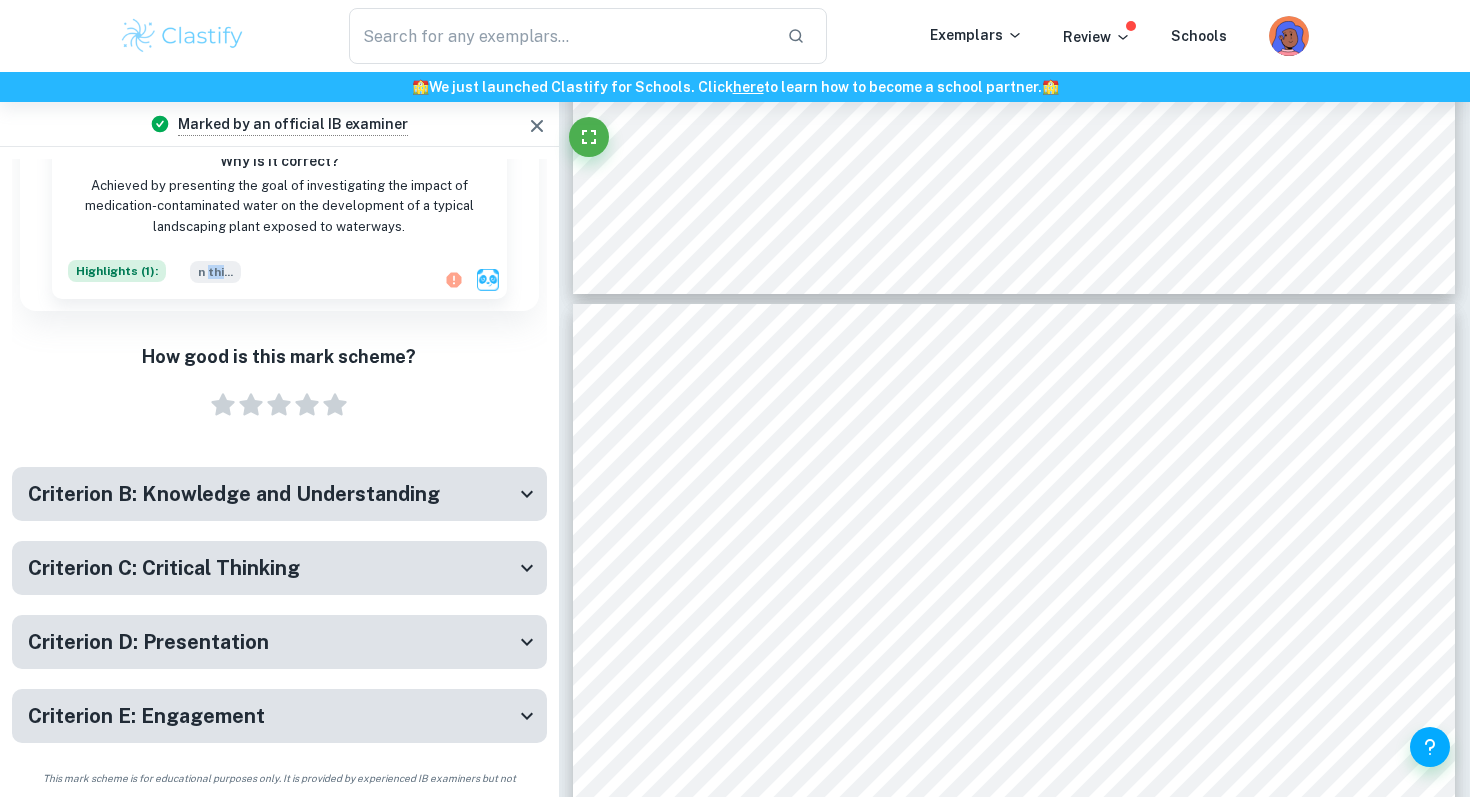 click 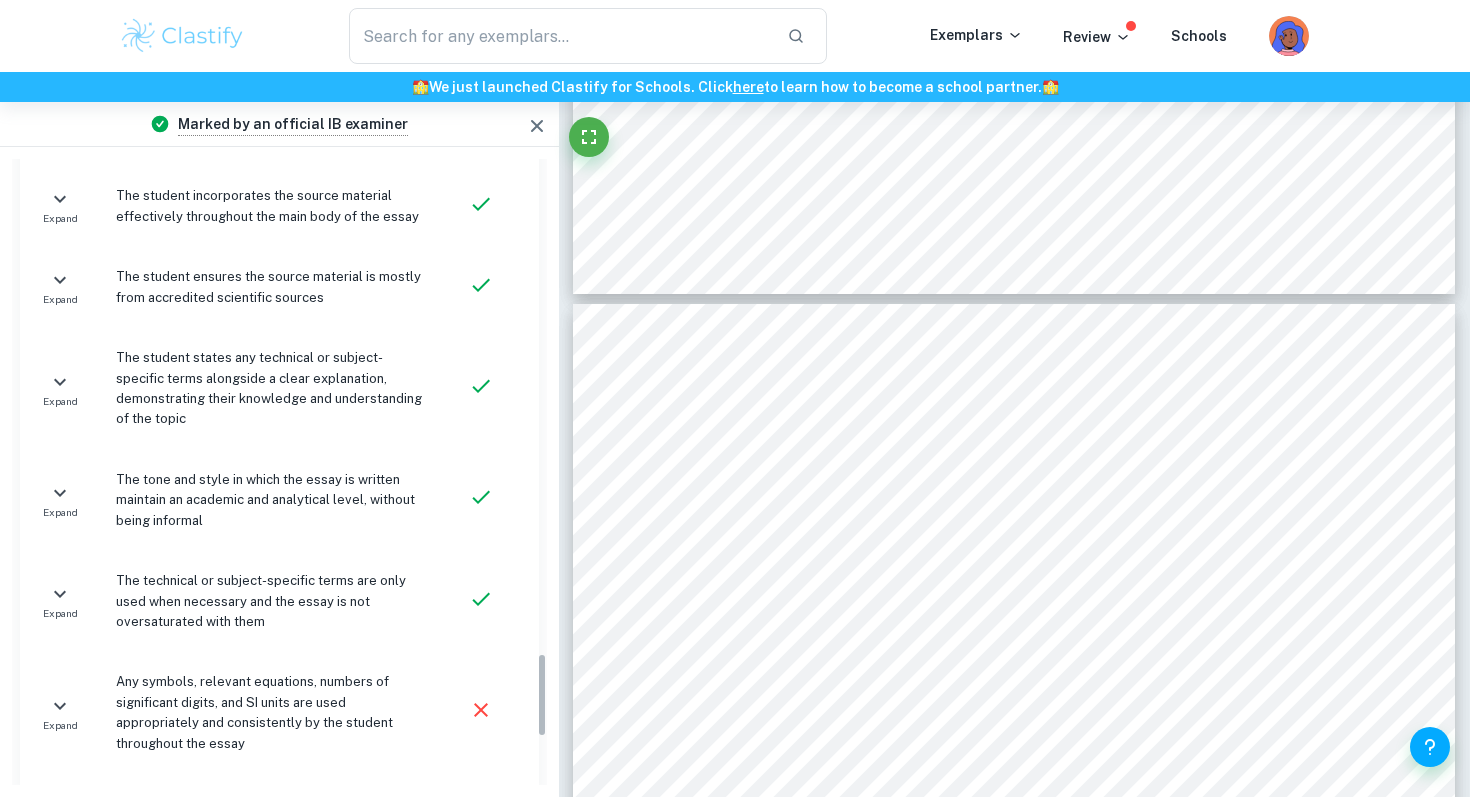 scroll, scrollTop: 3690, scrollLeft: 0, axis: vertical 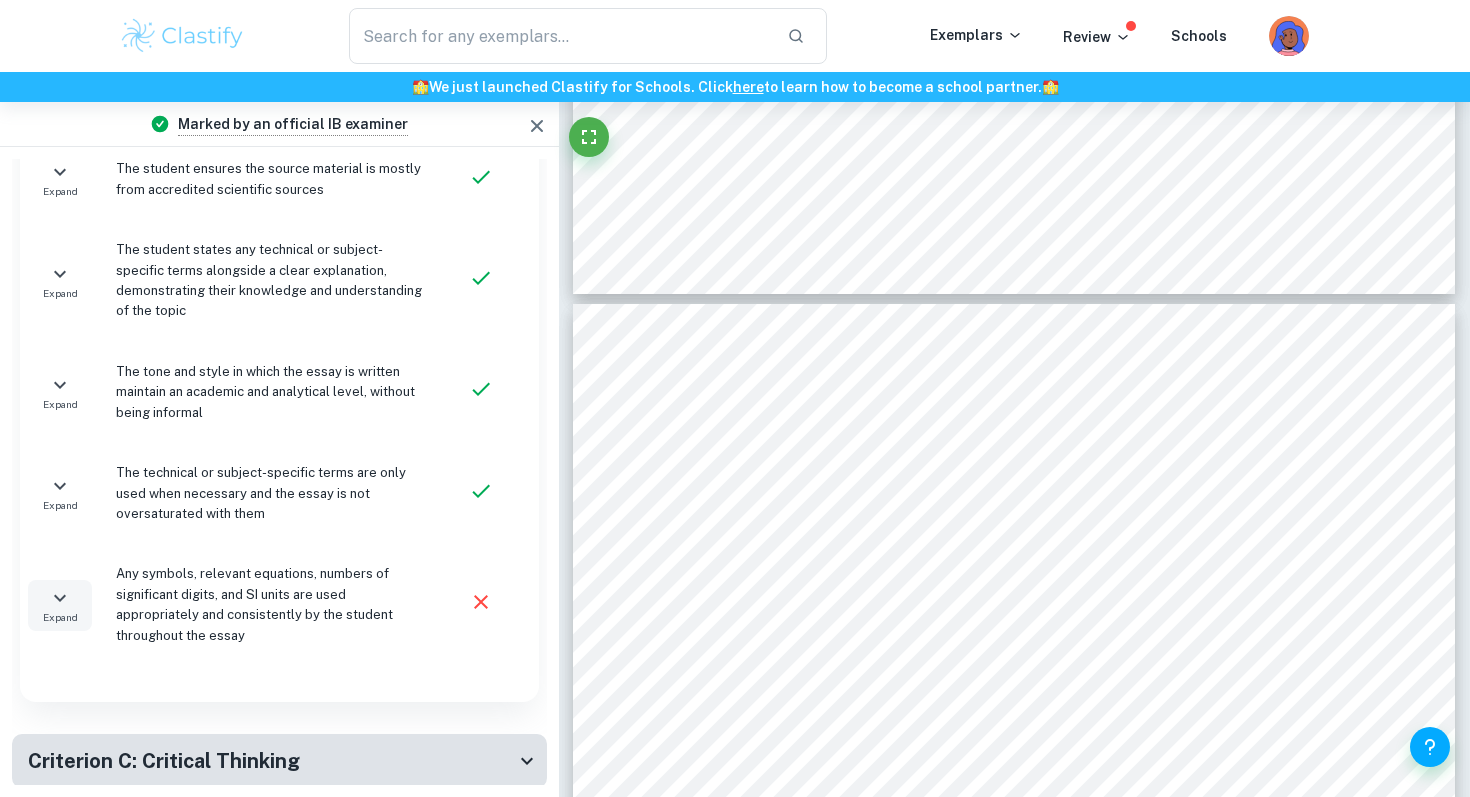 click 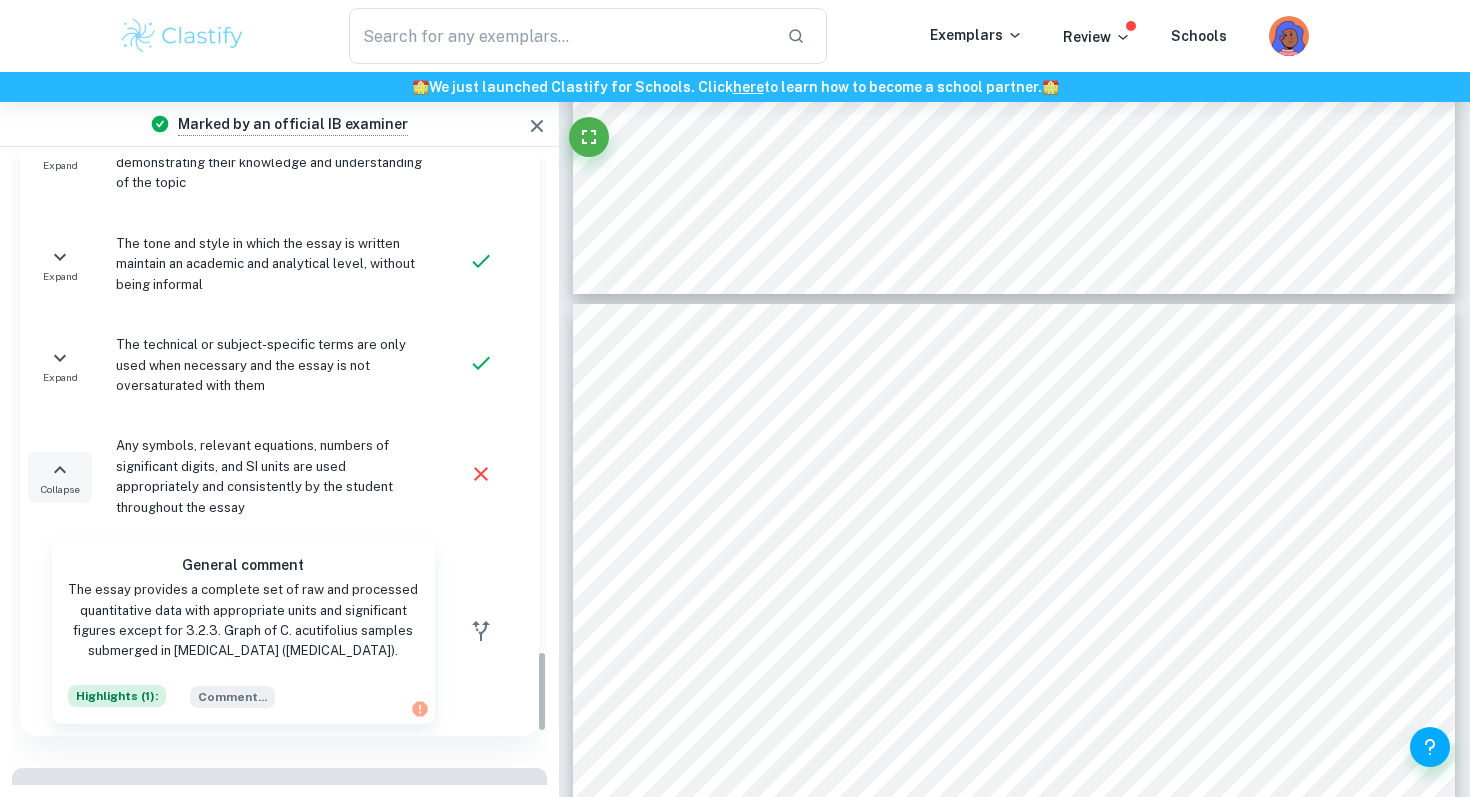 scroll, scrollTop: 3824, scrollLeft: 0, axis: vertical 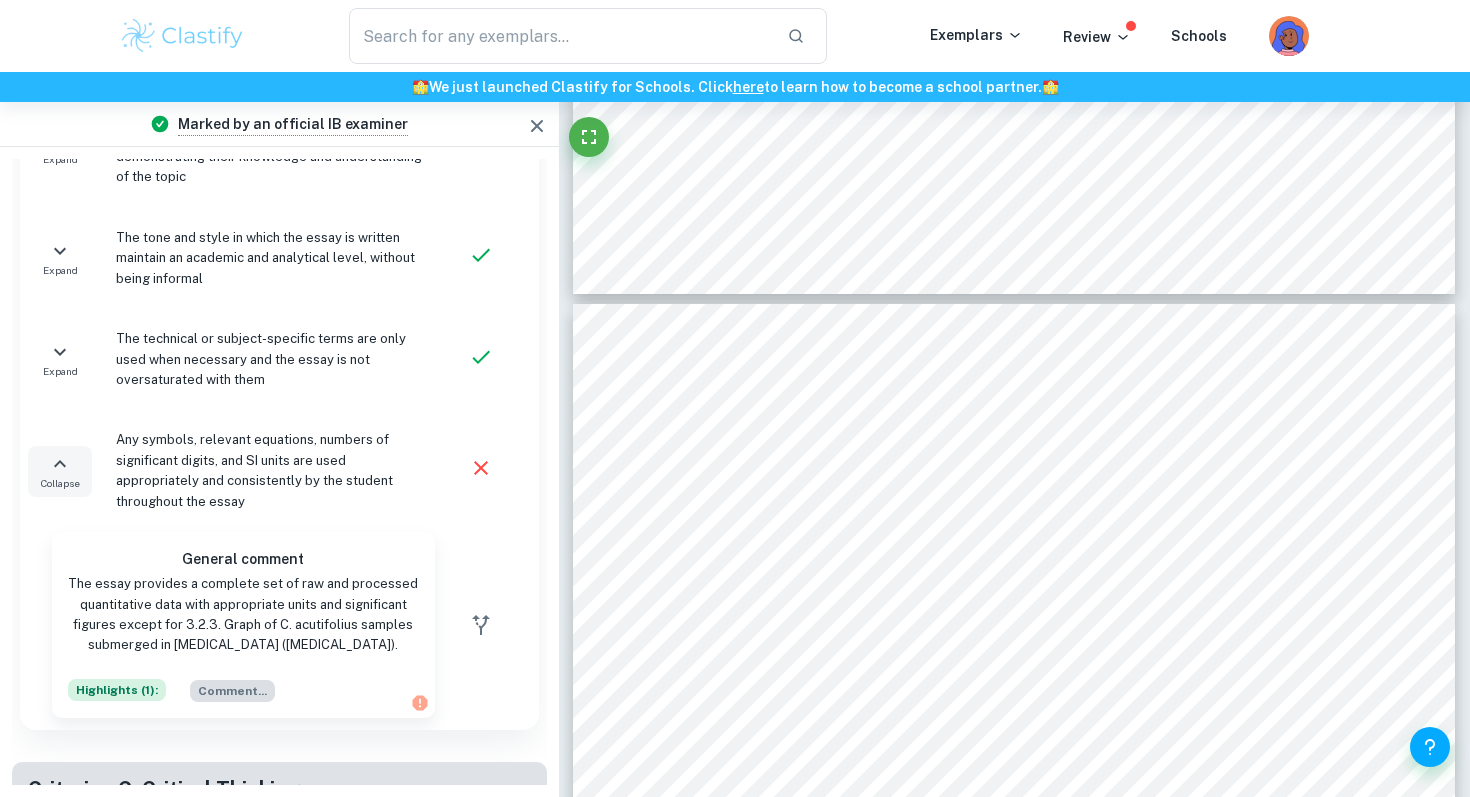 click on "Comment ..." at bounding box center [232, 691] 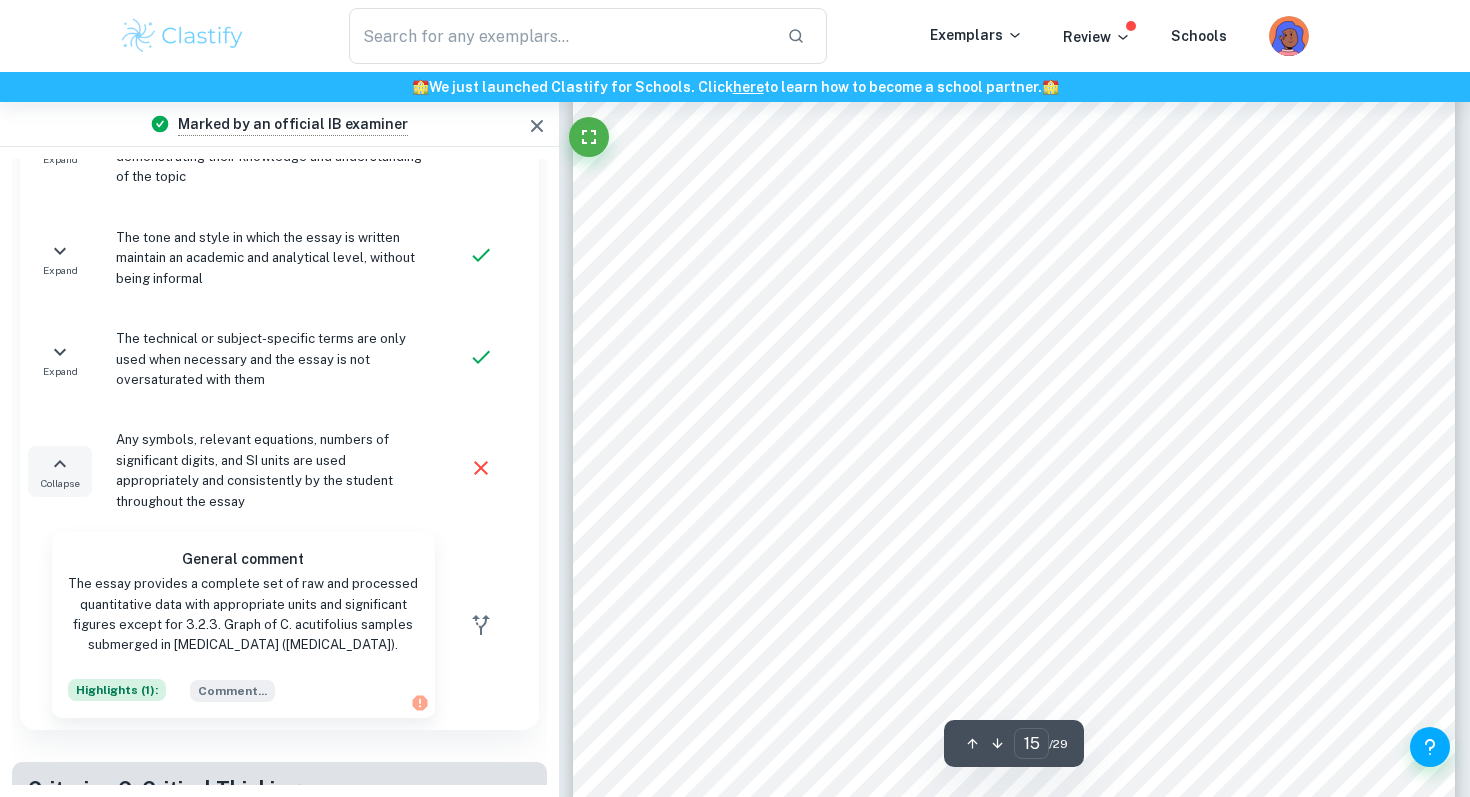 scroll, scrollTop: 16390, scrollLeft: 0, axis: vertical 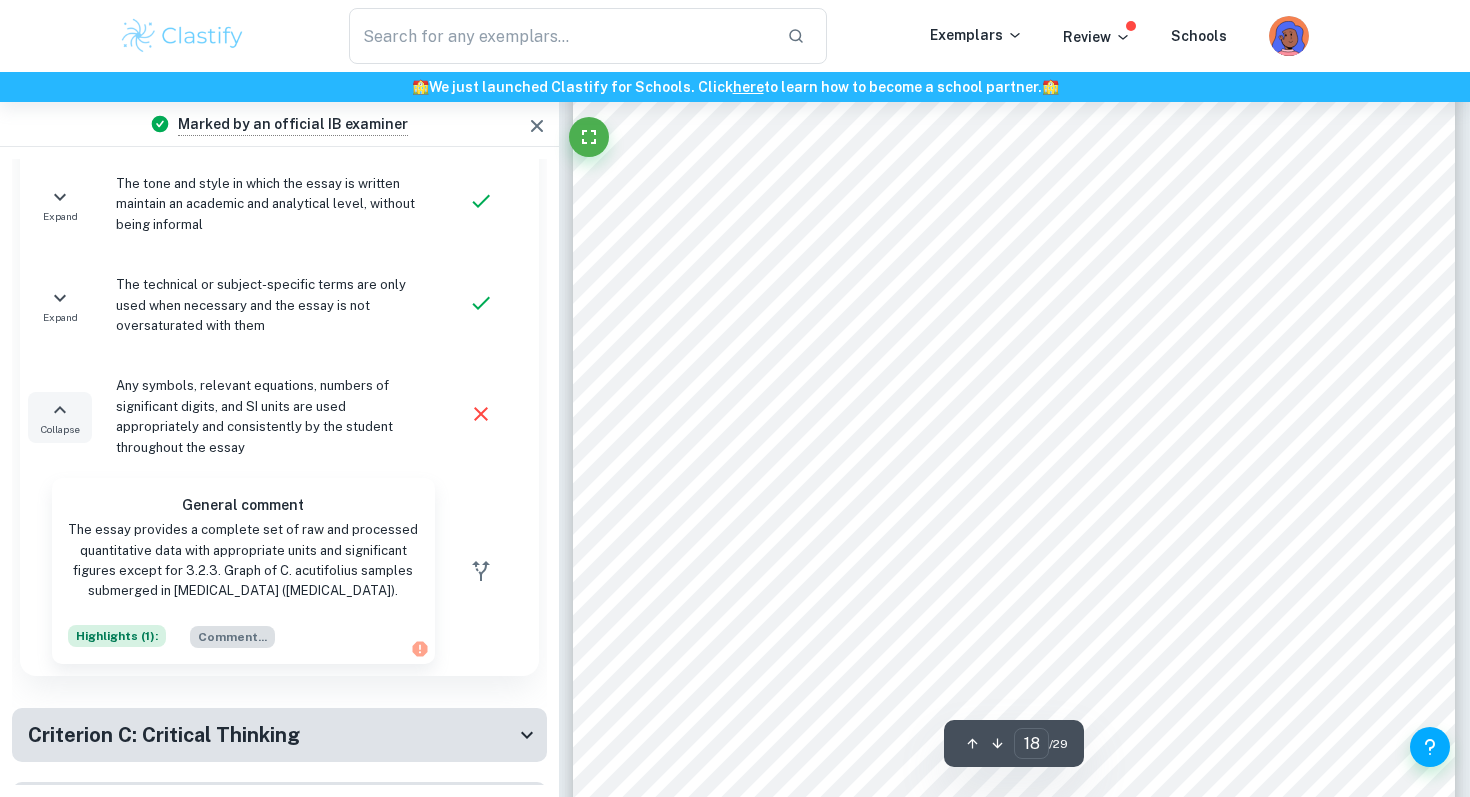 click on "Comment ..." at bounding box center [232, 637] 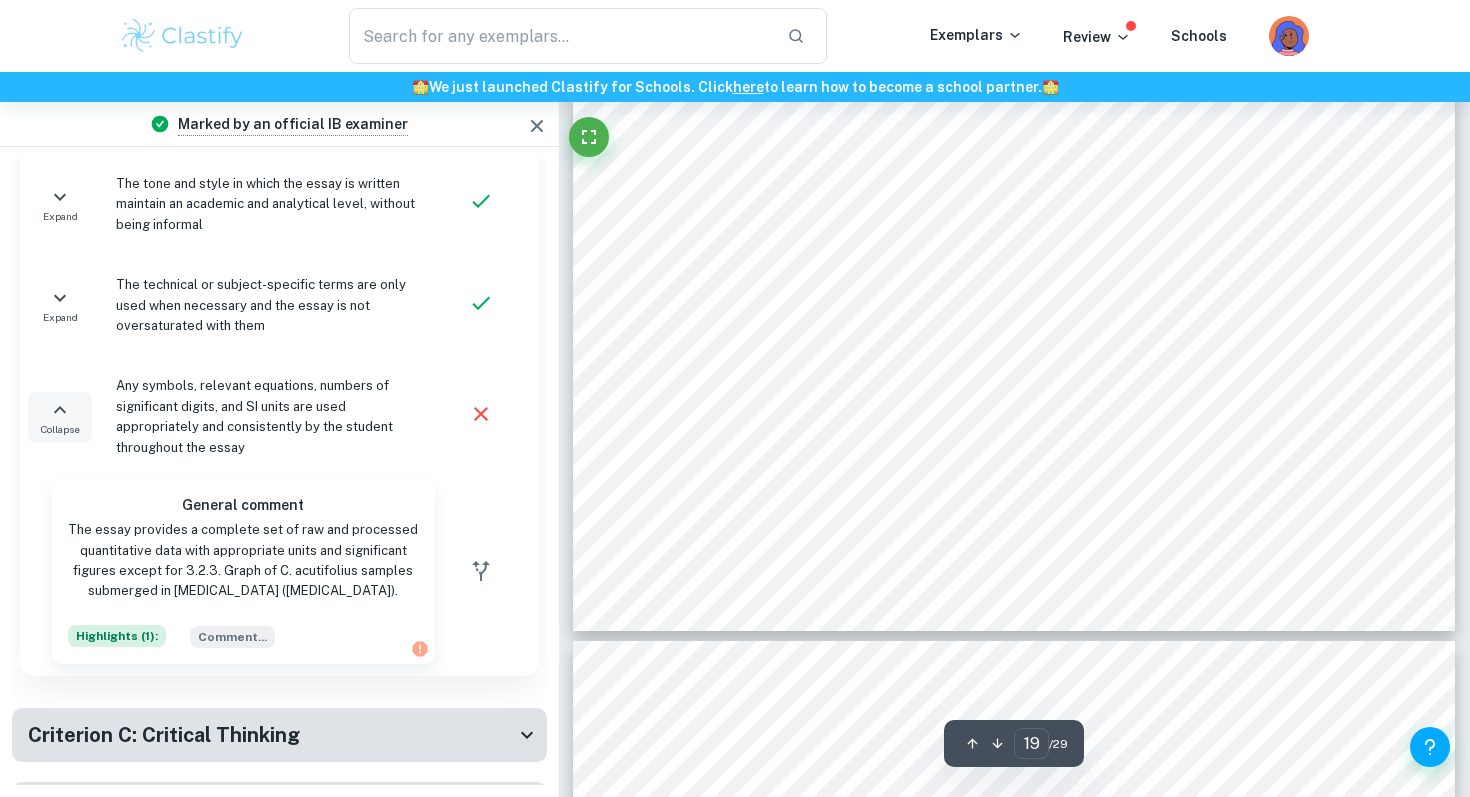 scroll, scrollTop: 21503, scrollLeft: 0, axis: vertical 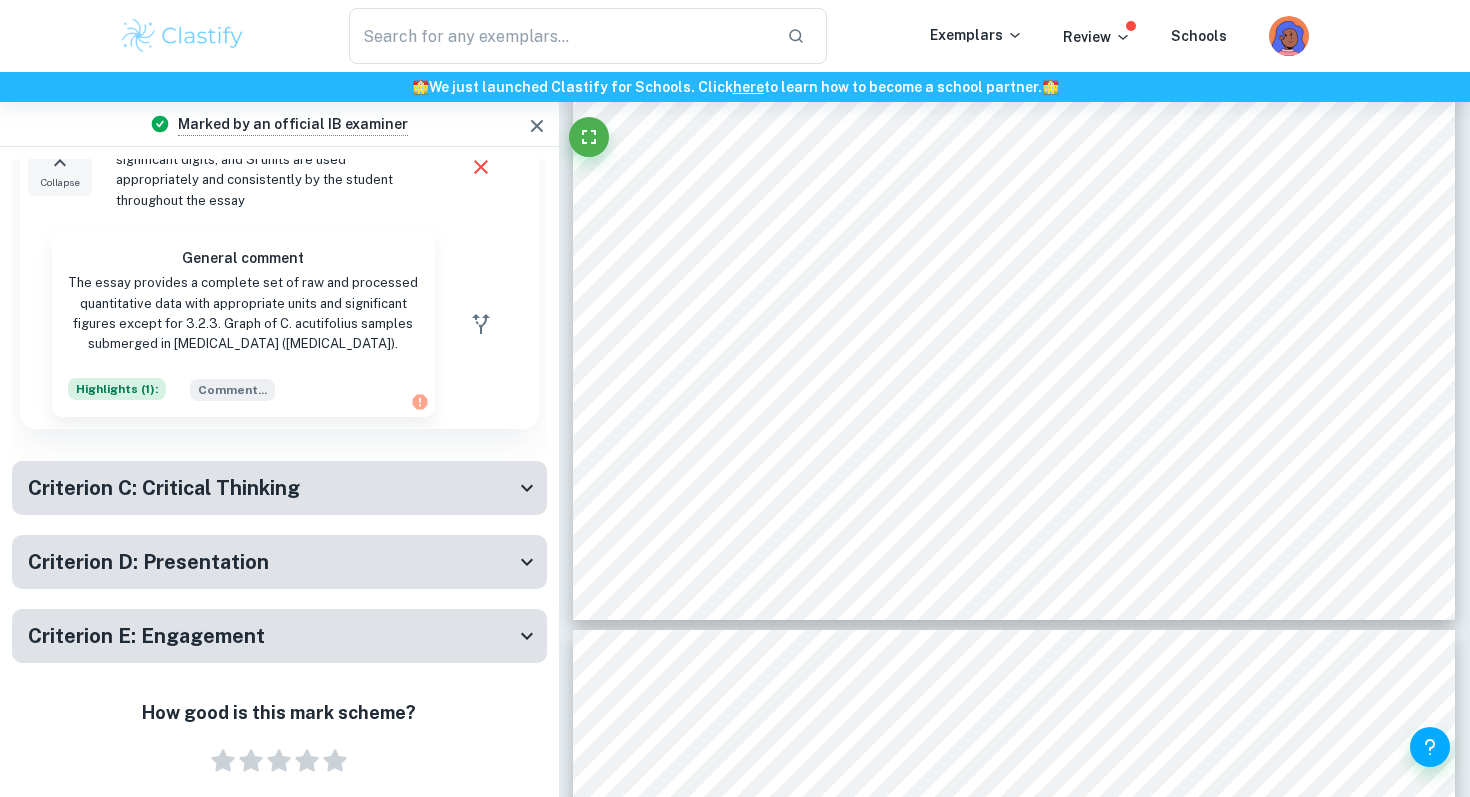 click on "Criterion C: Critical Thinking" at bounding box center (279, 488) 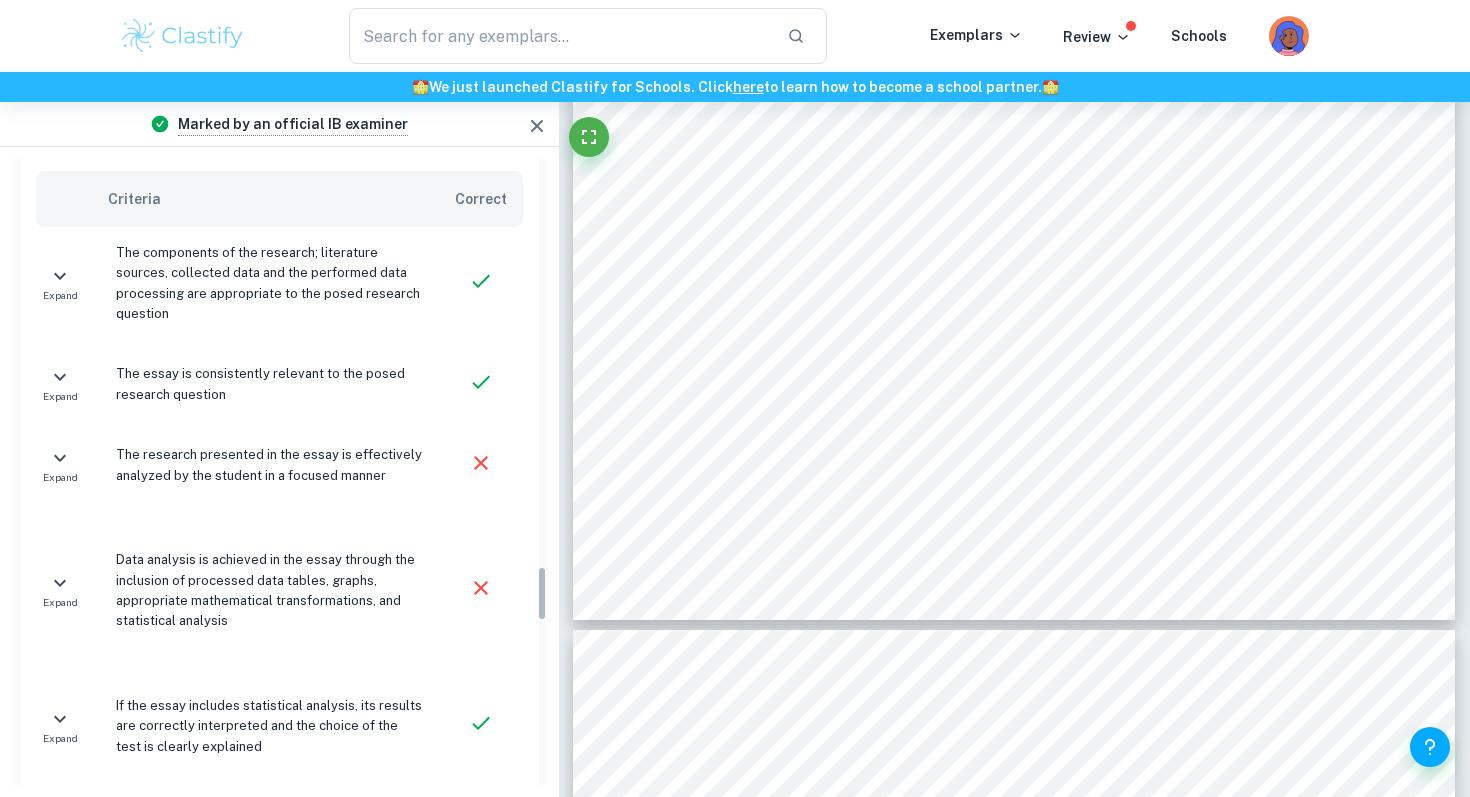 scroll, scrollTop: 4602, scrollLeft: 0, axis: vertical 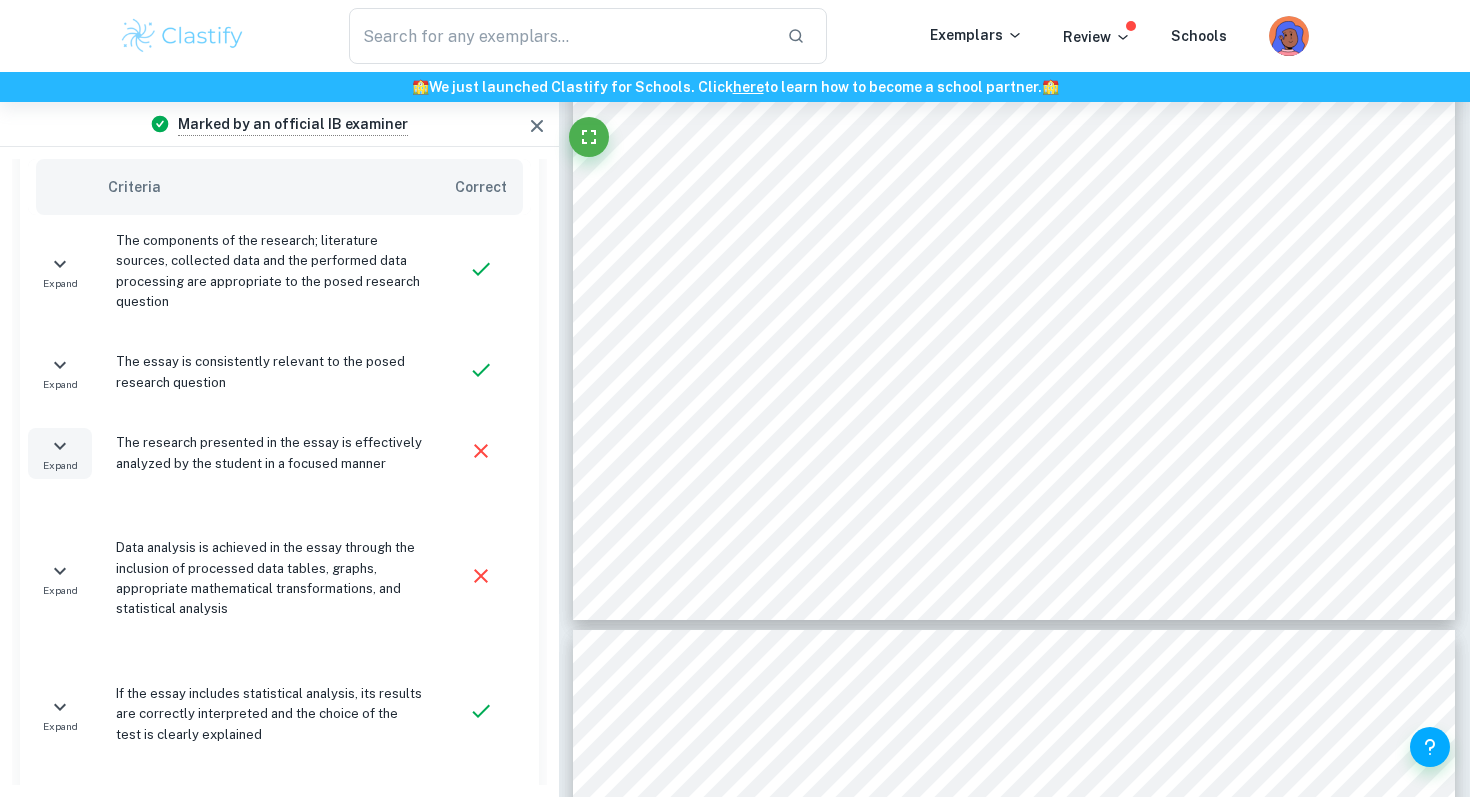 click 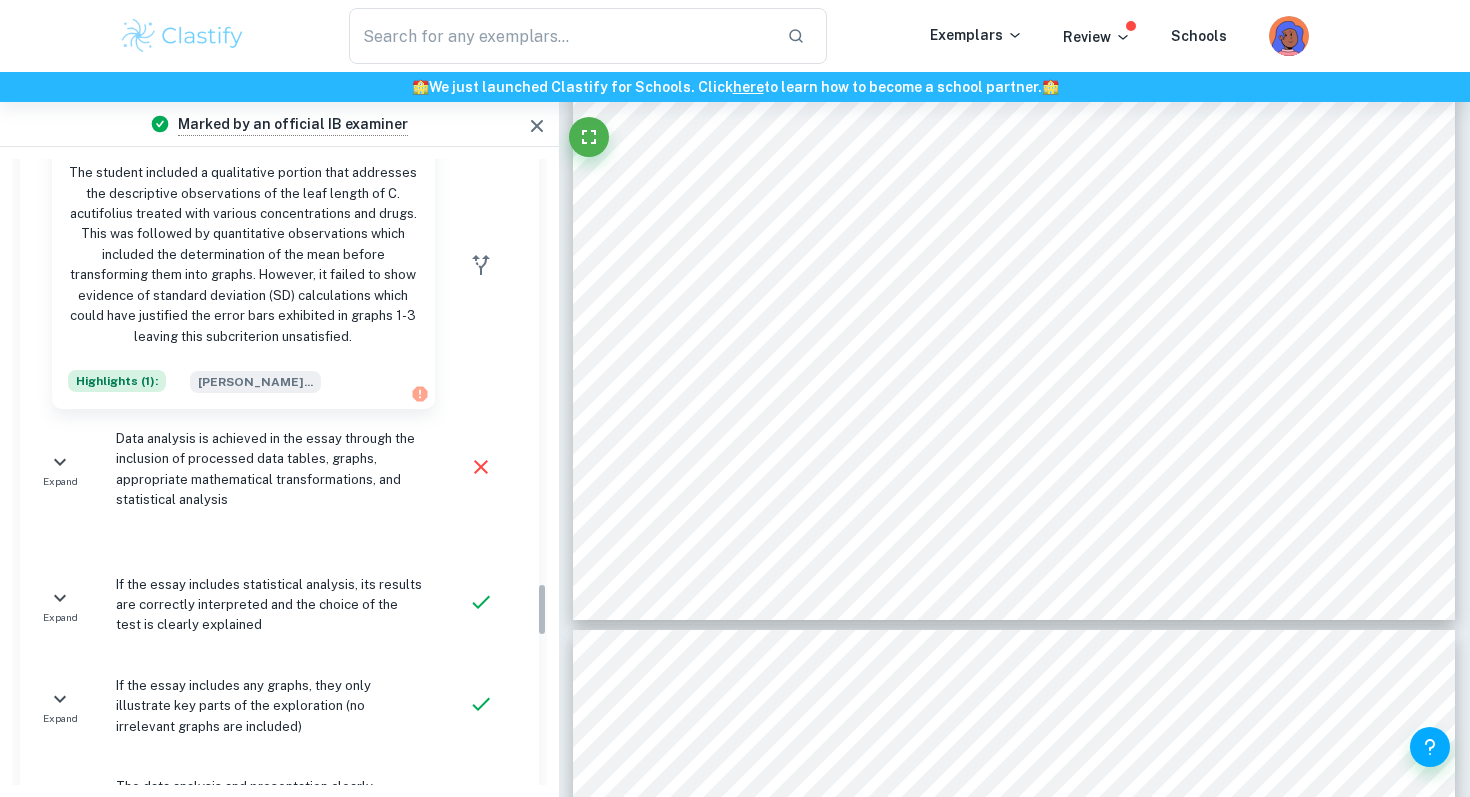 scroll, scrollTop: 4989, scrollLeft: 0, axis: vertical 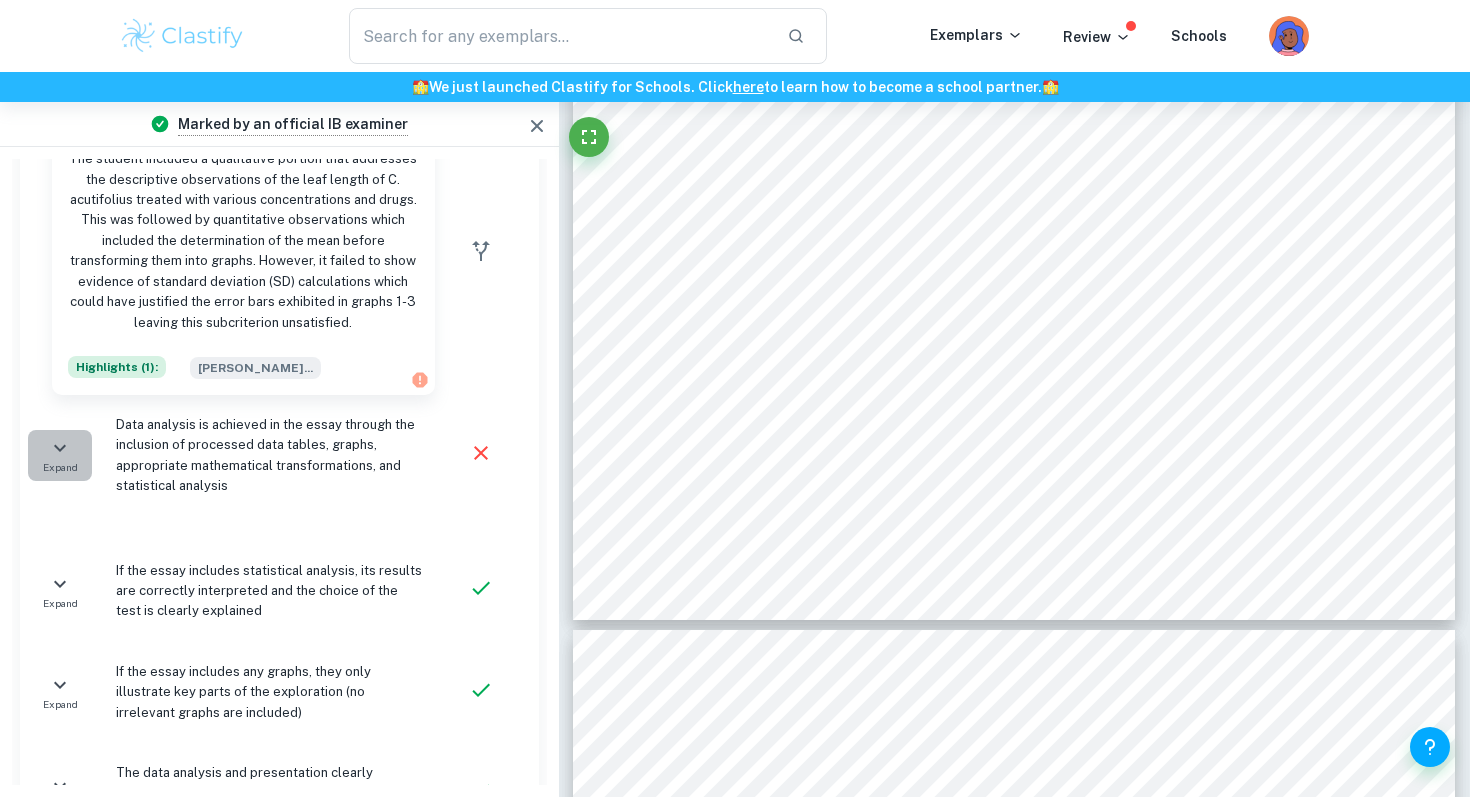 click 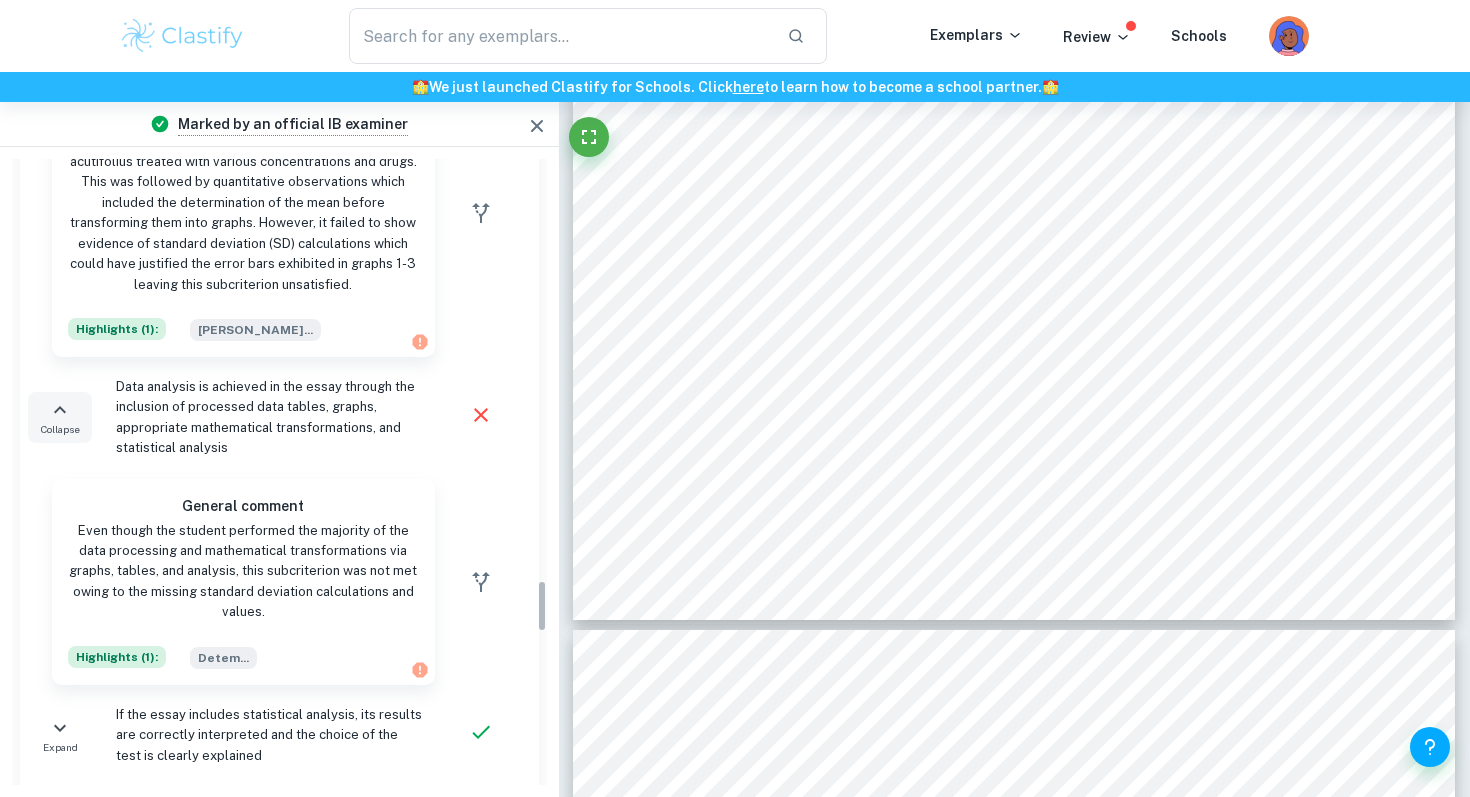 scroll, scrollTop: 5028, scrollLeft: 0, axis: vertical 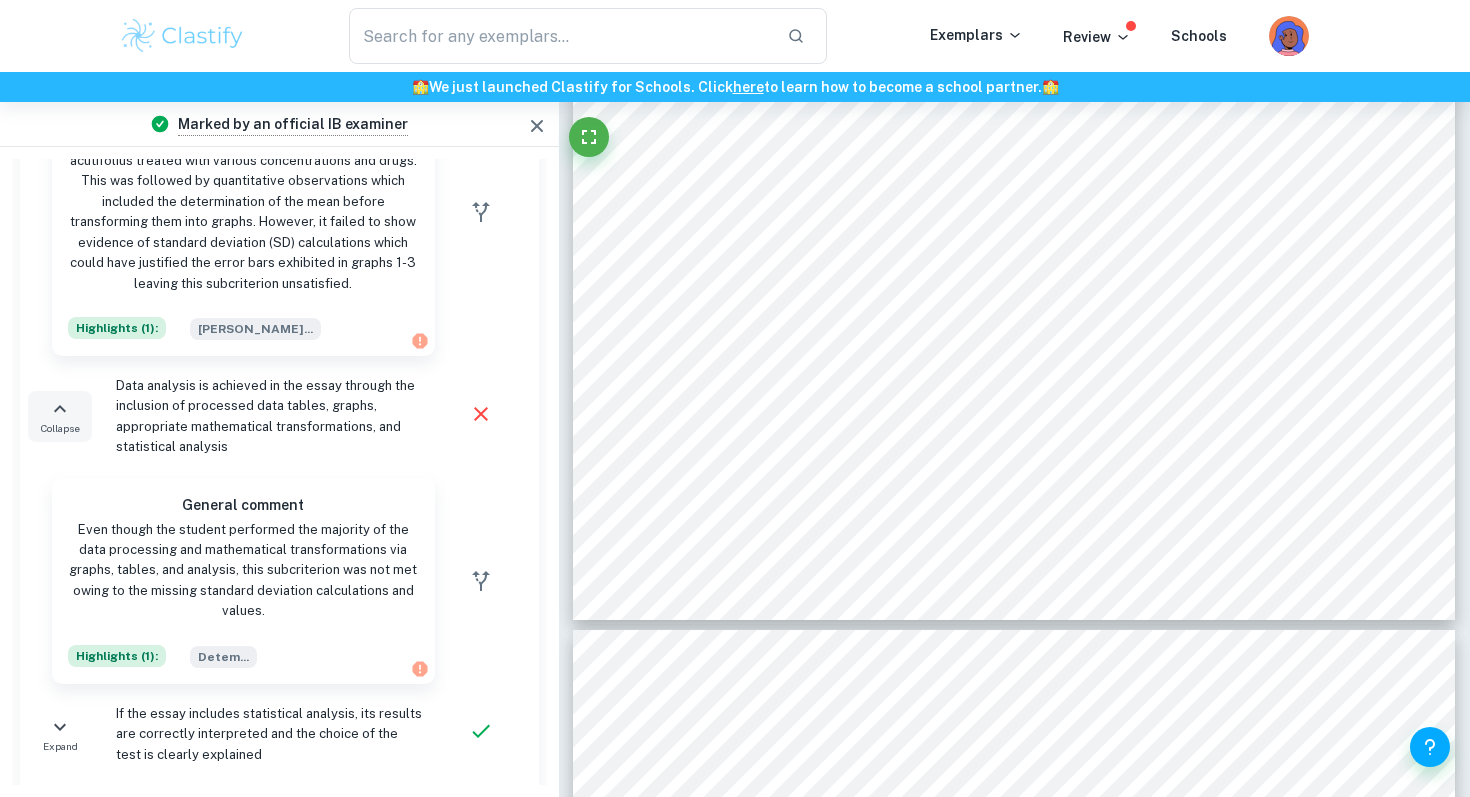 click 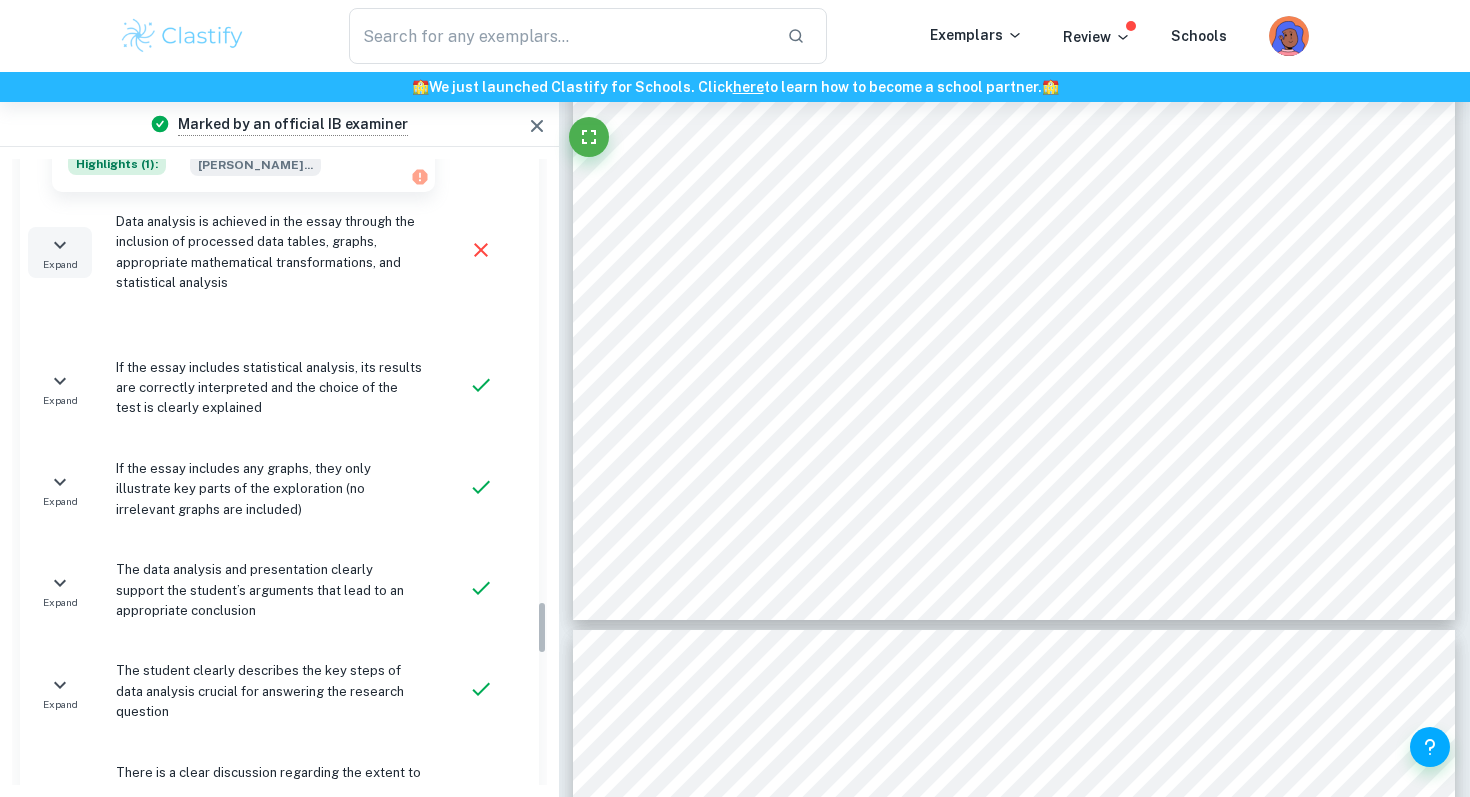 scroll, scrollTop: 5210, scrollLeft: 0, axis: vertical 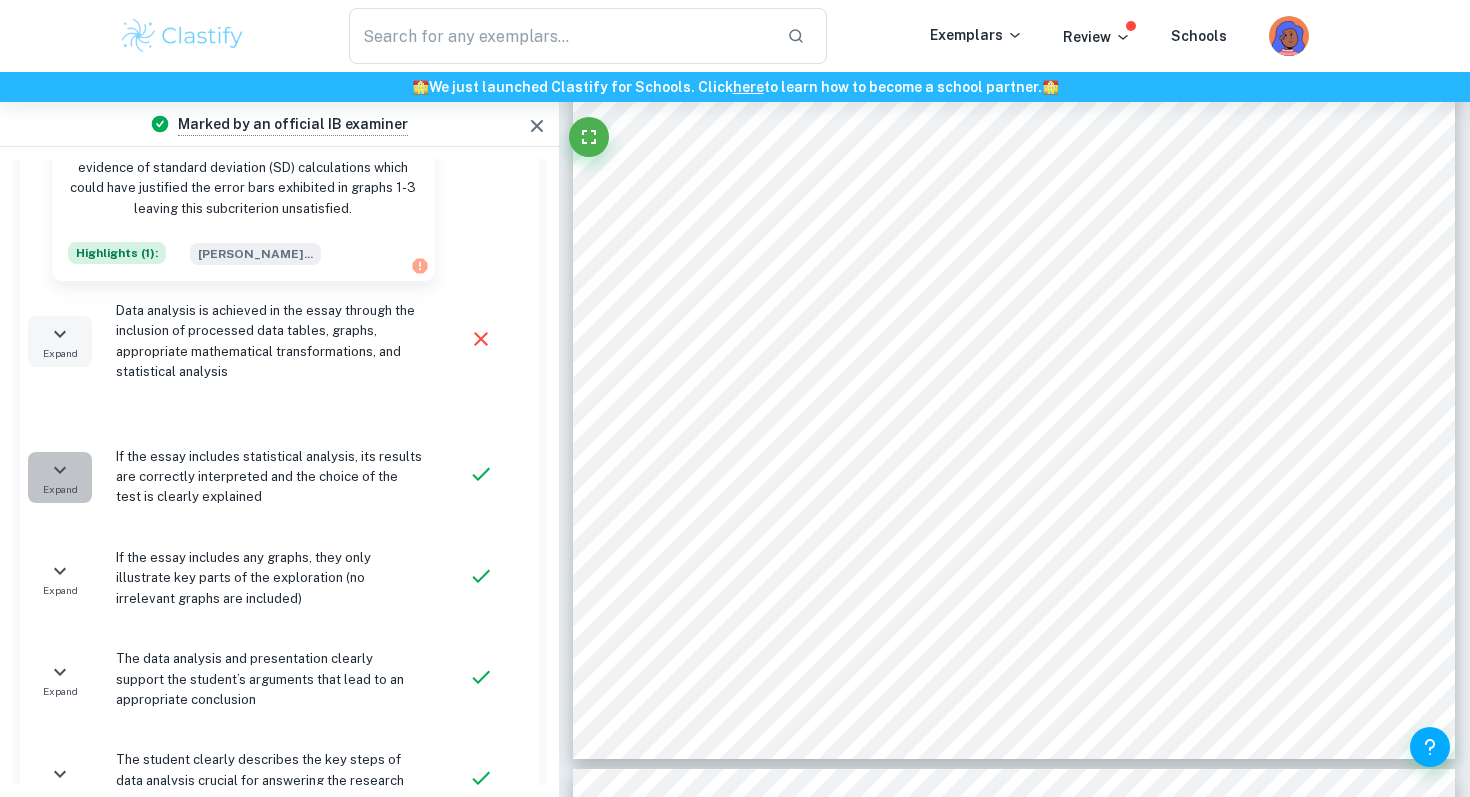 click on "Expand" at bounding box center (60, 477) 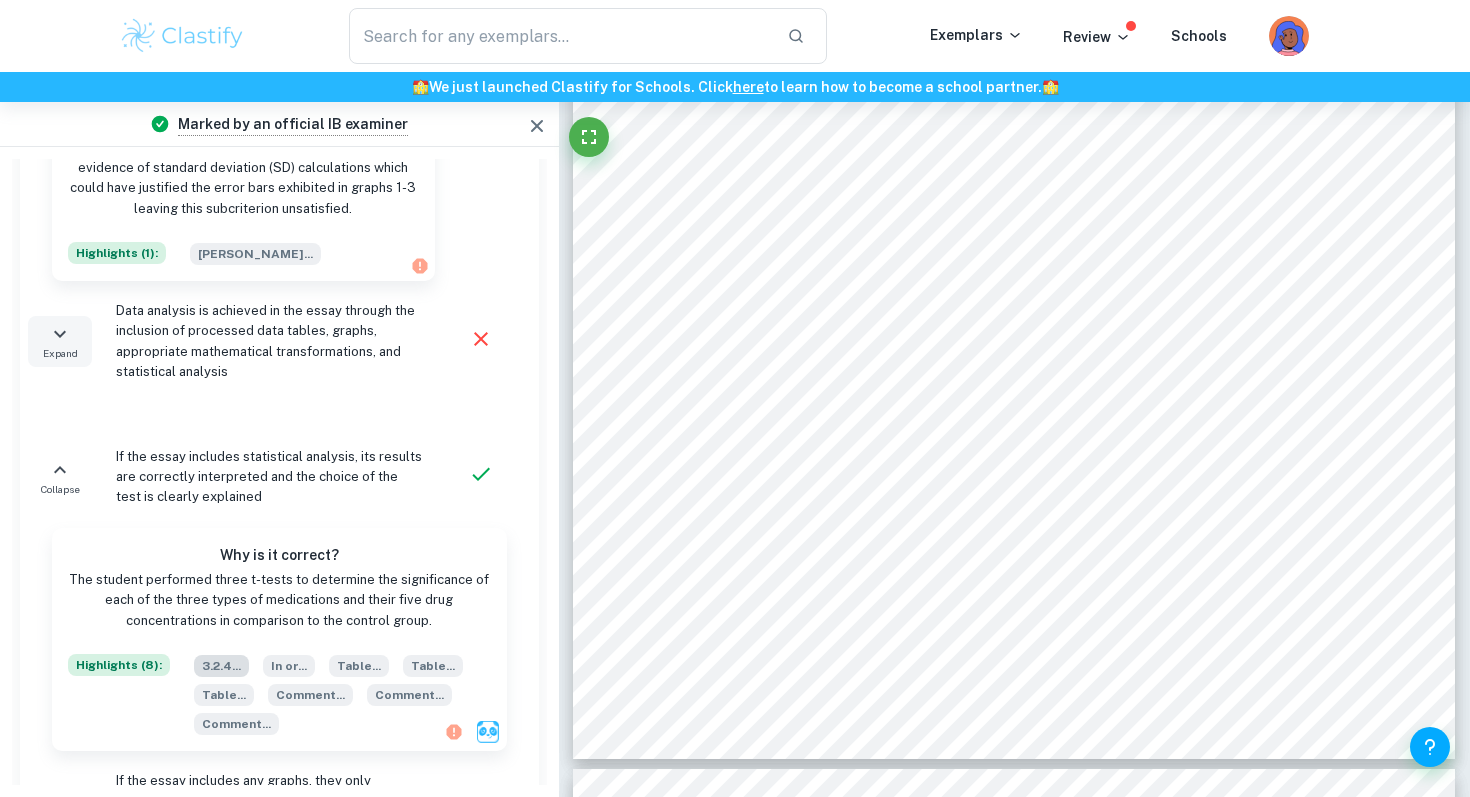 click on "3.2.4 ..." at bounding box center (221, 666) 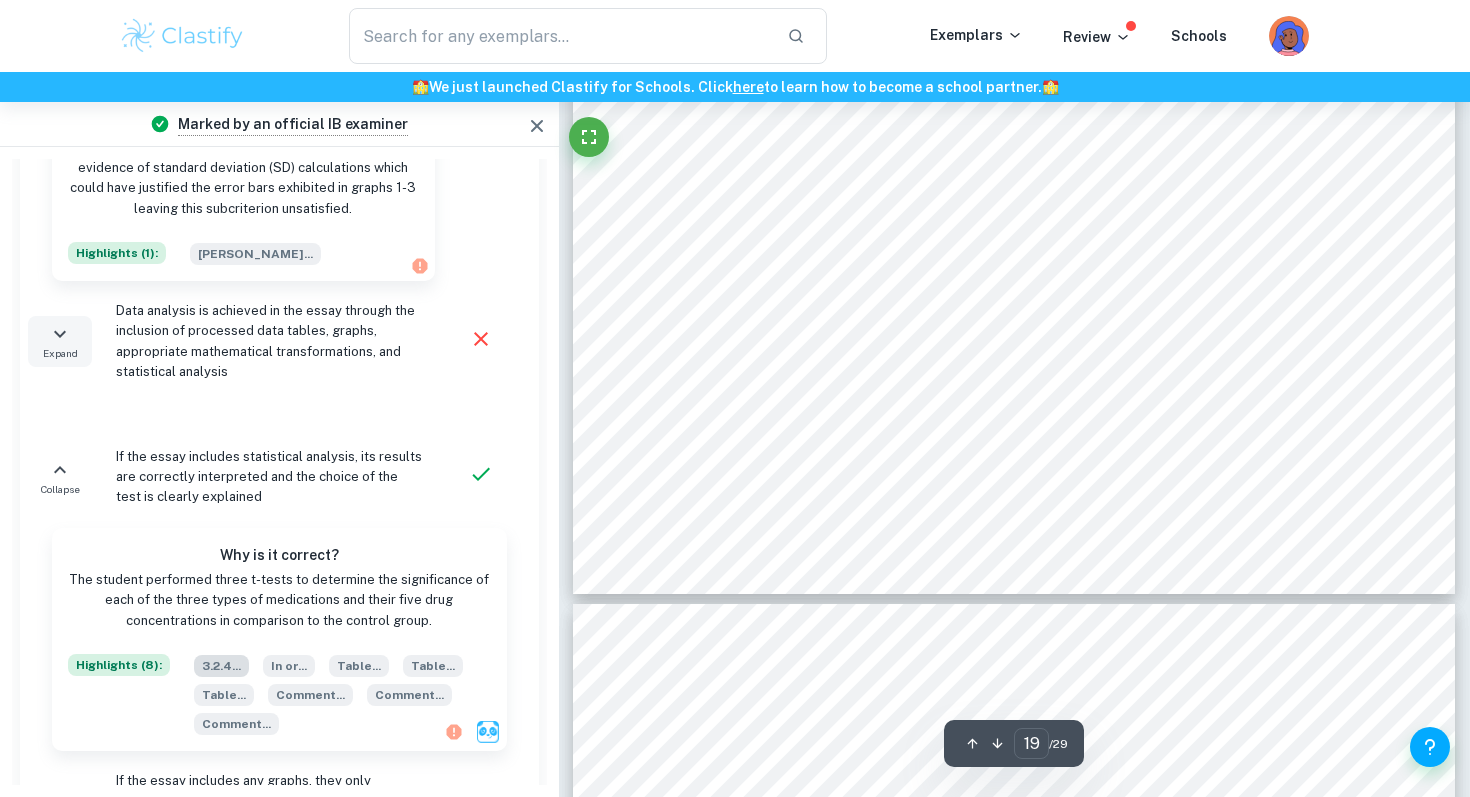scroll, scrollTop: 21667, scrollLeft: 0, axis: vertical 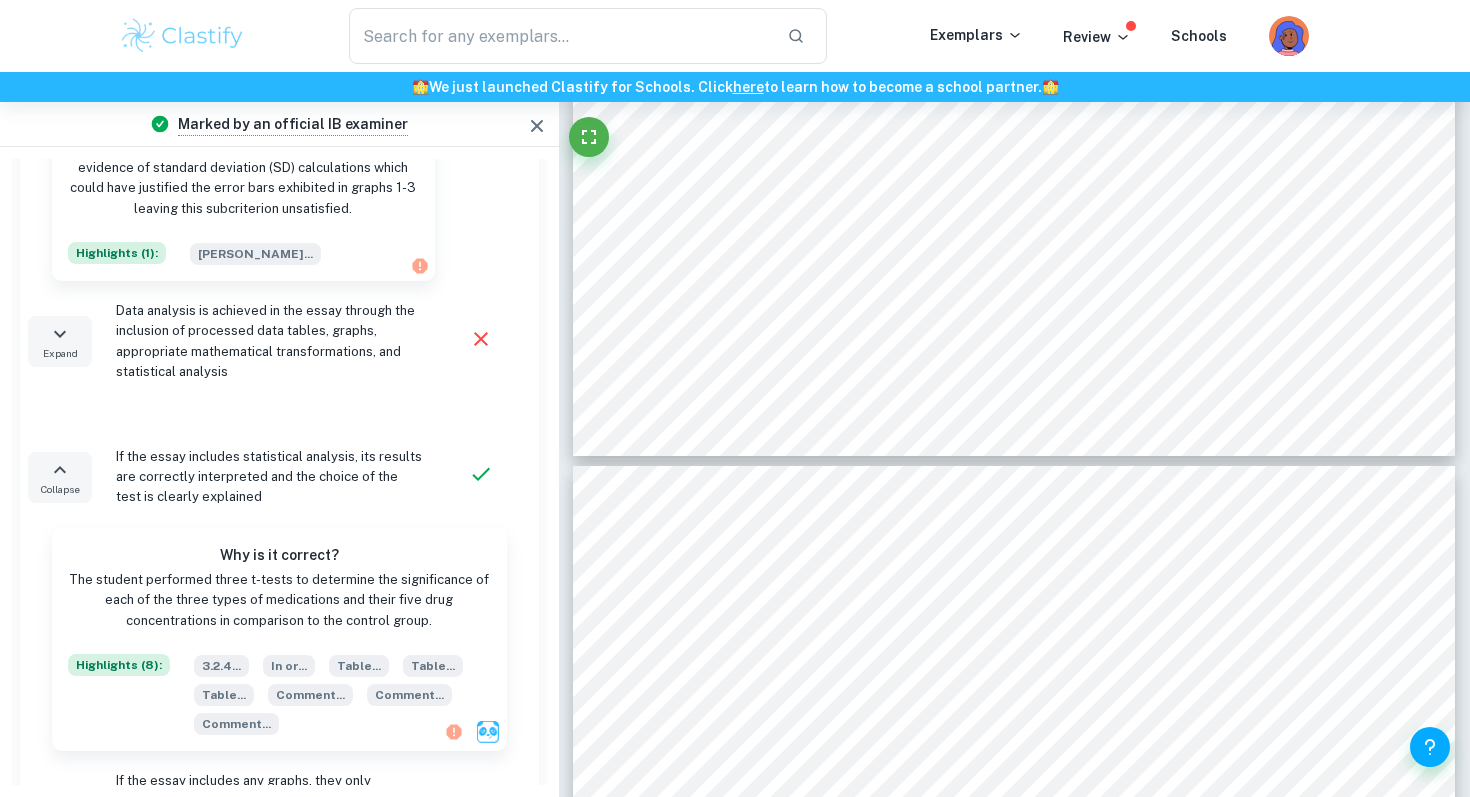 click 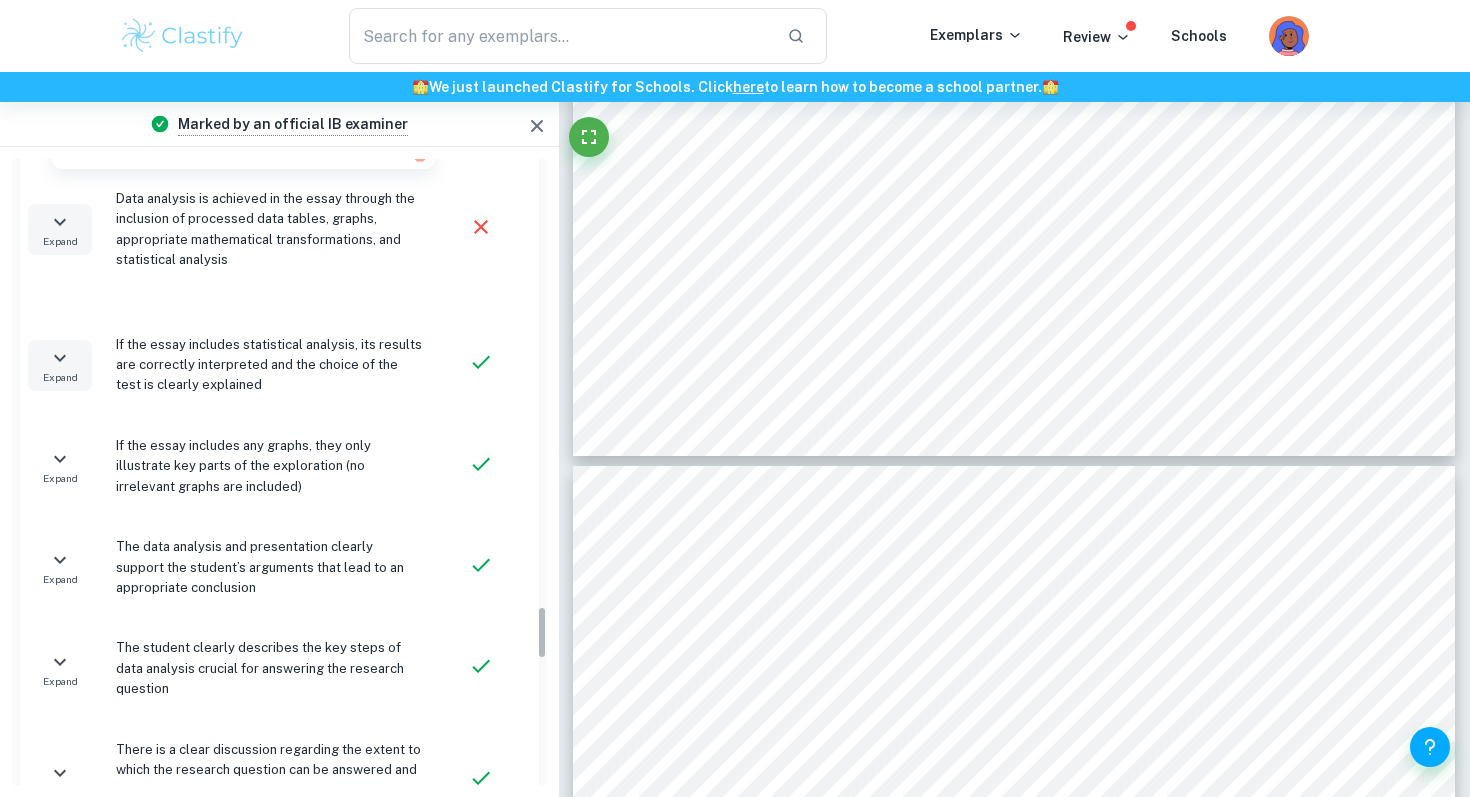 scroll, scrollTop: 5218, scrollLeft: 0, axis: vertical 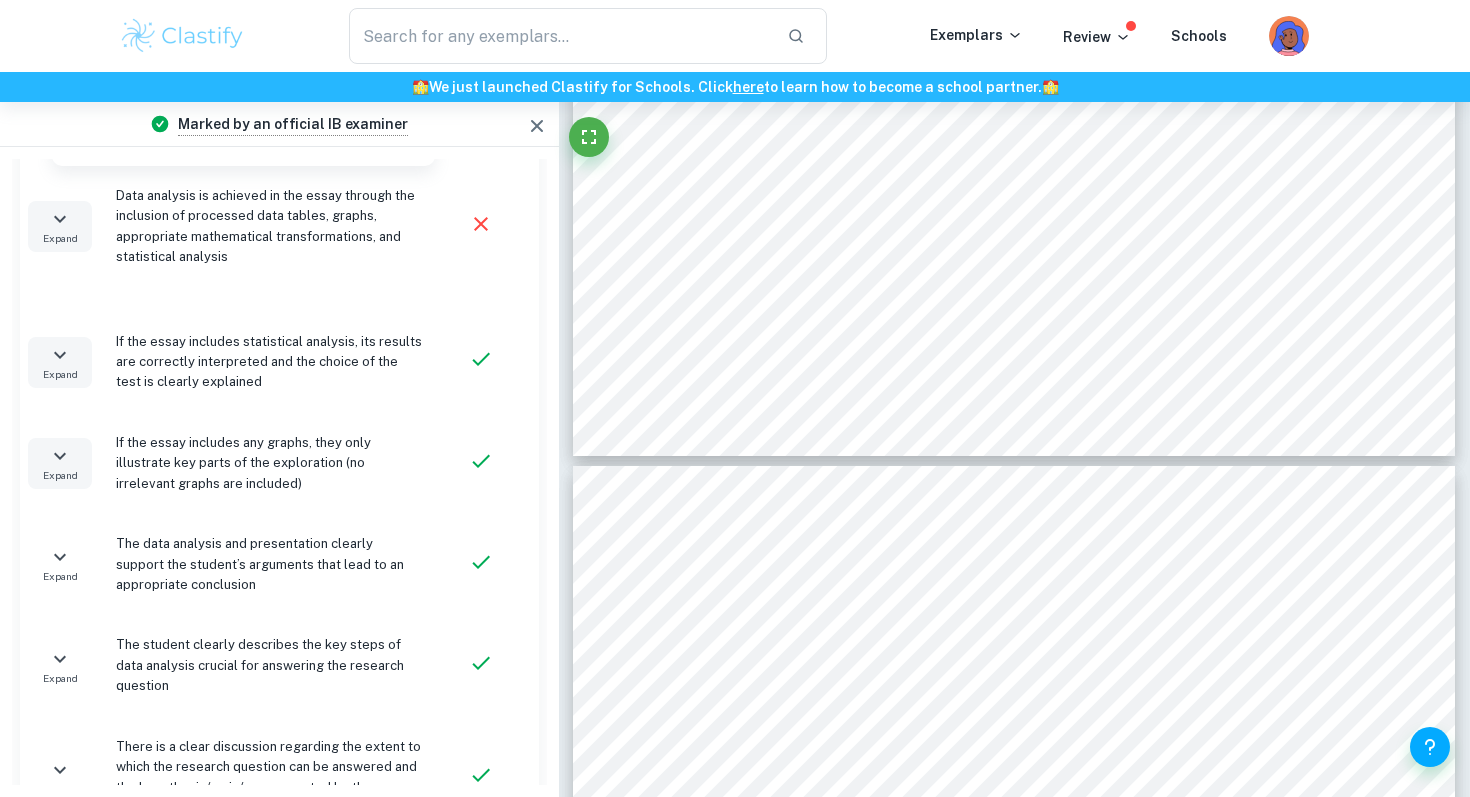 click on "Expand" at bounding box center [60, 475] 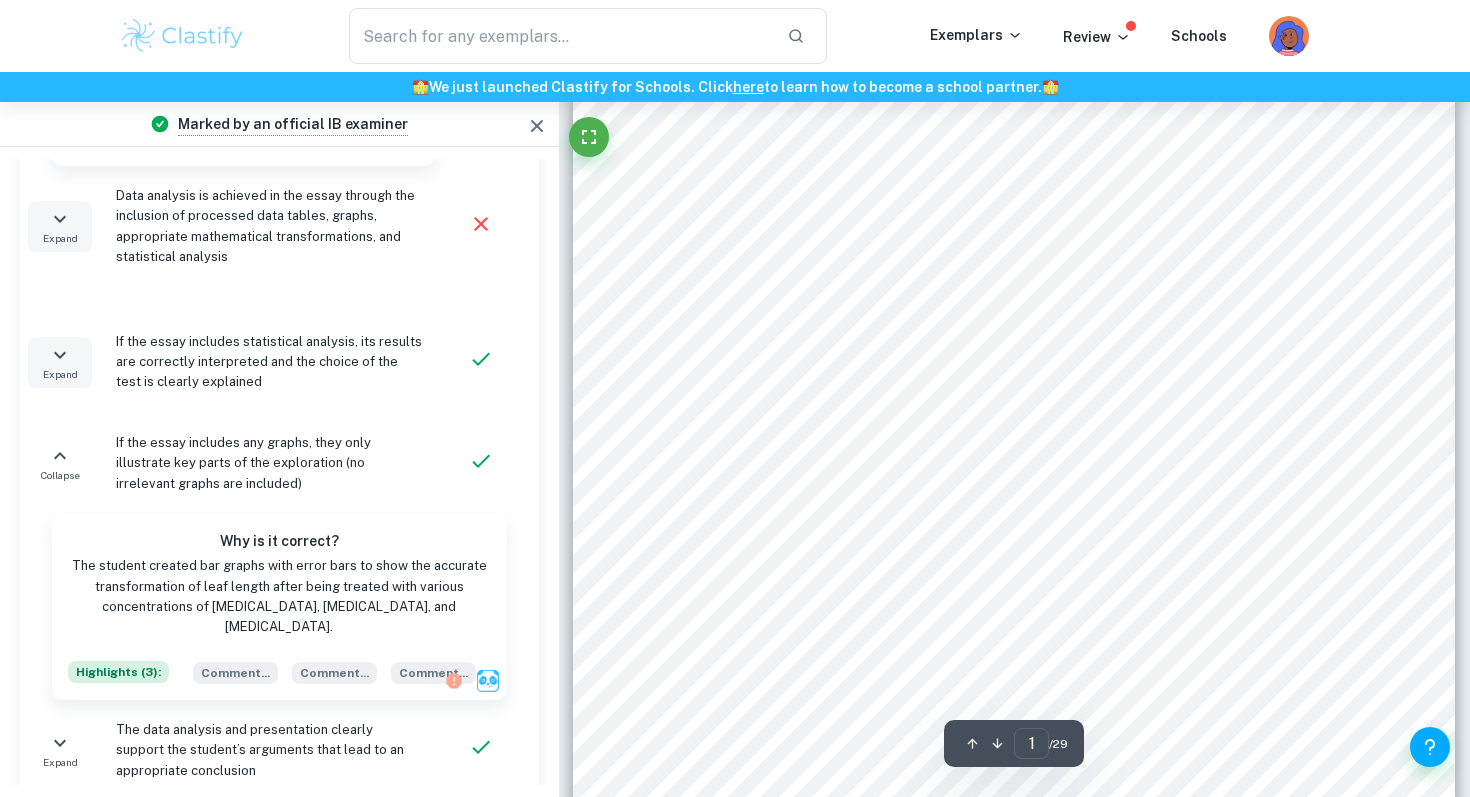 scroll, scrollTop: 232, scrollLeft: 0, axis: vertical 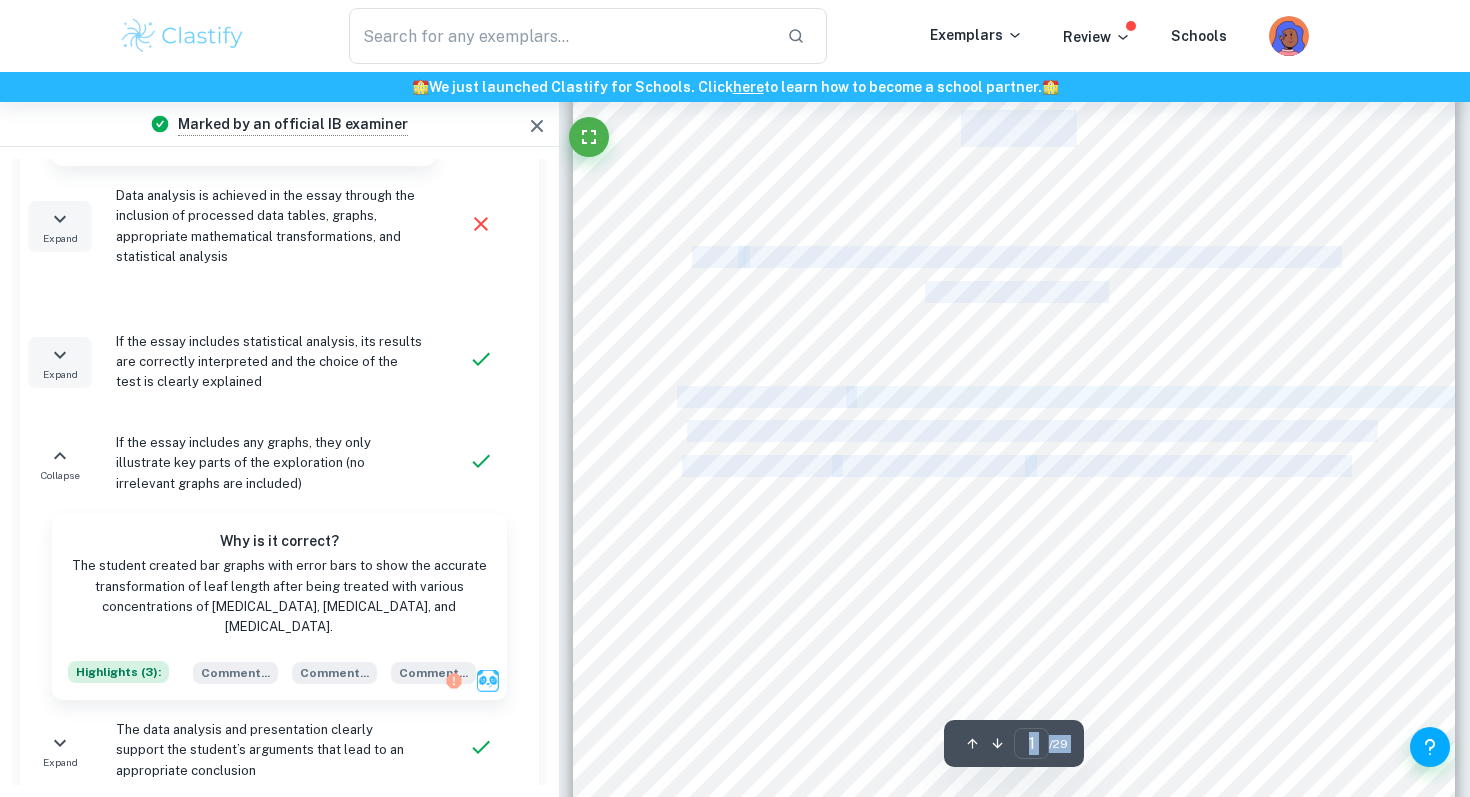 drag, startPoint x: 850, startPoint y: 395, endPoint x: 1196, endPoint y: 442, distance: 349.1776 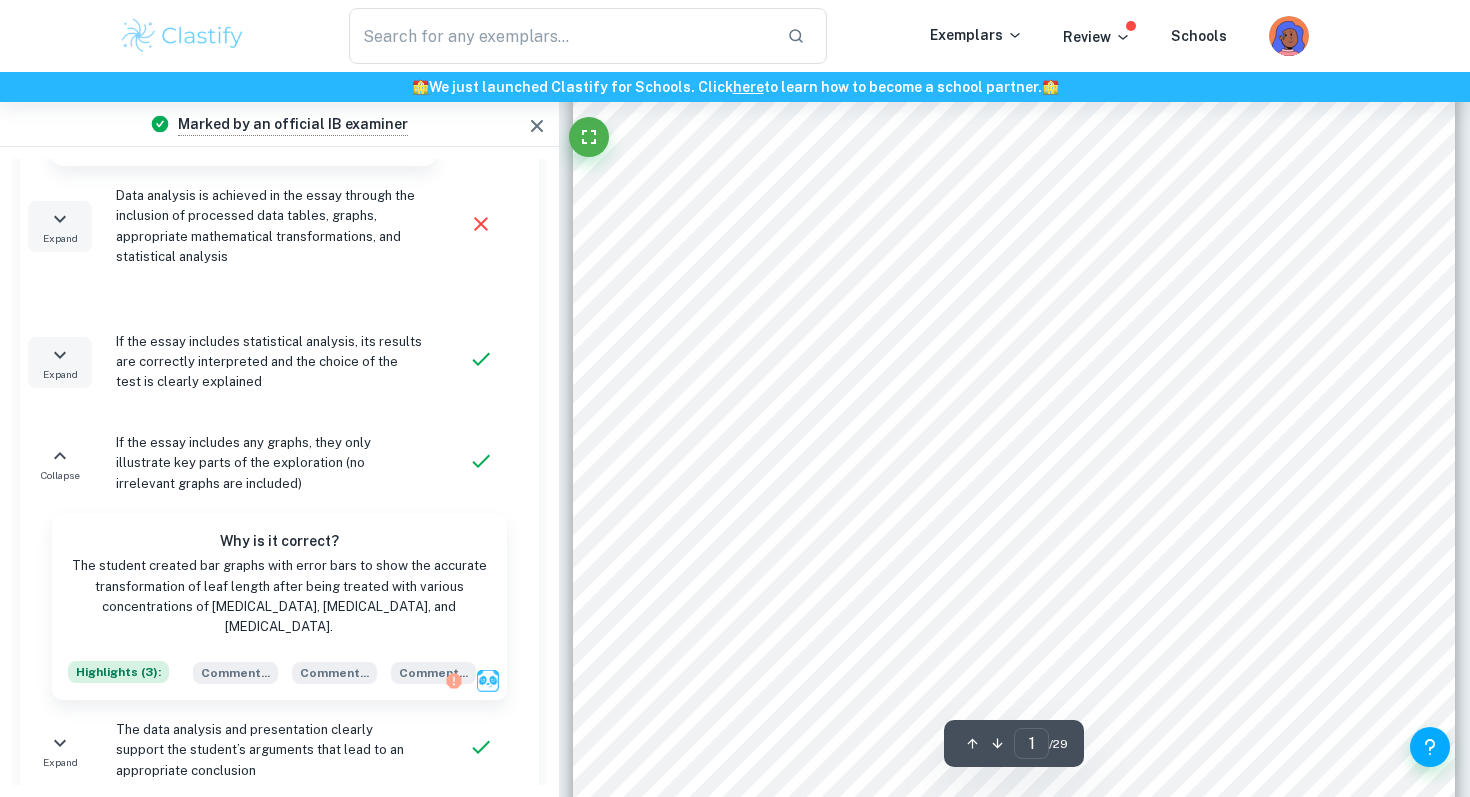click on "Extended Essay Biology Title:   The effect of commonly-used pharmaceuticals as contaminants in aquatic plants and ecosystems Research Question:   To what extent does the presence of [MEDICAL_DATA] ([MEDICAL_DATA]), Polymixin B ([MEDICAL_DATA]), and [MEDICAL_DATA] ([MEDICAL_DATA]) in the growth medium of   Cotoneaster acutifolius   affect the average change in leaf length over a period of 15 days in five different concentrations? Word Count: 4000 words" at bounding box center (1014, 460) 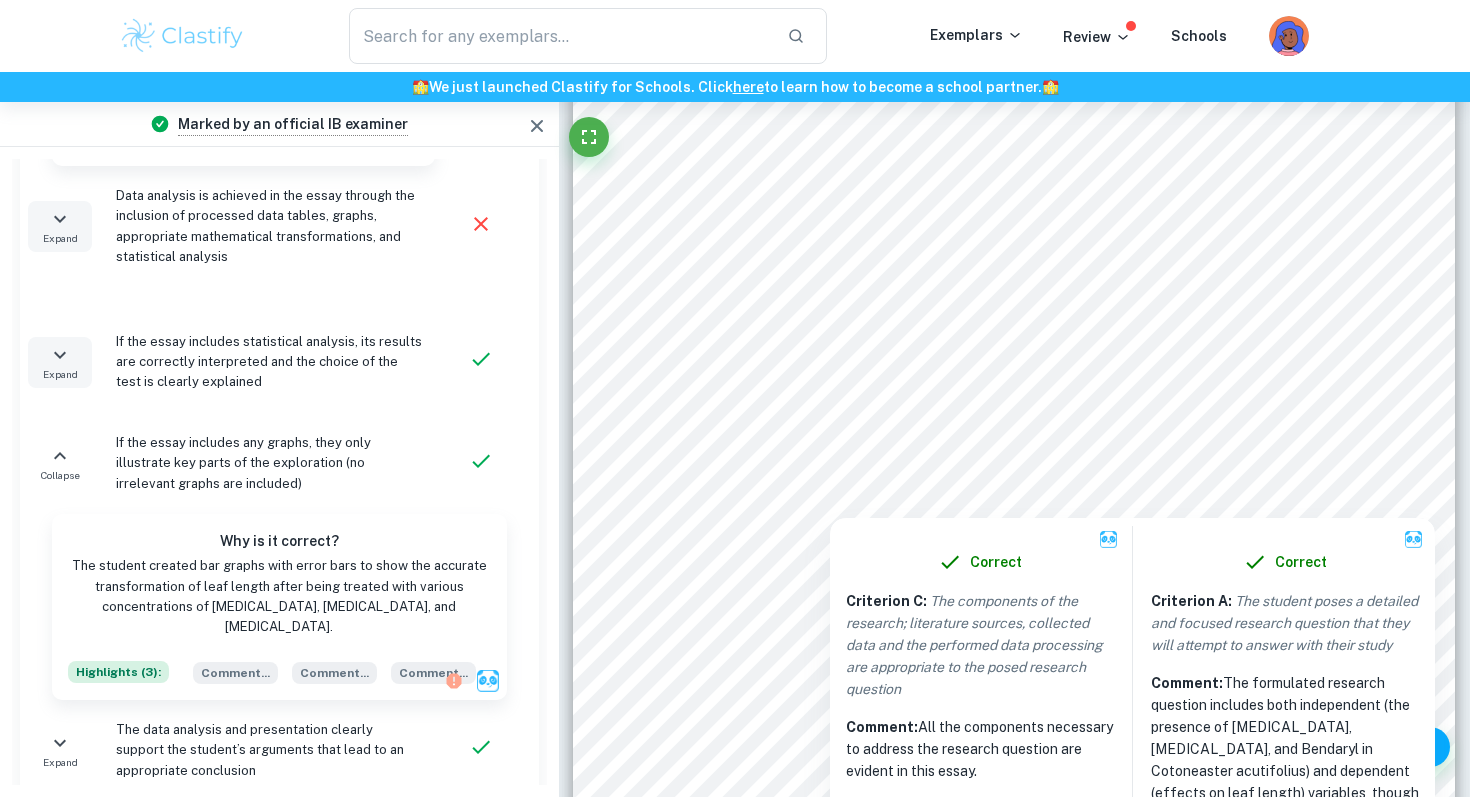 drag, startPoint x: 853, startPoint y: 394, endPoint x: 1006, endPoint y: 443, distance: 160.6549 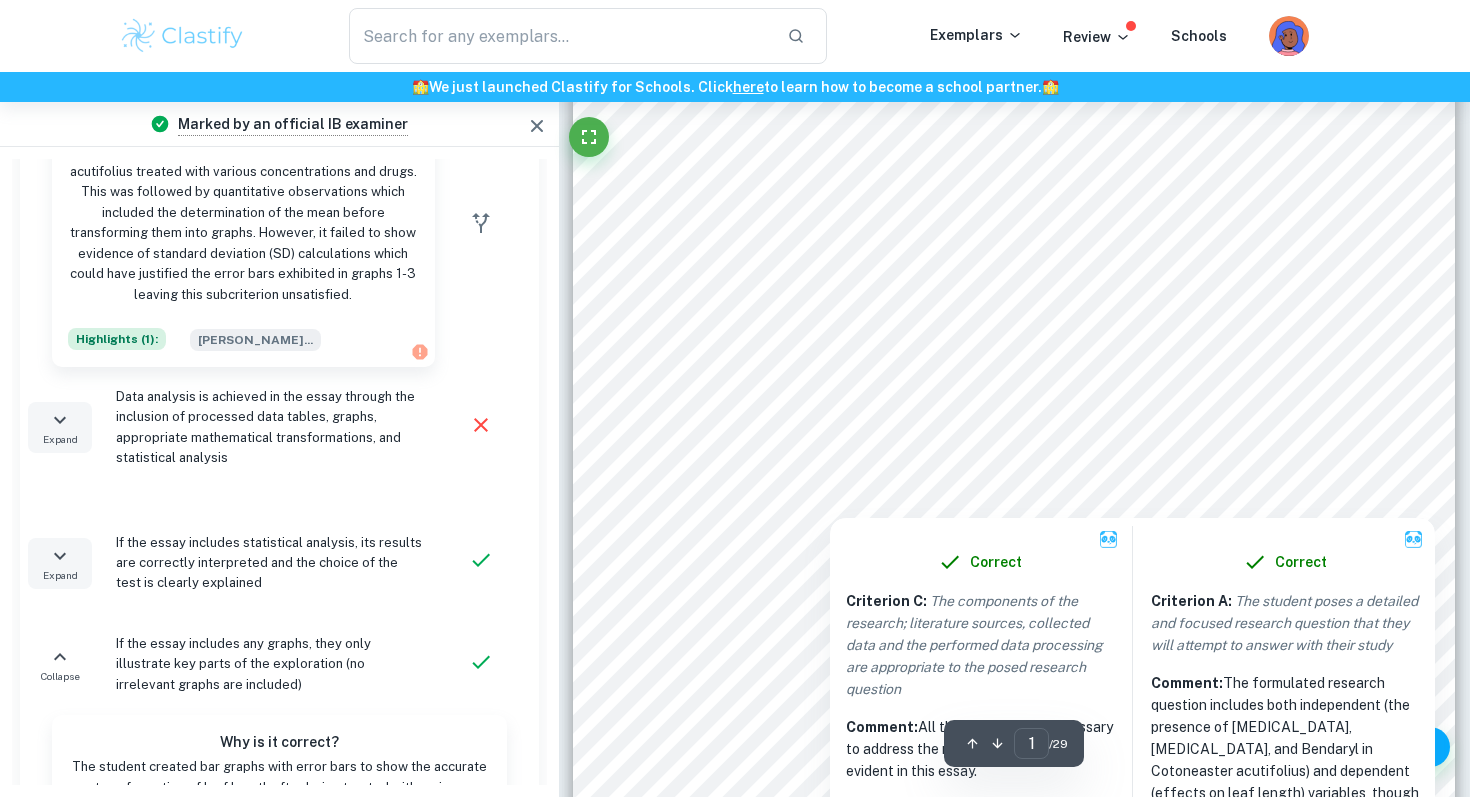 scroll, scrollTop: 4377, scrollLeft: 0, axis: vertical 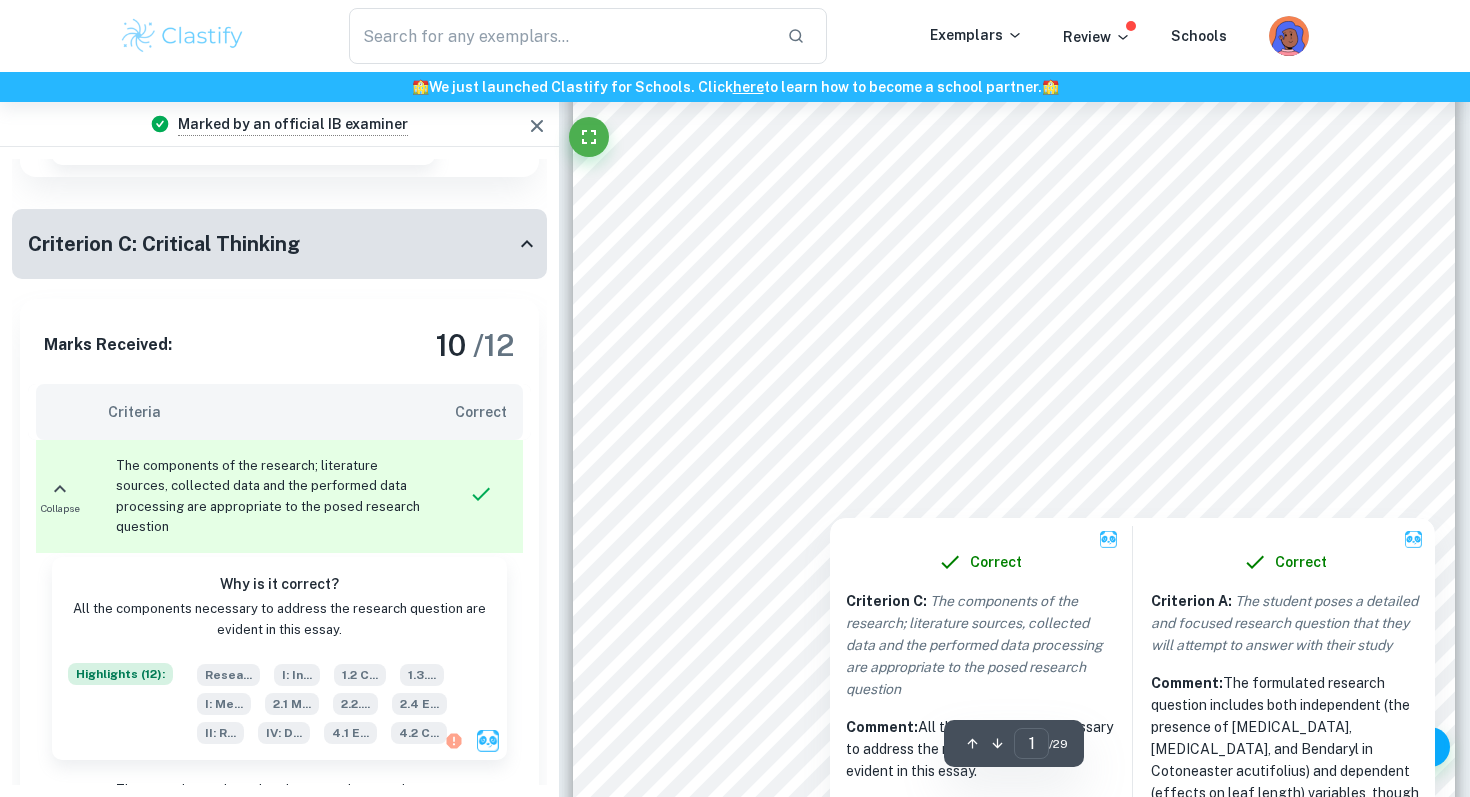 click at bounding box center (1014, 404) 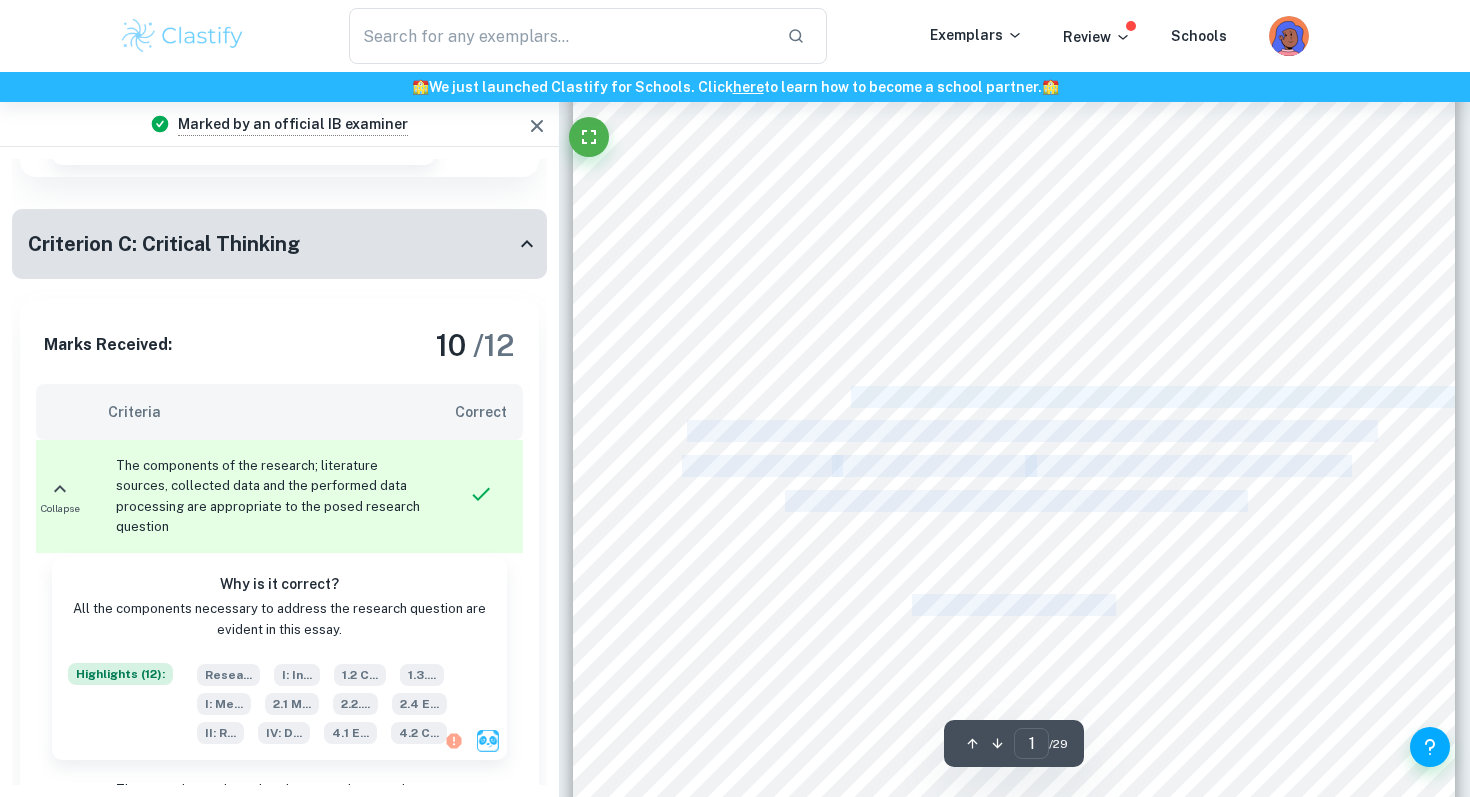 drag, startPoint x: 851, startPoint y: 384, endPoint x: 847, endPoint y: 394, distance: 10.770329 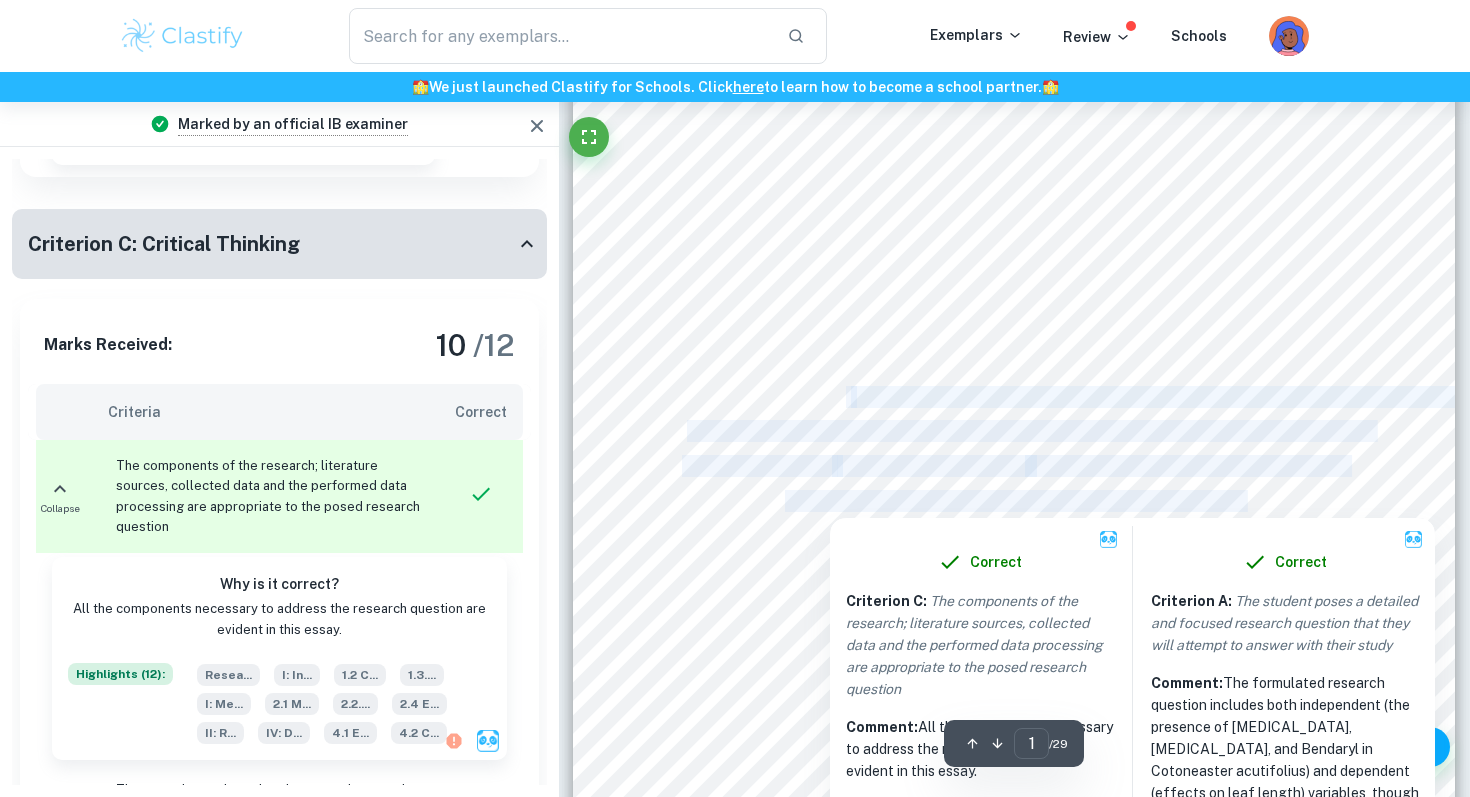 copy on "To what extent does the presence of [MEDICAL_DATA] ([MEDICAL_DATA]), Polymixin B ([MEDICAL_DATA]), and [MEDICAL_DATA] ([MEDICAL_DATA]) in the growth medium of   Cotoneaster acutifolius   affect the average change in leaf length over a period of 15 days in five different concentrations? Word Count: 4000 words" 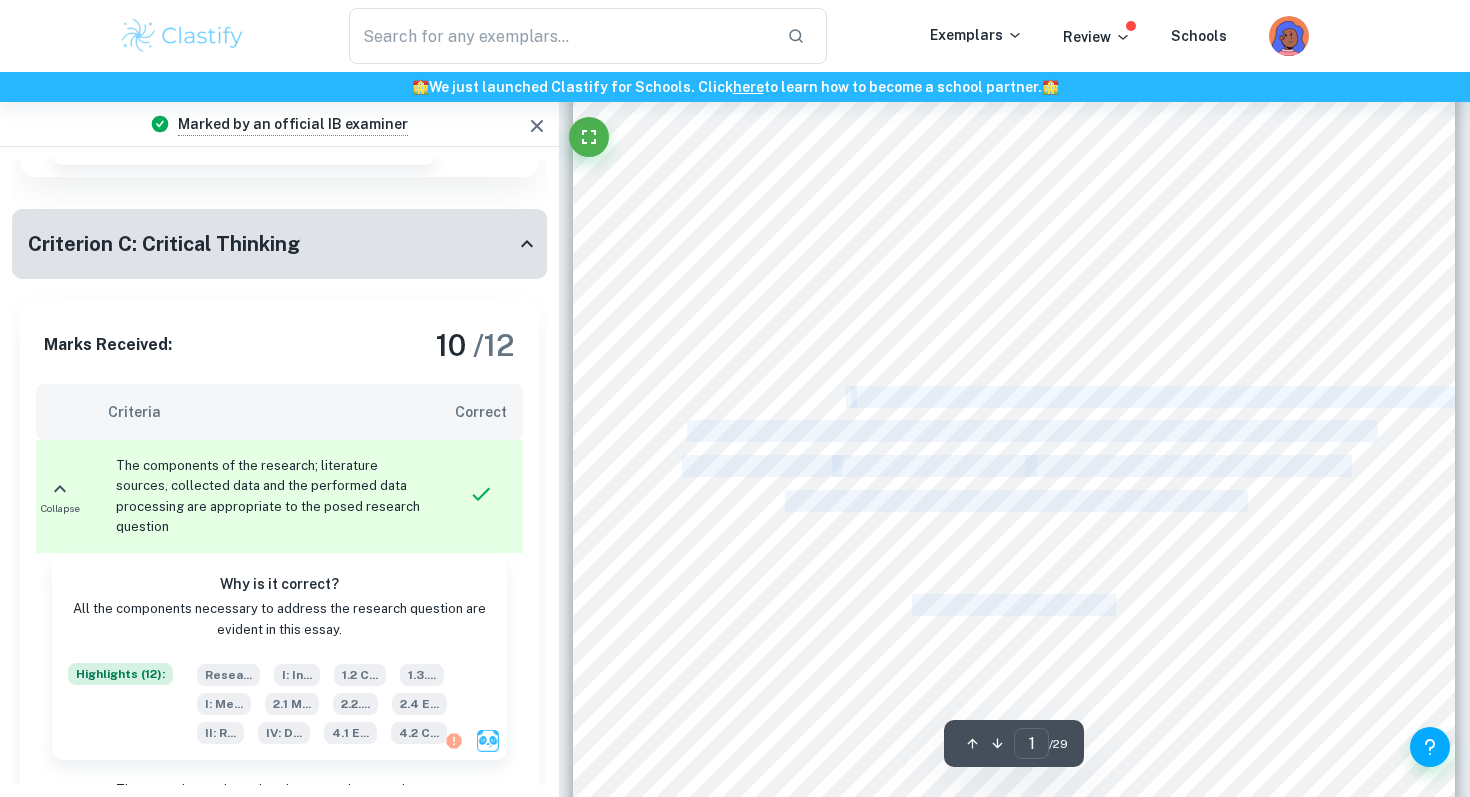 click on "Extended Essay Biology Title:   The effect of commonly-used pharmaceuticals as contaminants in aquatic plants and ecosystems Research Question:   To what extent does the presence of [MEDICAL_DATA] ([MEDICAL_DATA]), Polymixin B ([MEDICAL_DATA]), and [MEDICAL_DATA] ([MEDICAL_DATA]) in the growth medium of   Cotoneaster acutifolius   affect the average change in leaf length over a period of 15 days in five different concentrations? Word Count: 4000 words" at bounding box center [1014, 460] 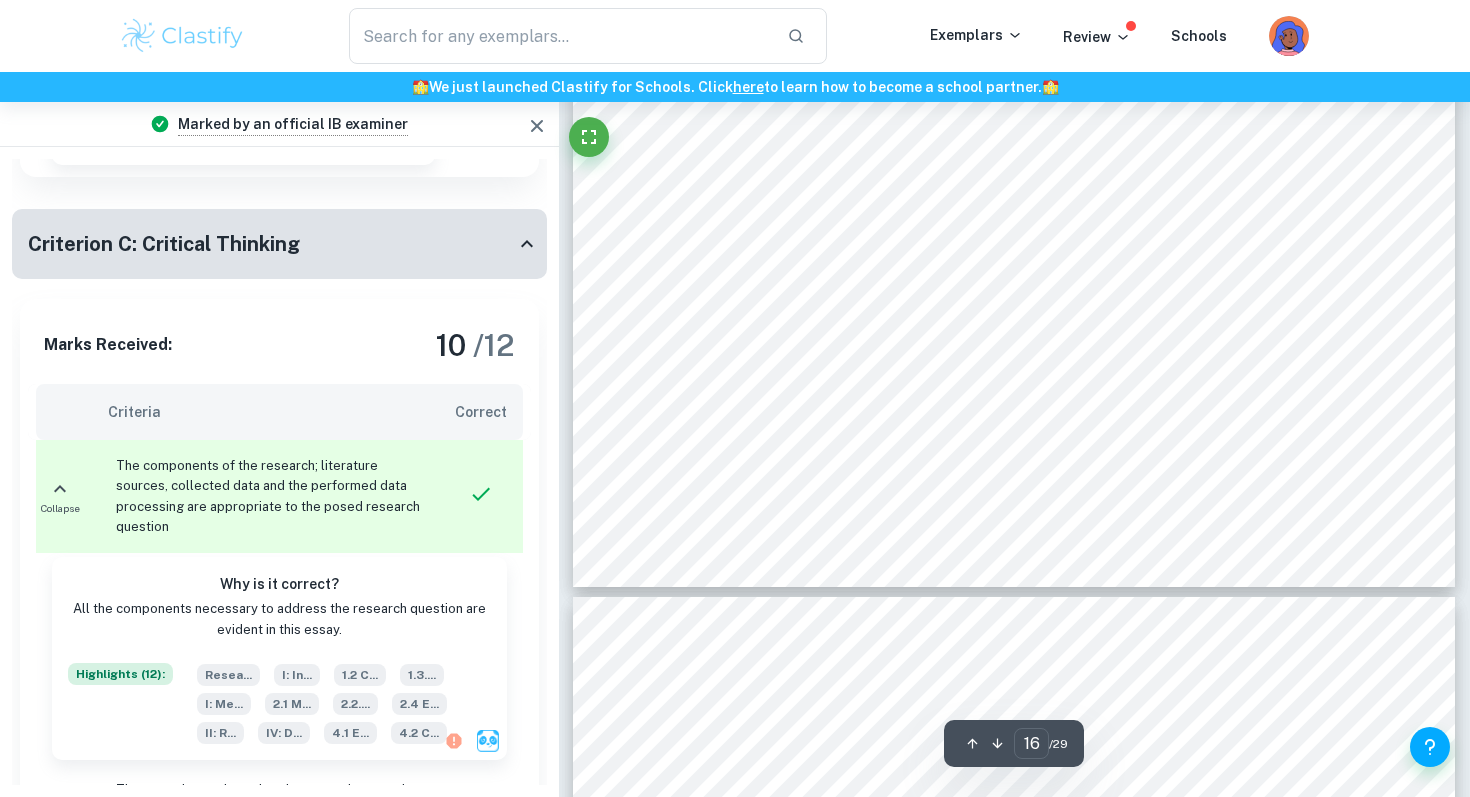 scroll, scrollTop: 18079, scrollLeft: 0, axis: vertical 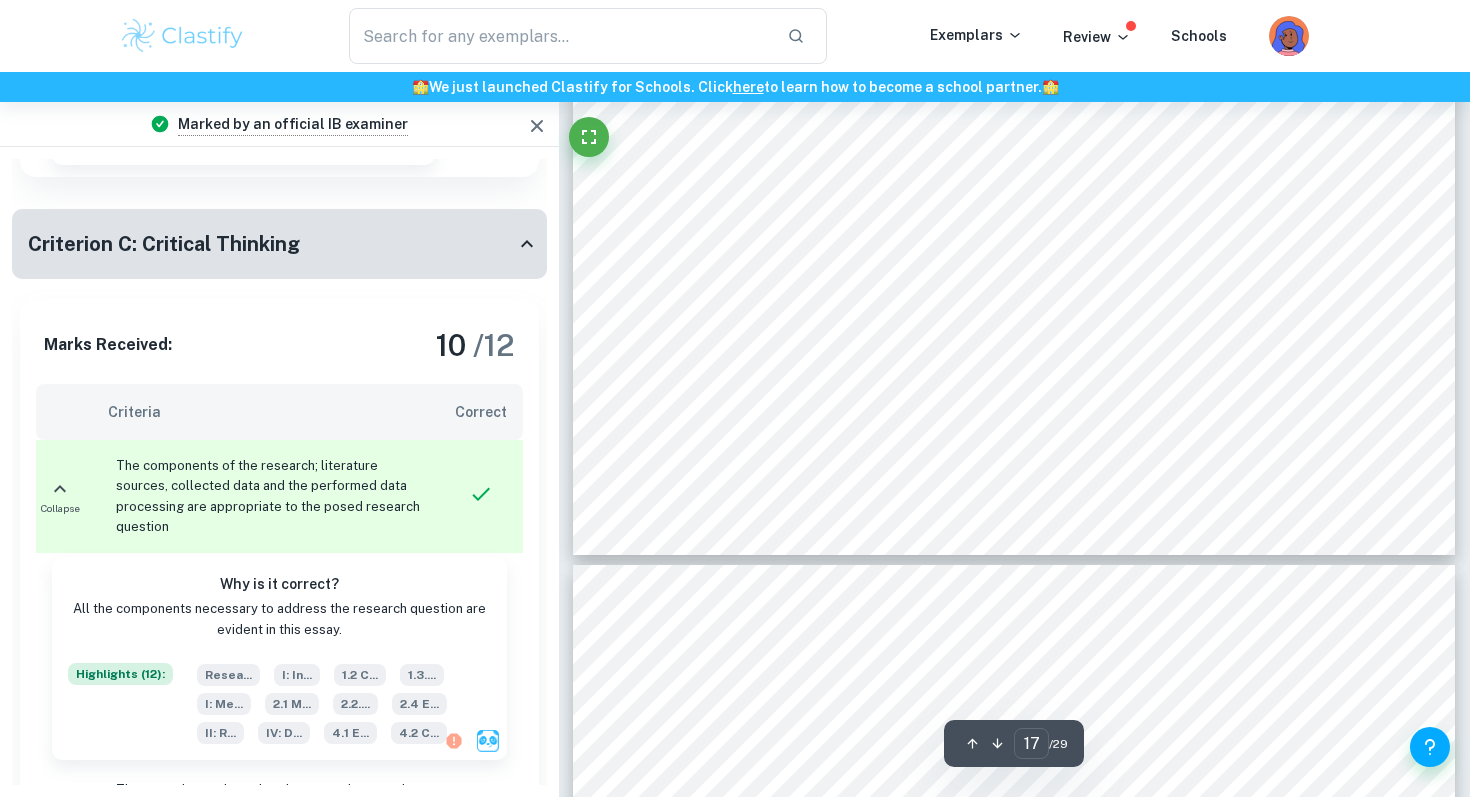 type on "18" 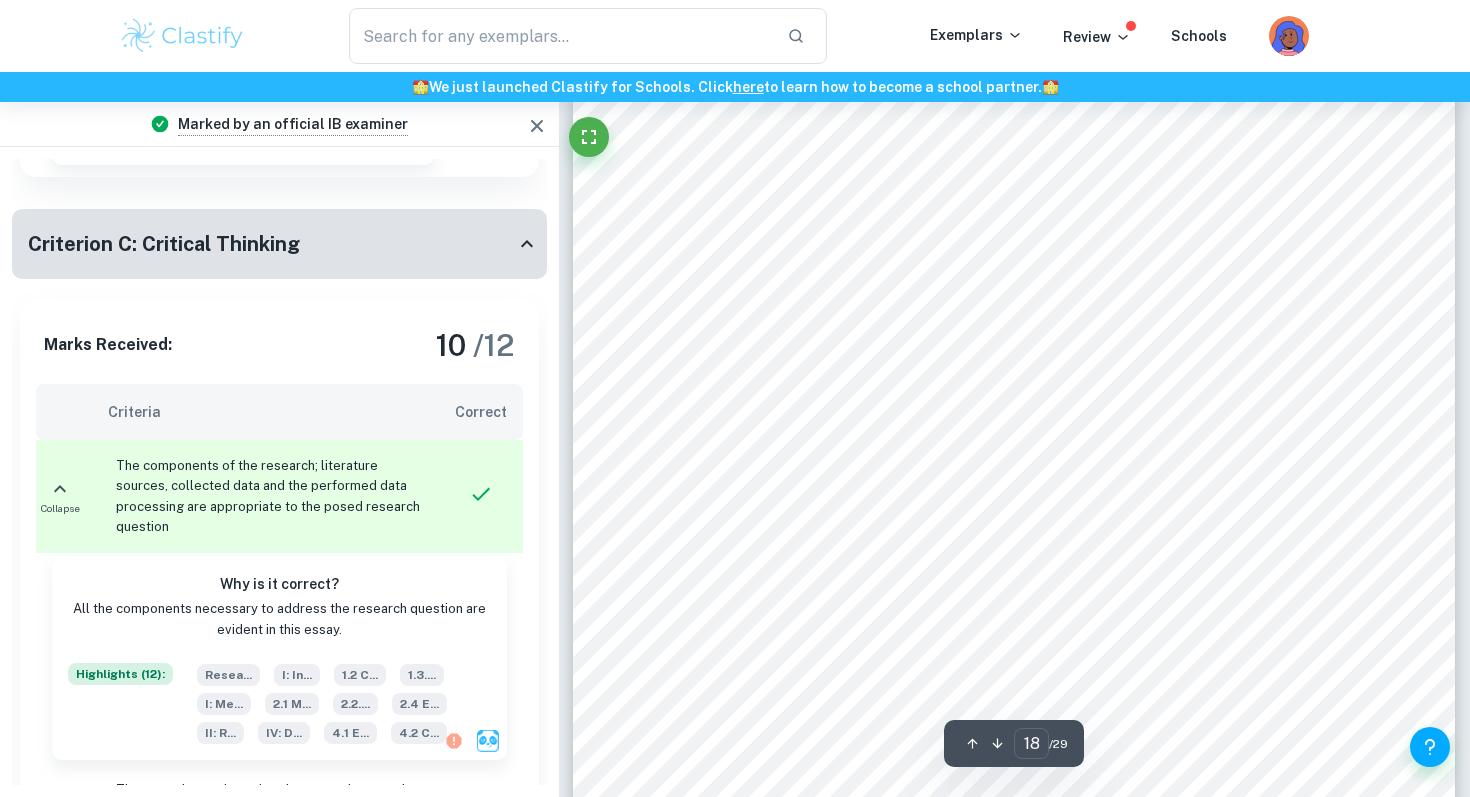 scroll, scrollTop: 20093, scrollLeft: 0, axis: vertical 